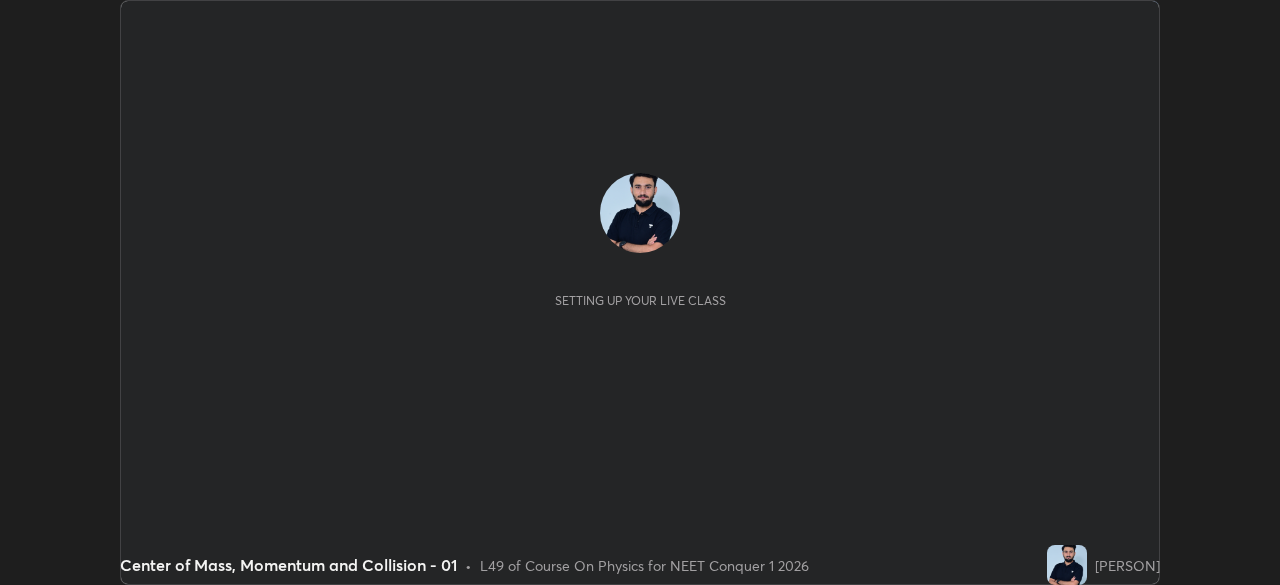 scroll, scrollTop: 0, scrollLeft: 0, axis: both 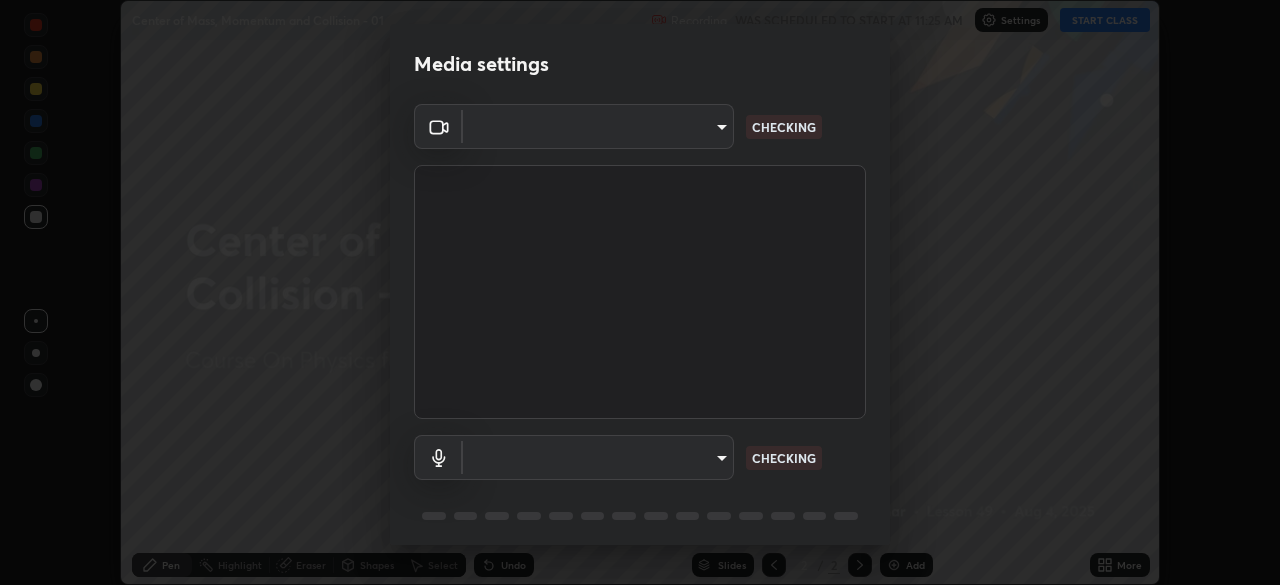 type on "[HASH]" 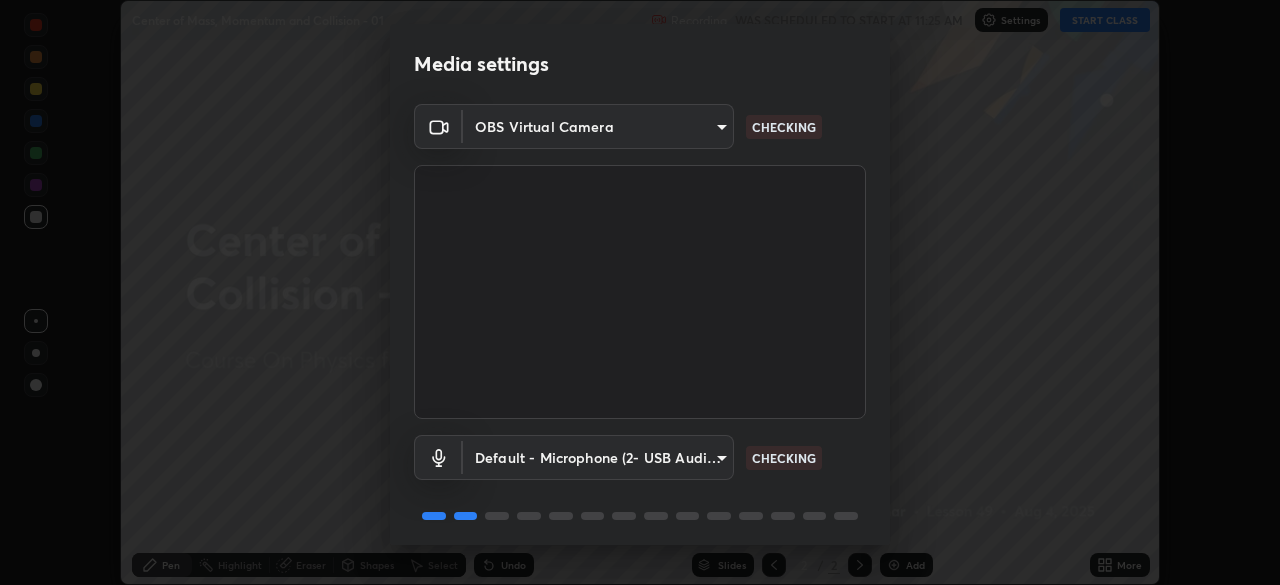 scroll, scrollTop: 71, scrollLeft: 0, axis: vertical 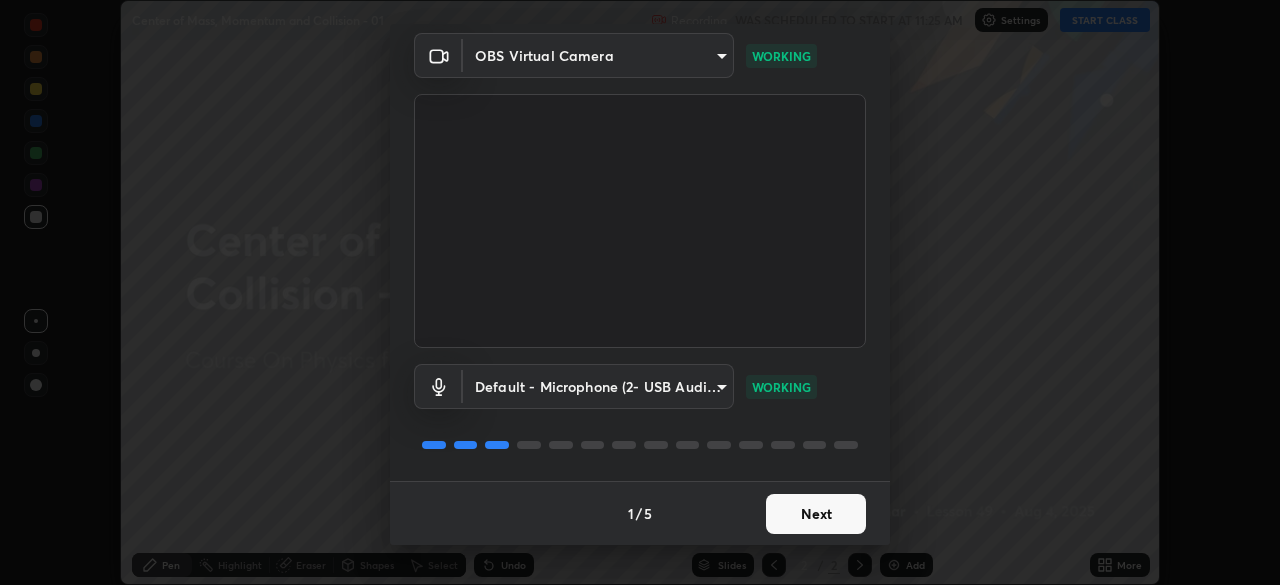 click on "Next" at bounding box center (816, 514) 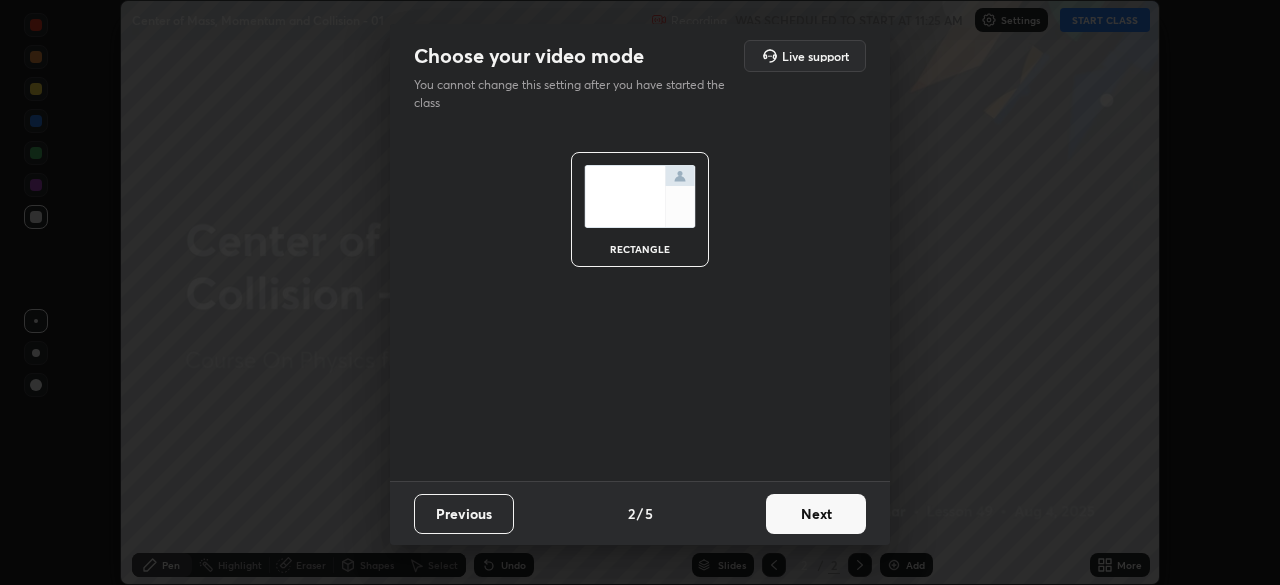 scroll, scrollTop: 0, scrollLeft: 0, axis: both 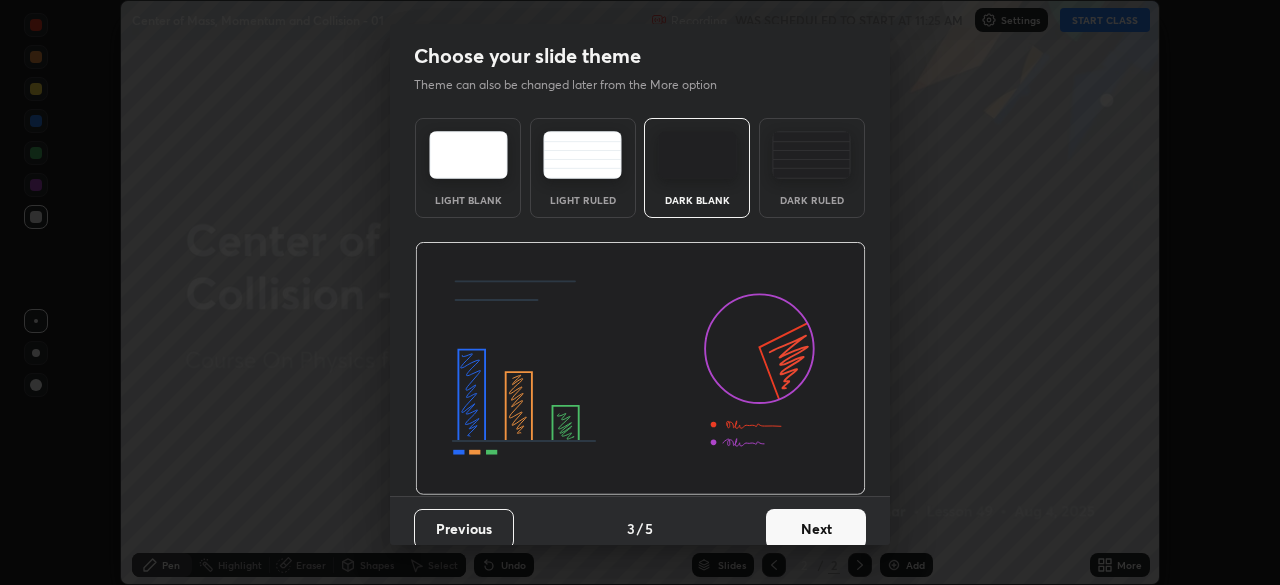 click on "Next" at bounding box center [816, 529] 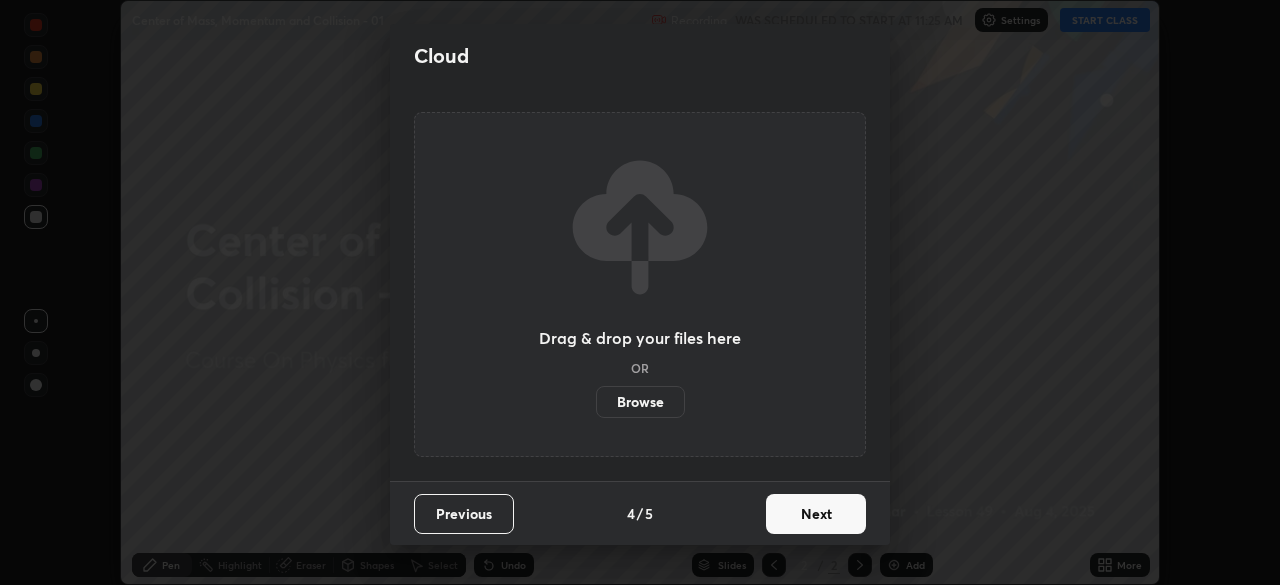 click on "Next" at bounding box center [816, 514] 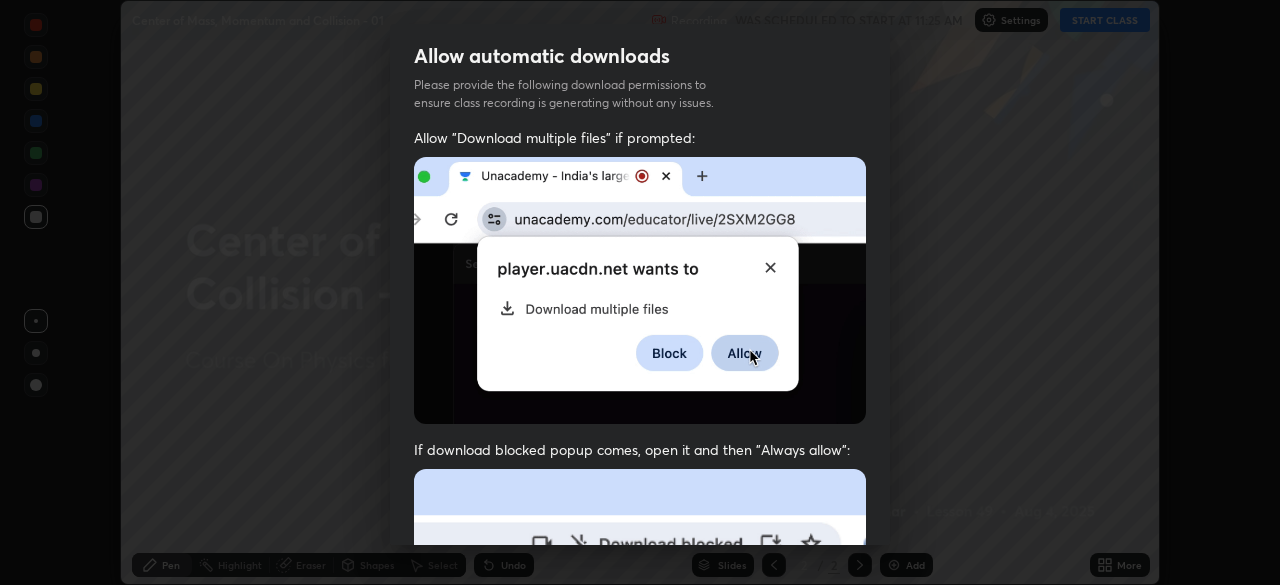 click at bounding box center (640, 687) 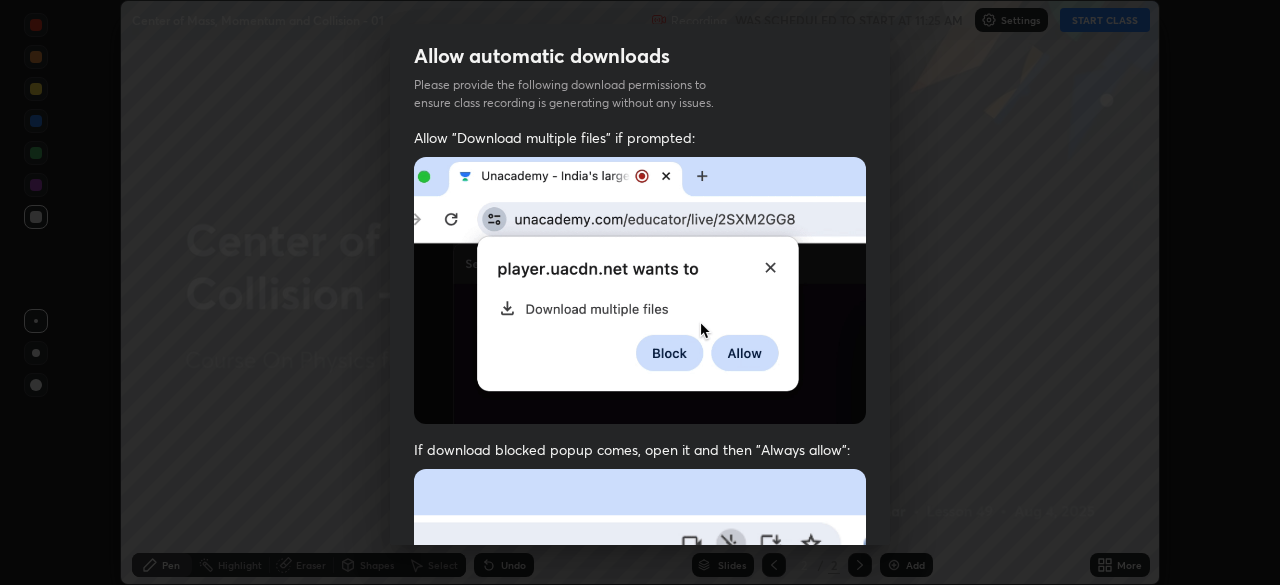click at bounding box center (640, 687) 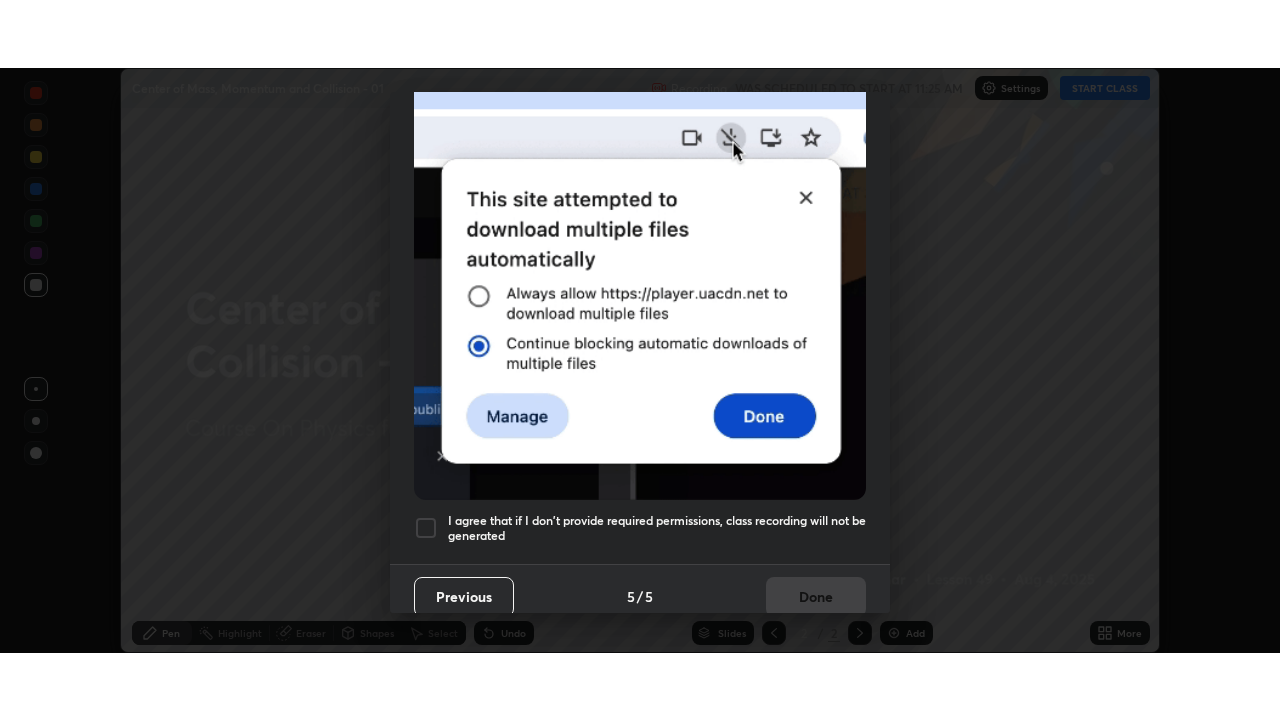 scroll, scrollTop: 479, scrollLeft: 0, axis: vertical 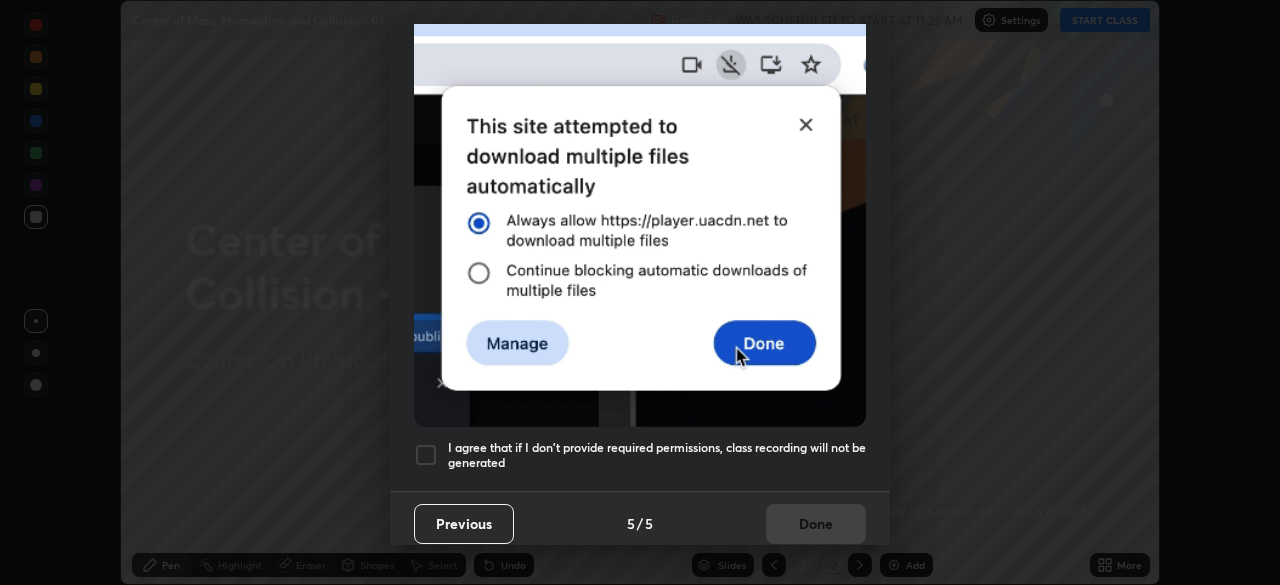 click on "I agree that if I don't provide required permissions, class recording will not be generated" at bounding box center (657, 455) 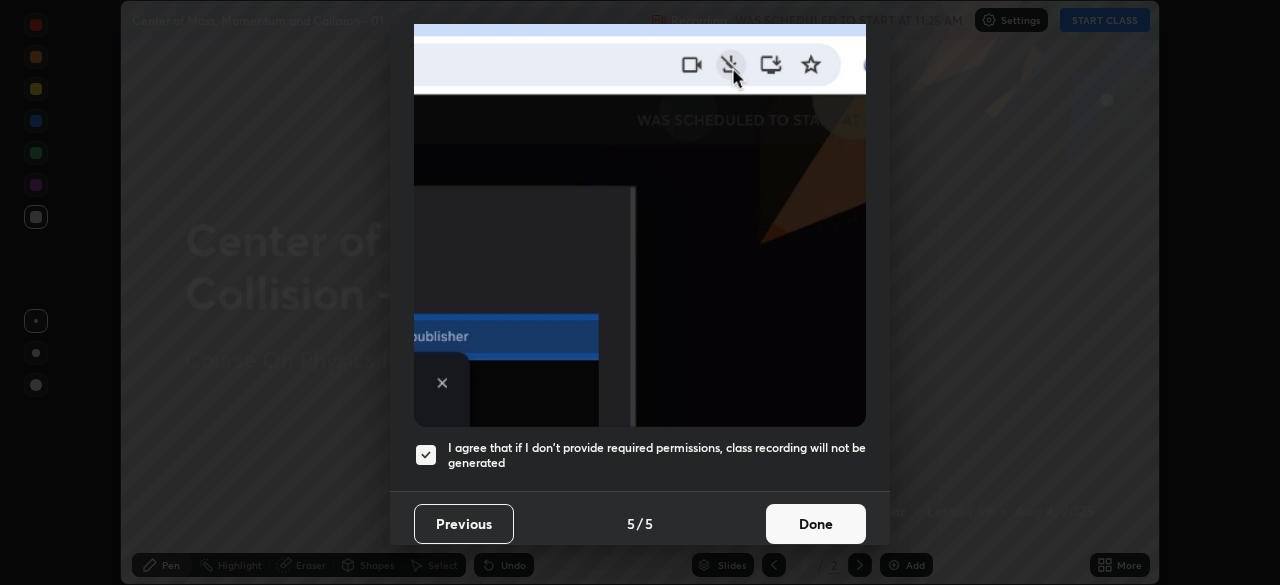 click on "Done" at bounding box center (816, 524) 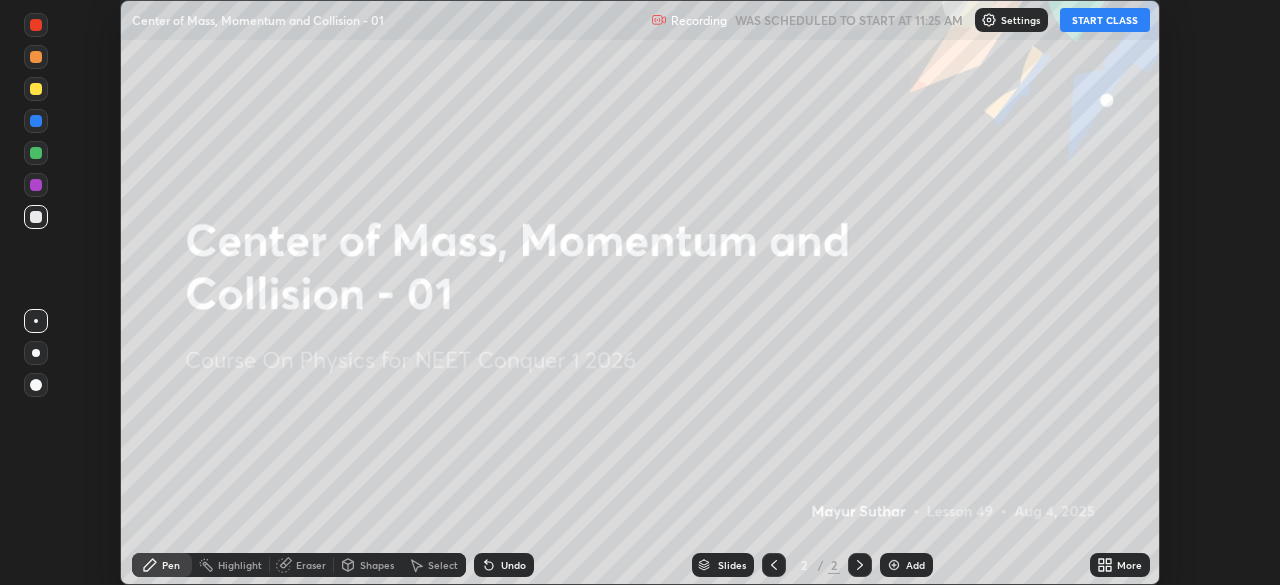 click 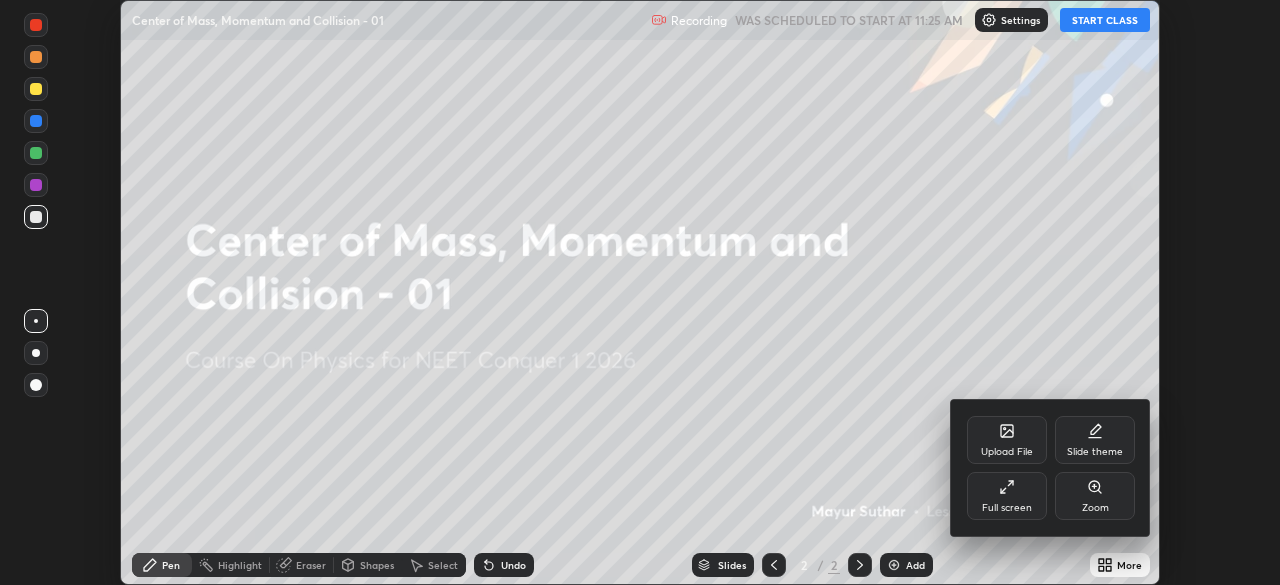 click on "Full screen" at bounding box center (1007, 496) 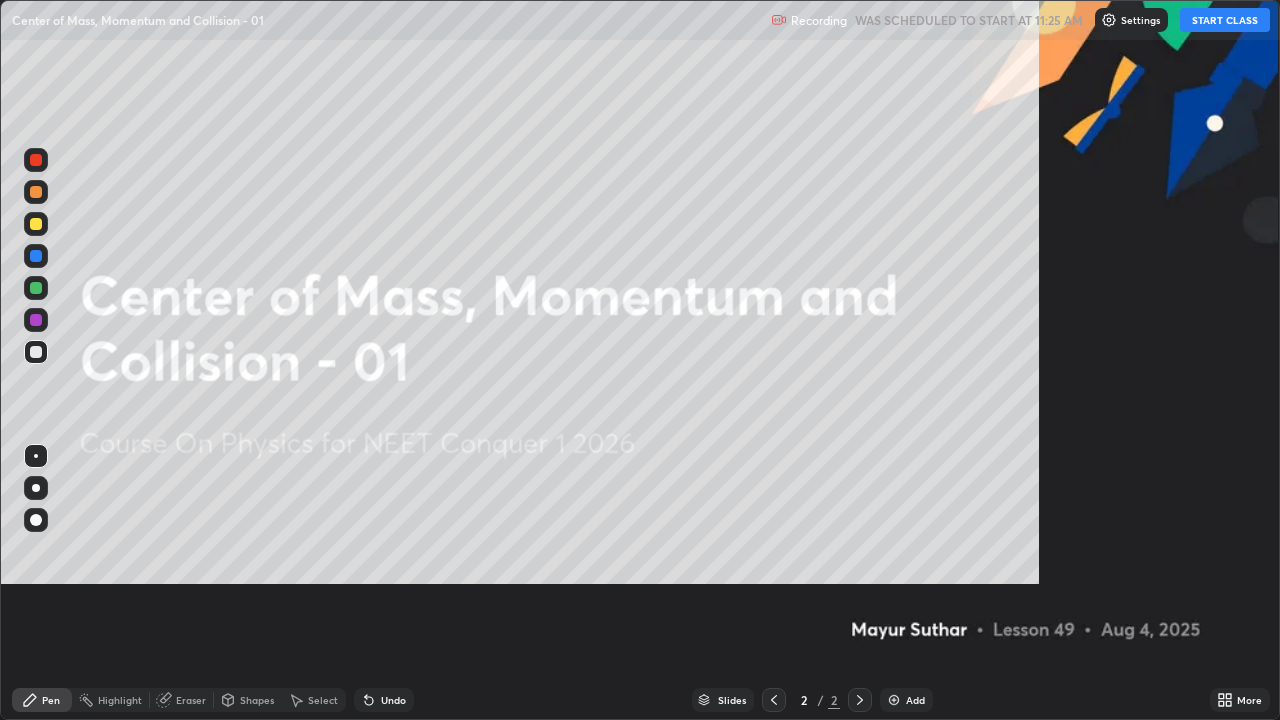 scroll, scrollTop: 99280, scrollLeft: 98720, axis: both 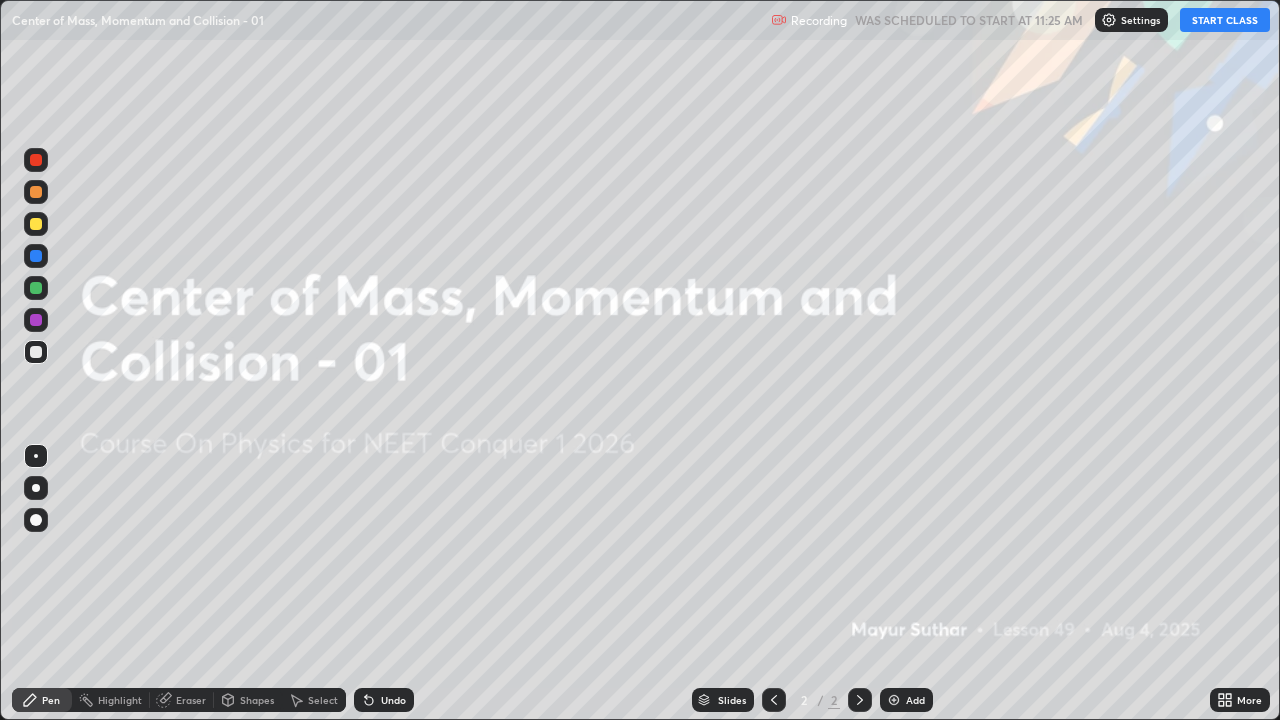 click on "START CLASS" at bounding box center (1225, 20) 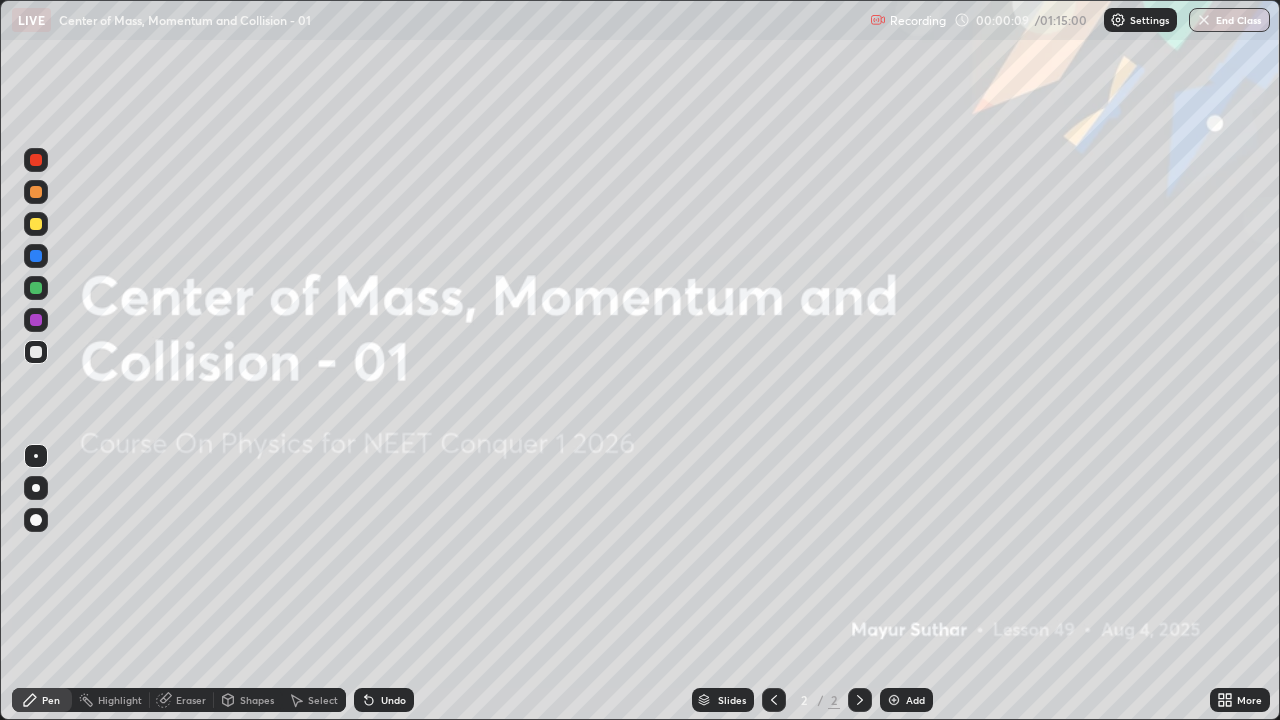 click at bounding box center [36, 520] 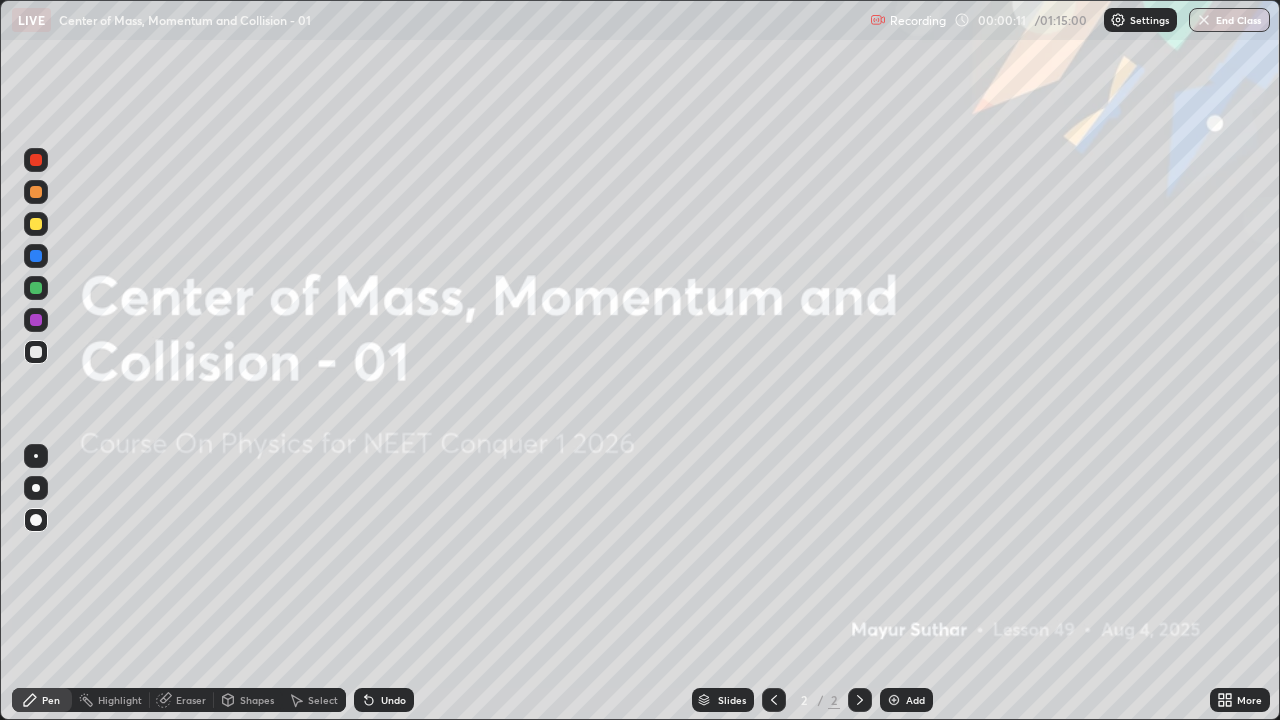 click at bounding box center (894, 700) 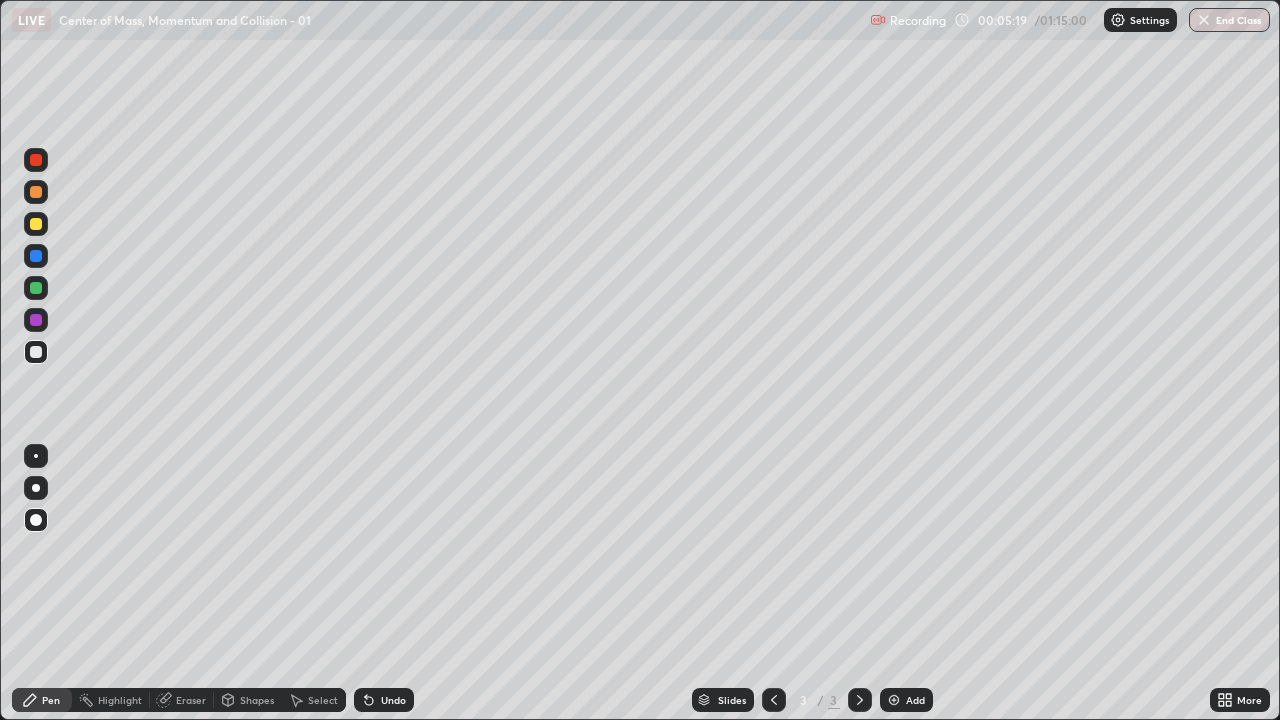 click at bounding box center (36, 224) 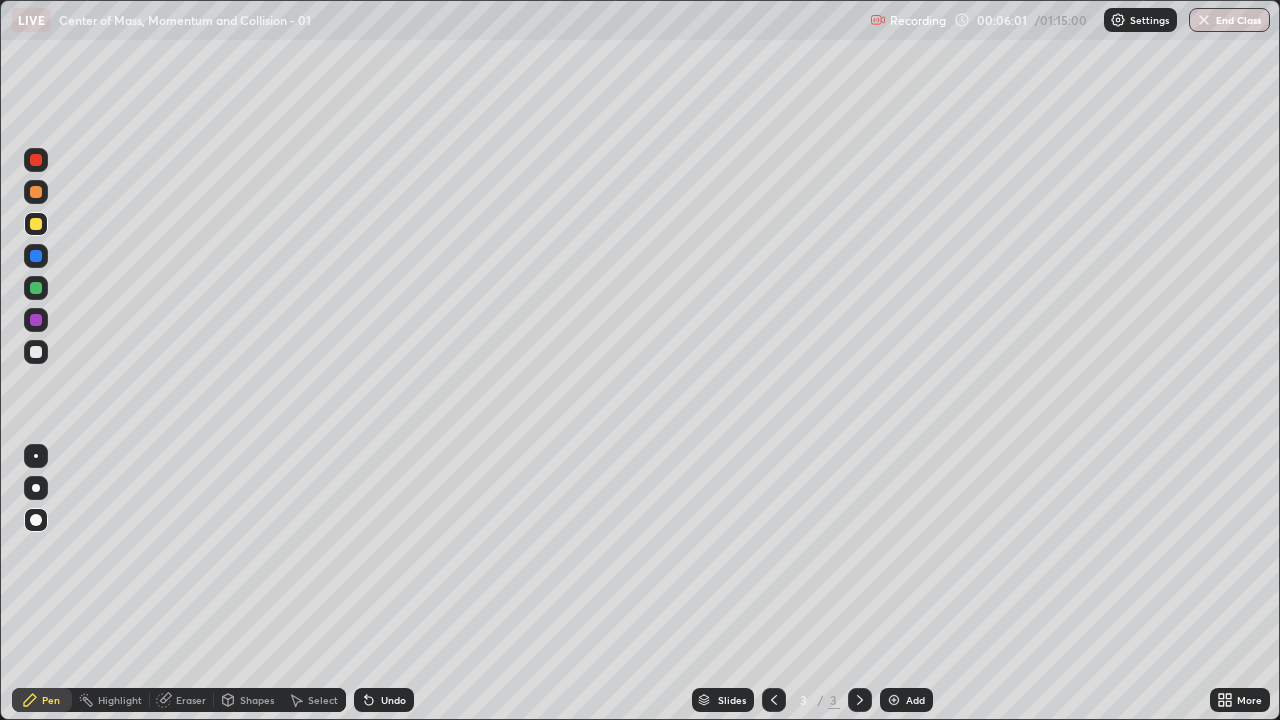 click at bounding box center (36, 224) 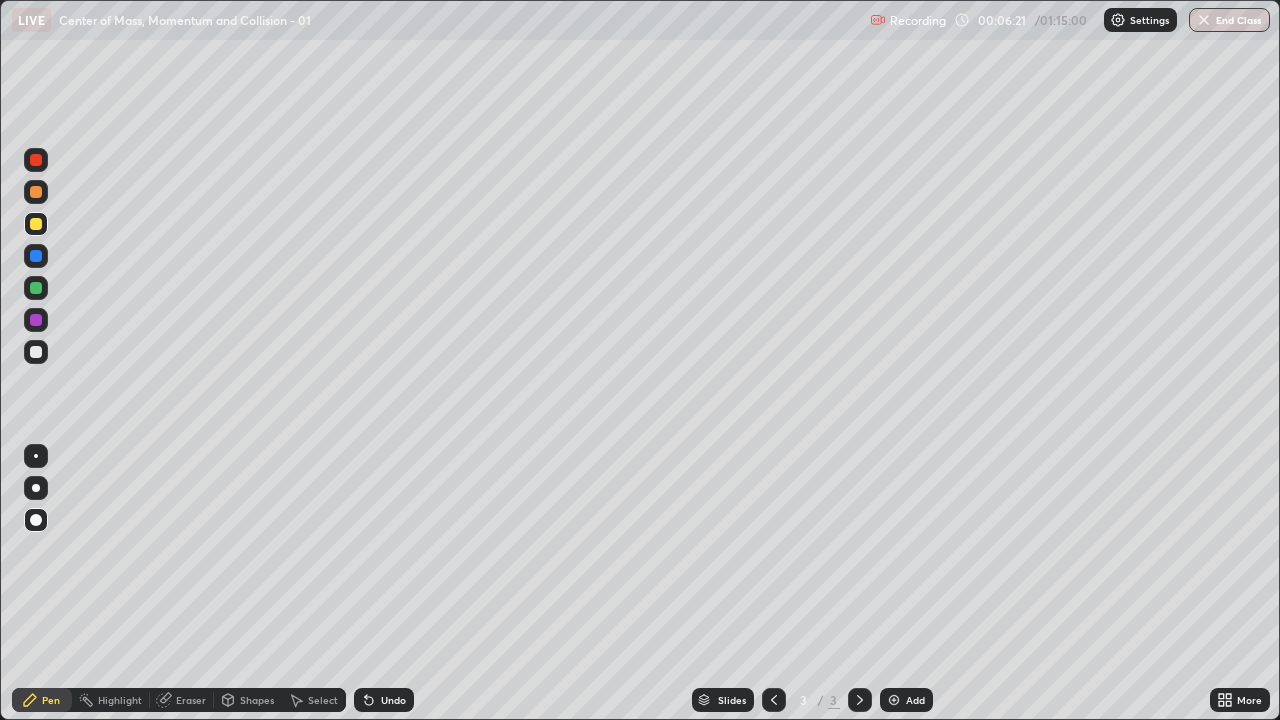 click at bounding box center (36, 488) 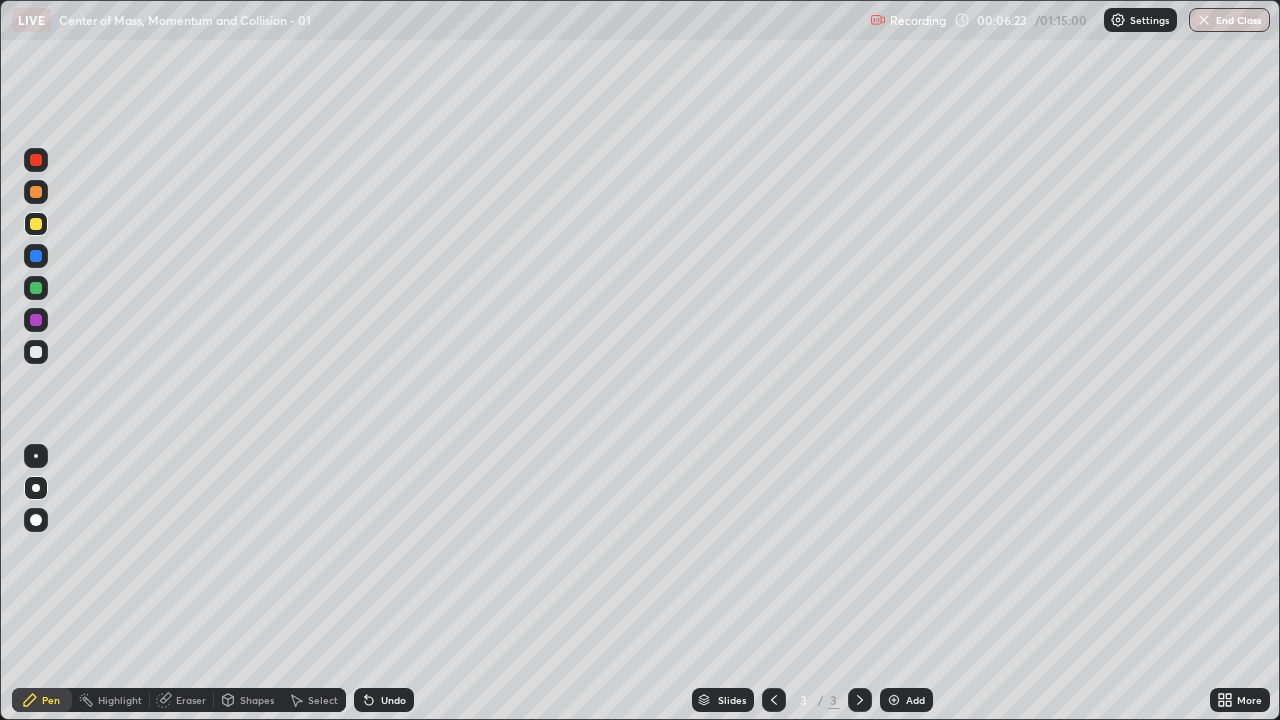 click at bounding box center (36, 192) 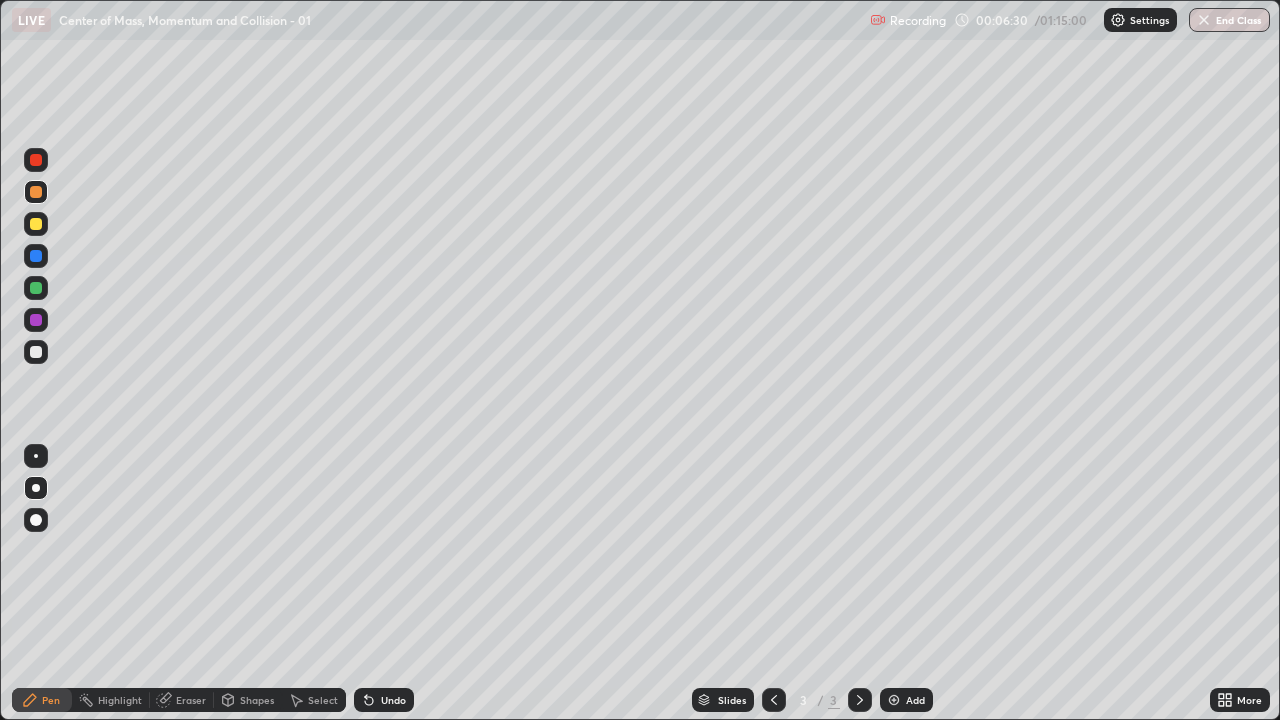 click at bounding box center (36, 520) 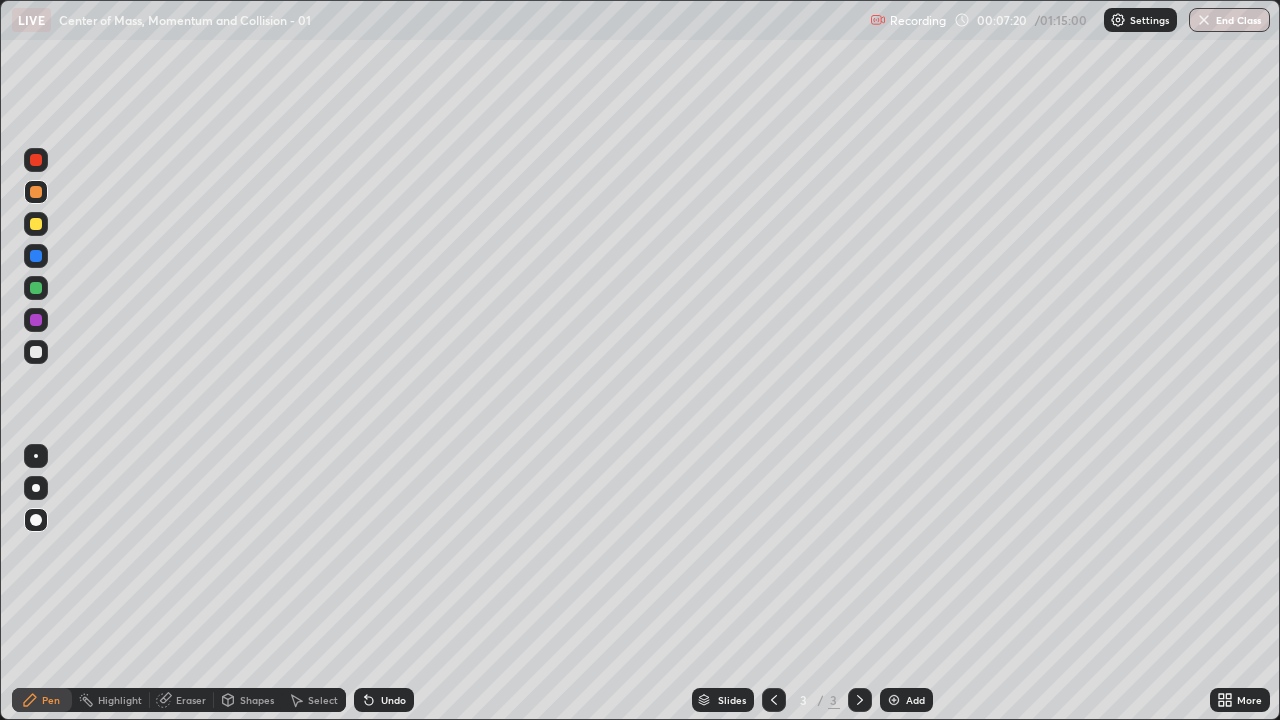 click on "Eraser" at bounding box center [191, 700] 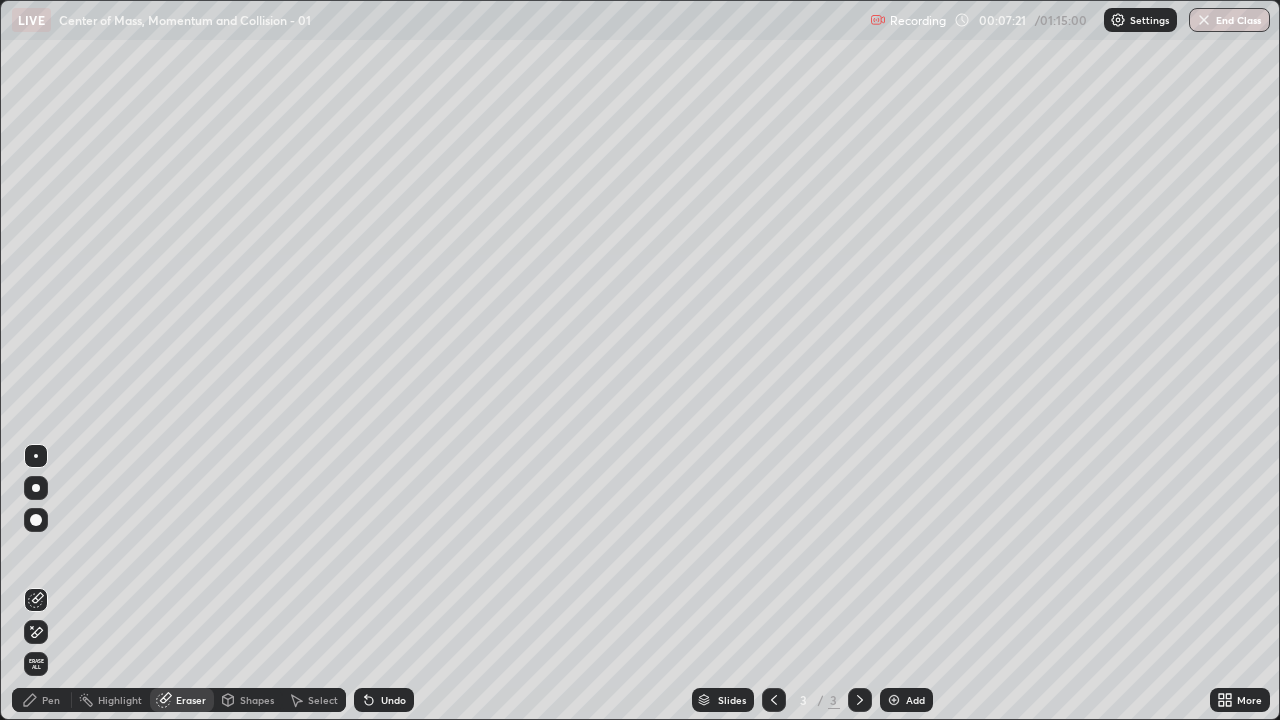 click 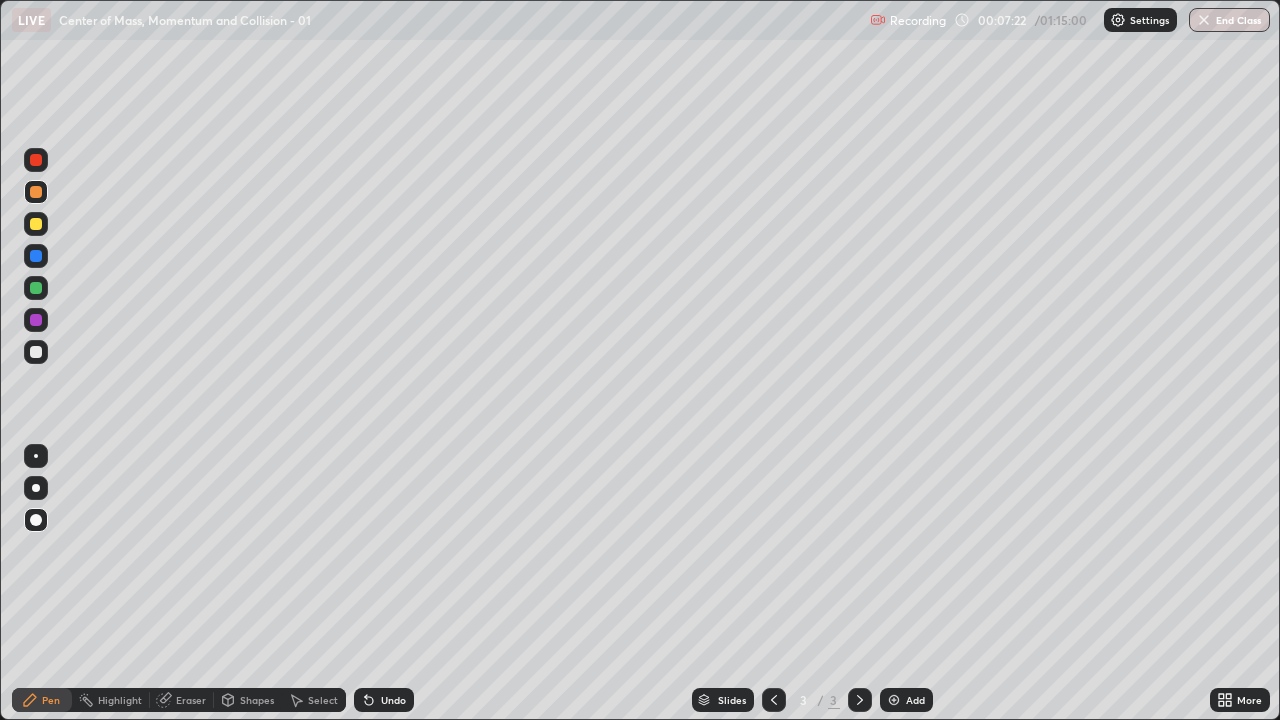 click at bounding box center [36, 288] 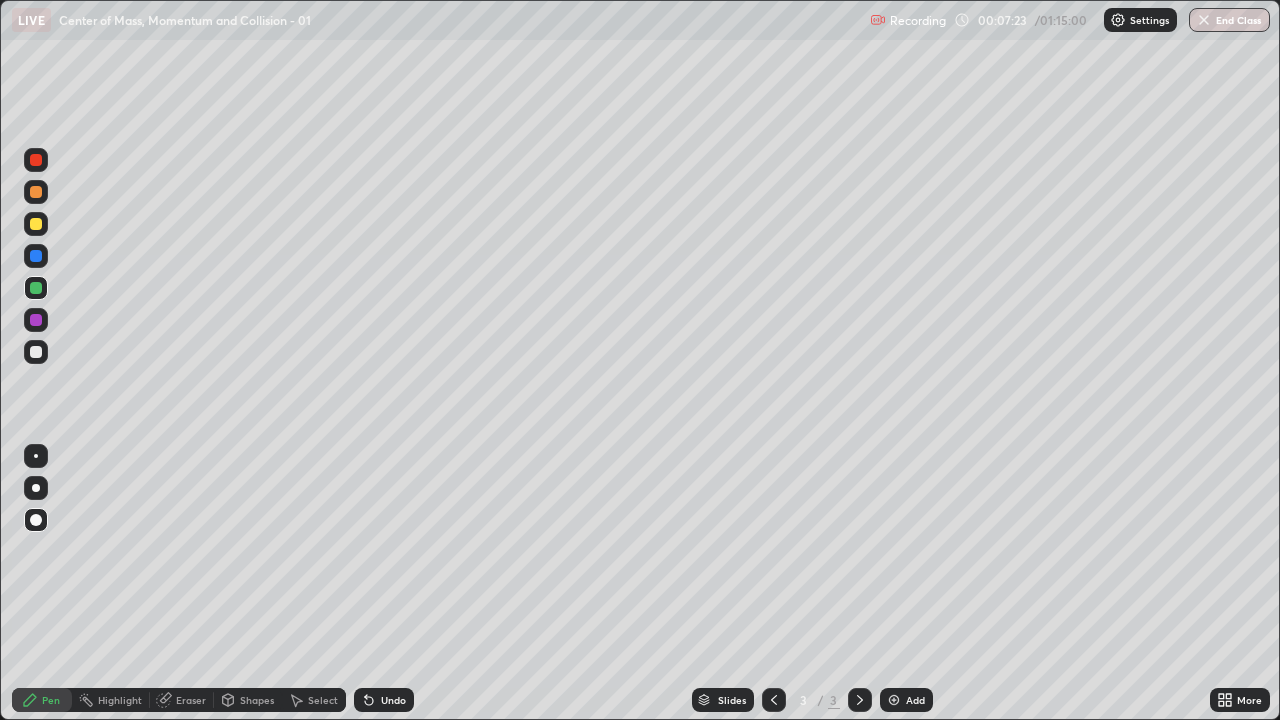 click at bounding box center [36, 224] 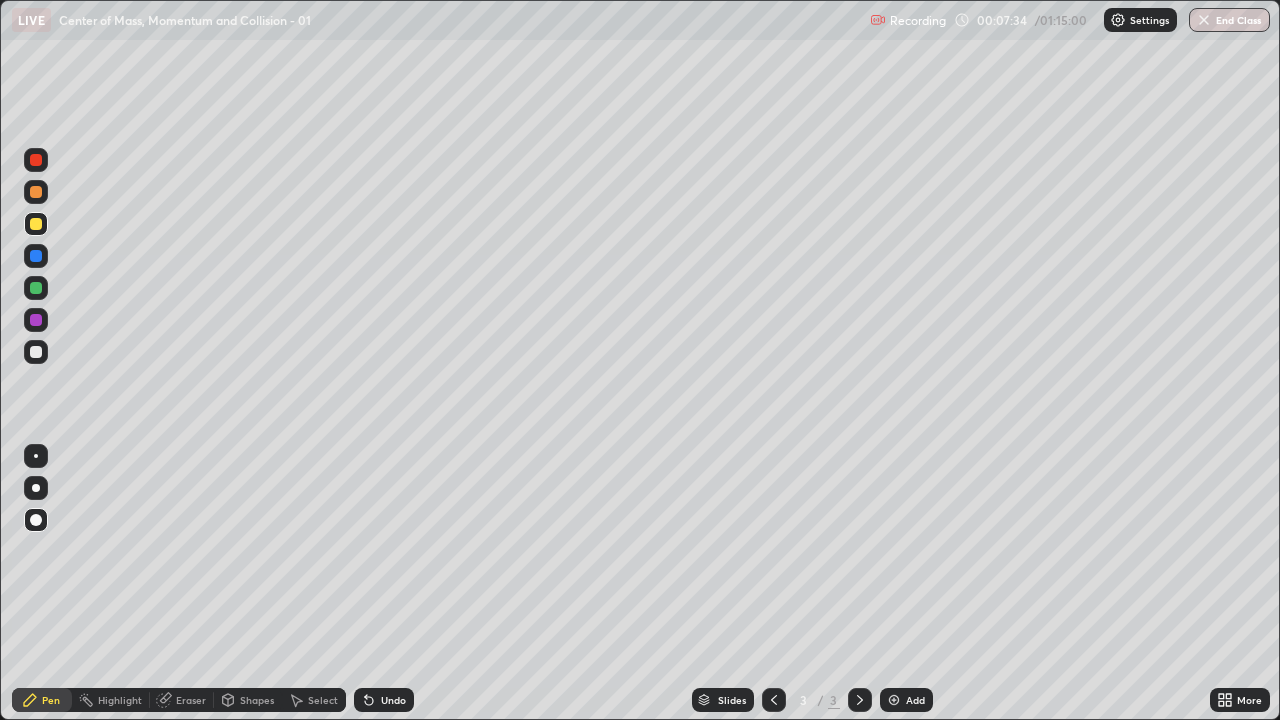 click on "Eraser" at bounding box center [182, 700] 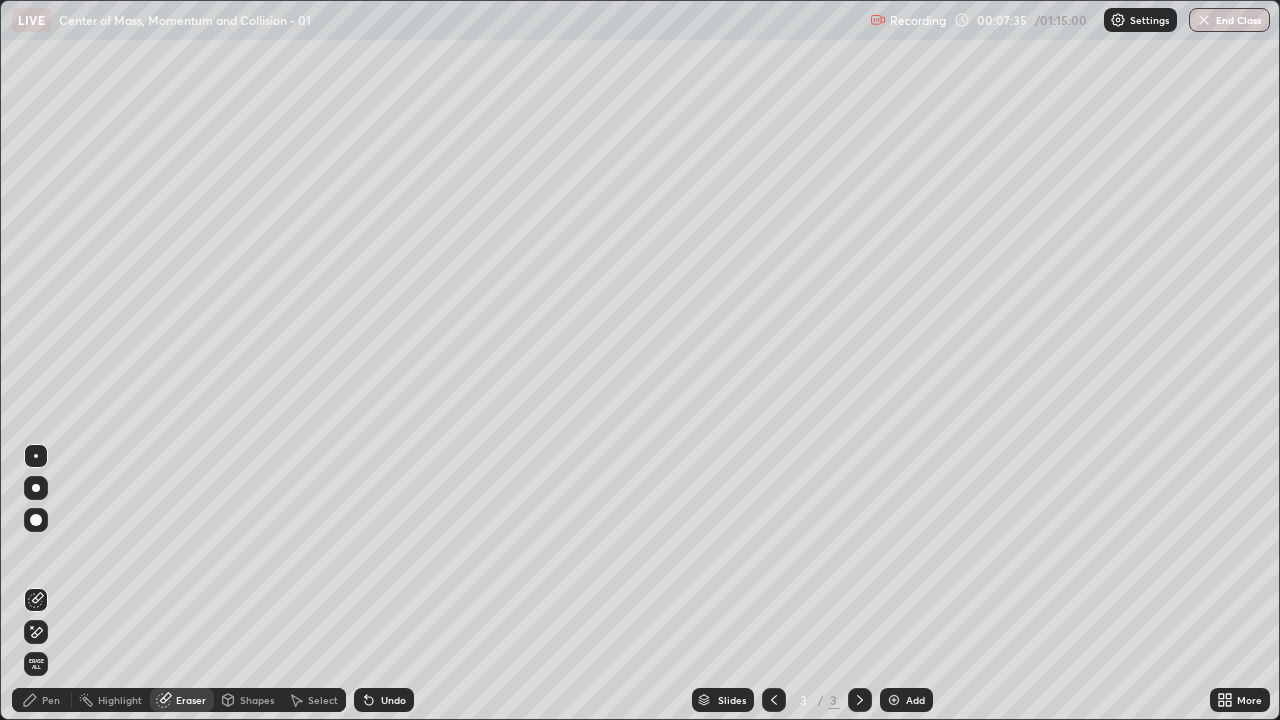 click on "Undo" at bounding box center (380, 700) 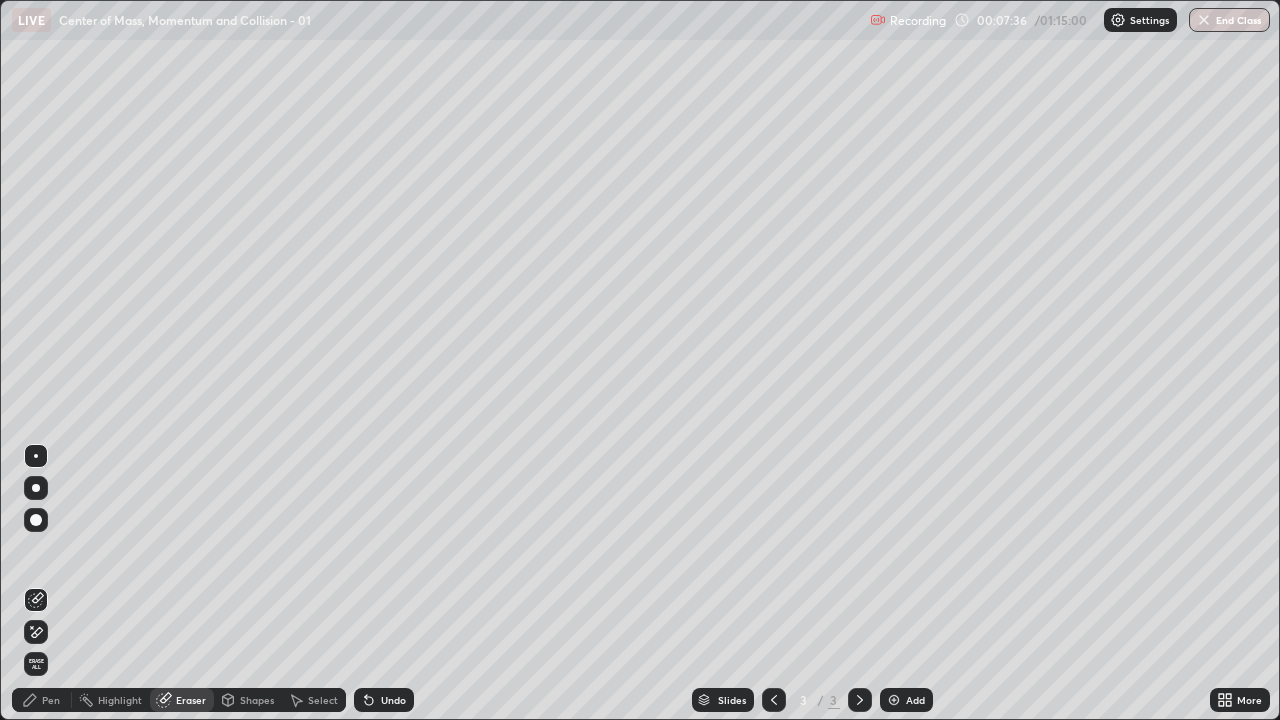 click on "Pen" at bounding box center (51, 700) 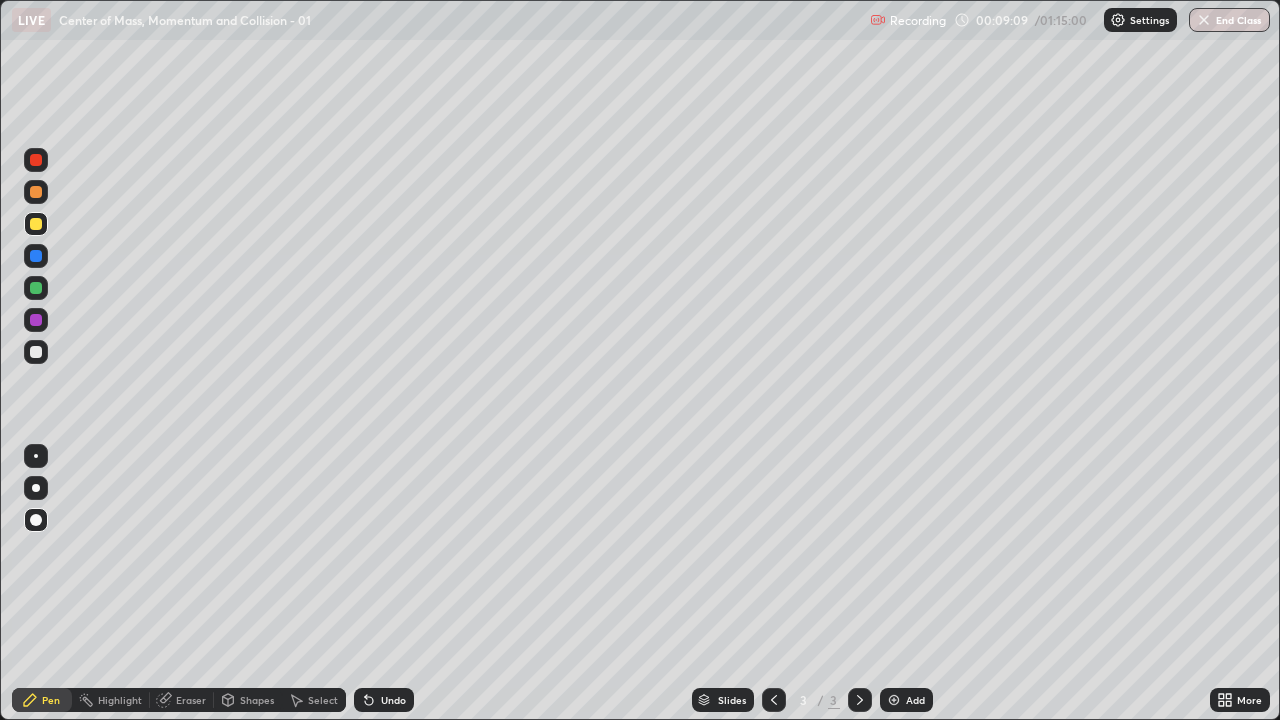 click at bounding box center (36, 288) 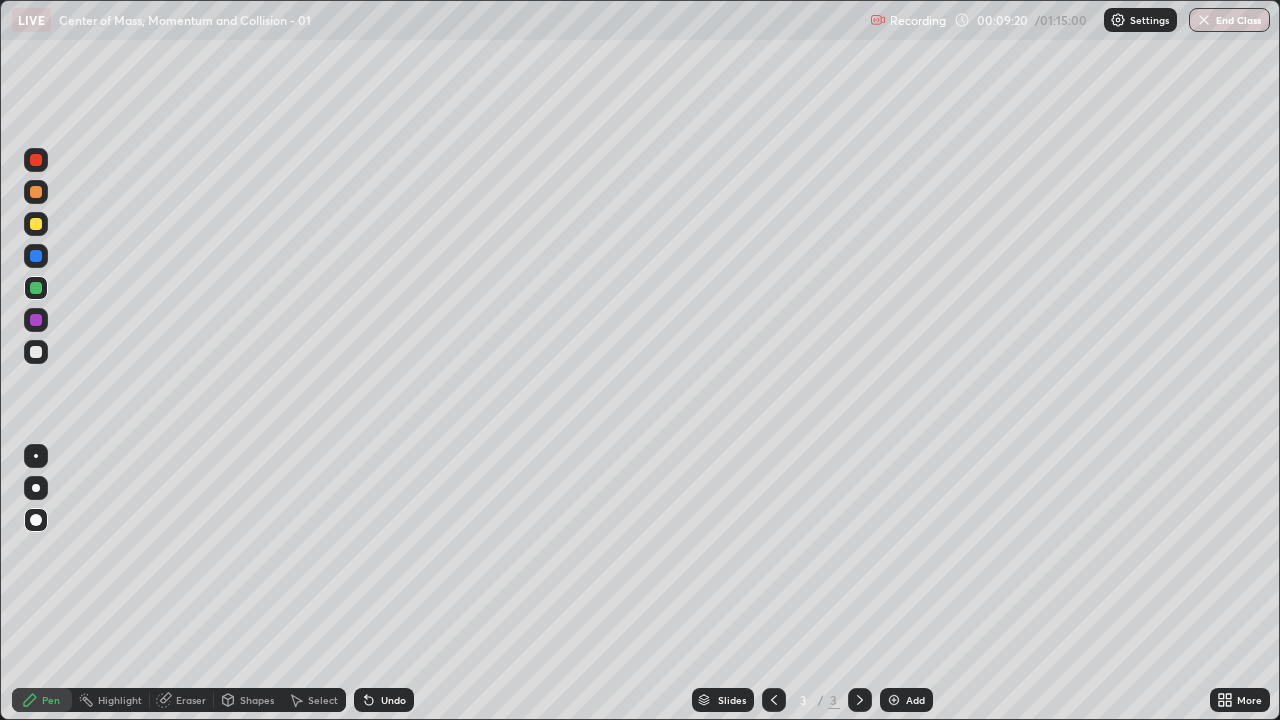 click at bounding box center (36, 256) 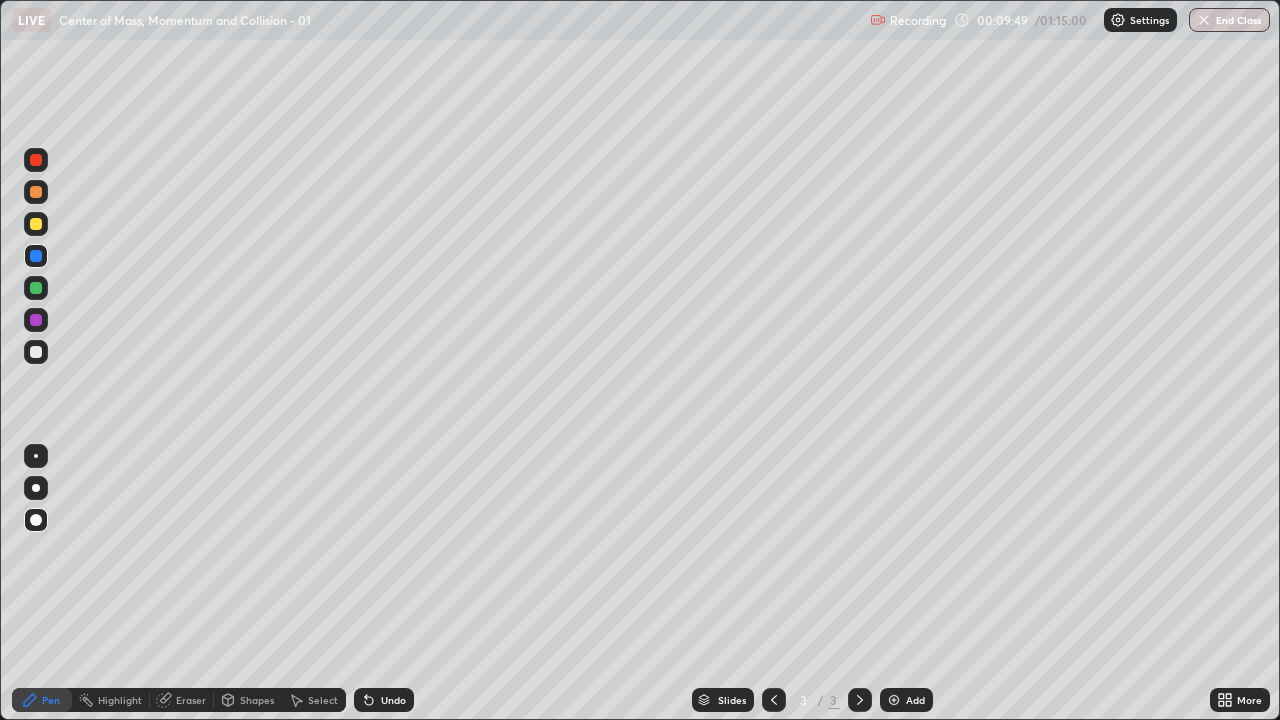 click at bounding box center [36, 224] 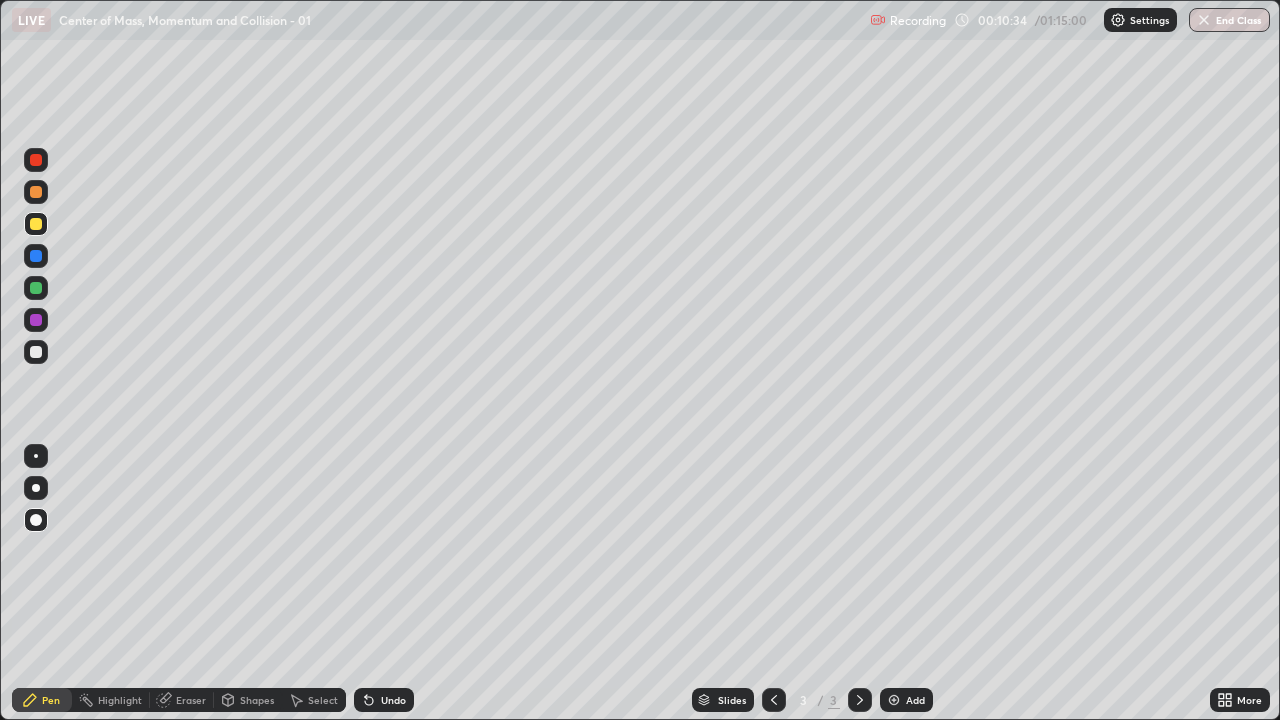click at bounding box center [36, 256] 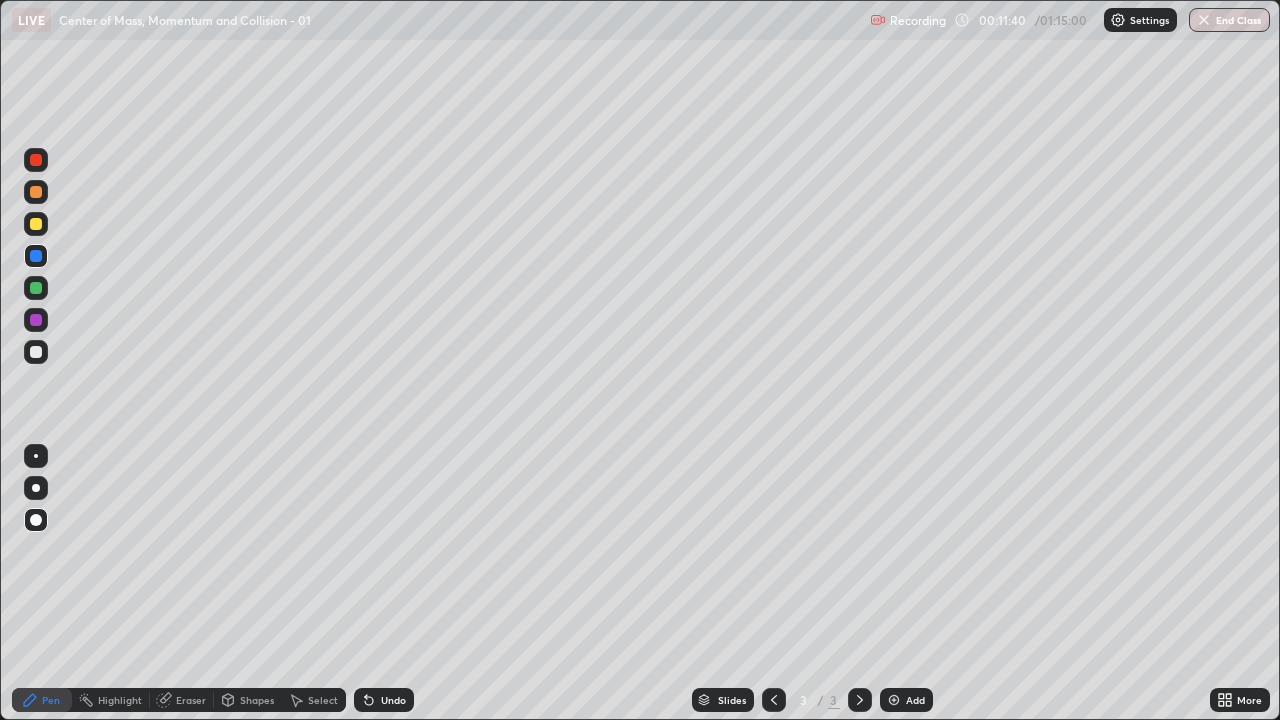 click at bounding box center (36, 160) 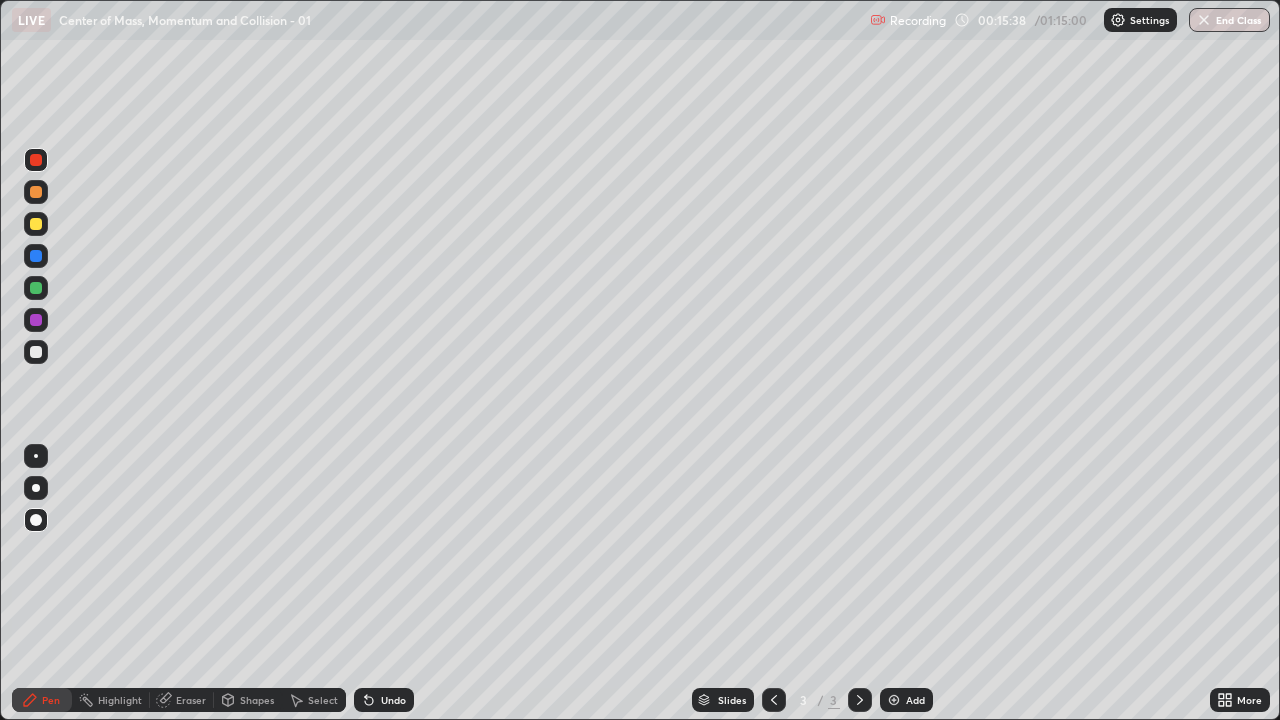 click on "Eraser" at bounding box center [191, 700] 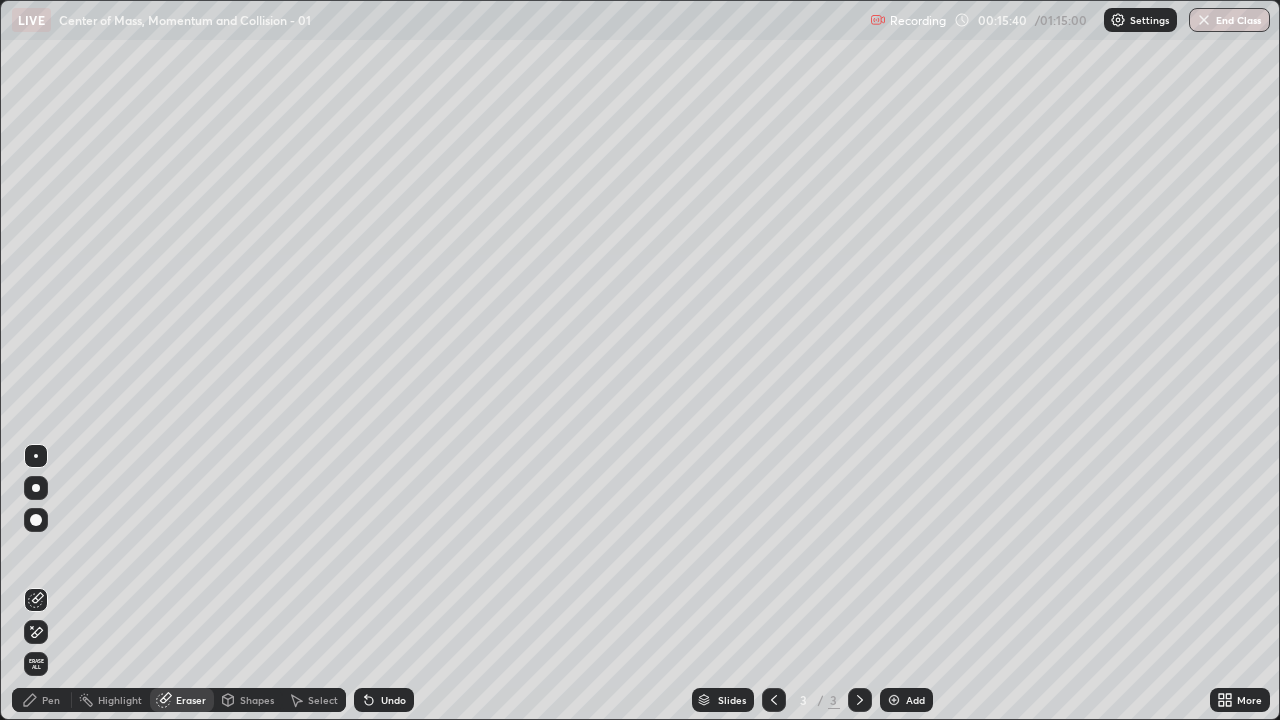 click 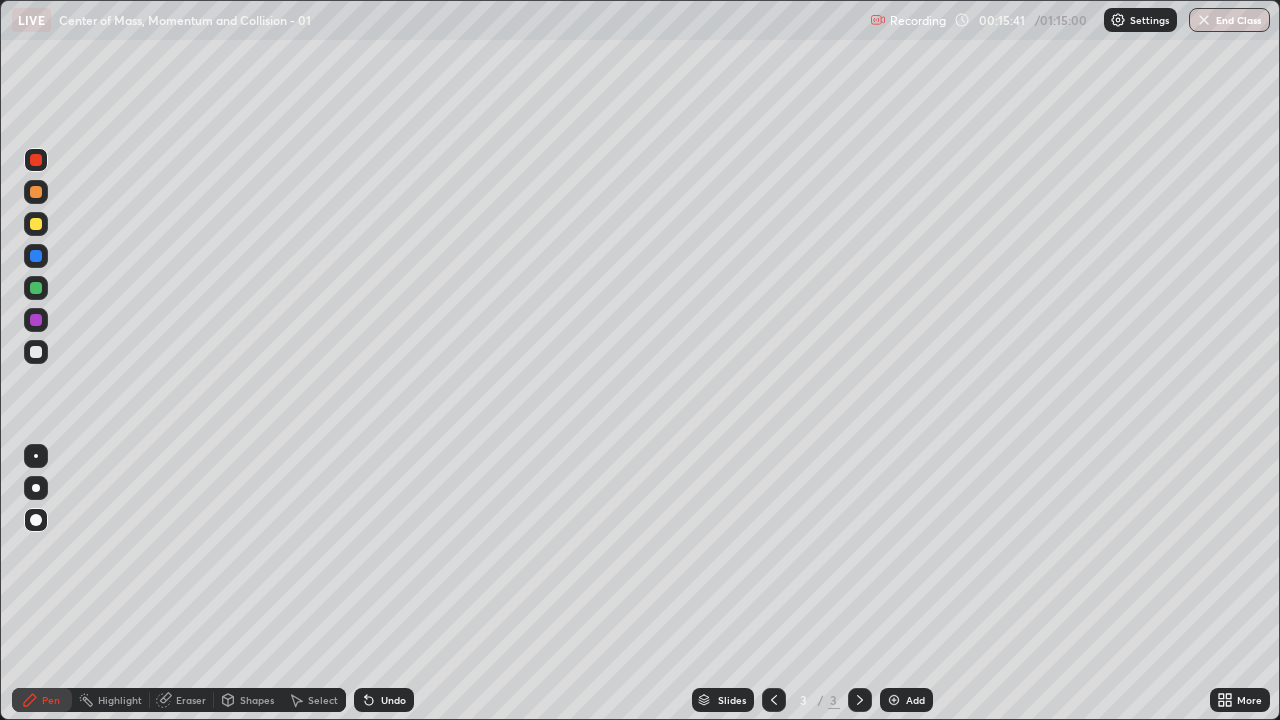 click at bounding box center [36, 224] 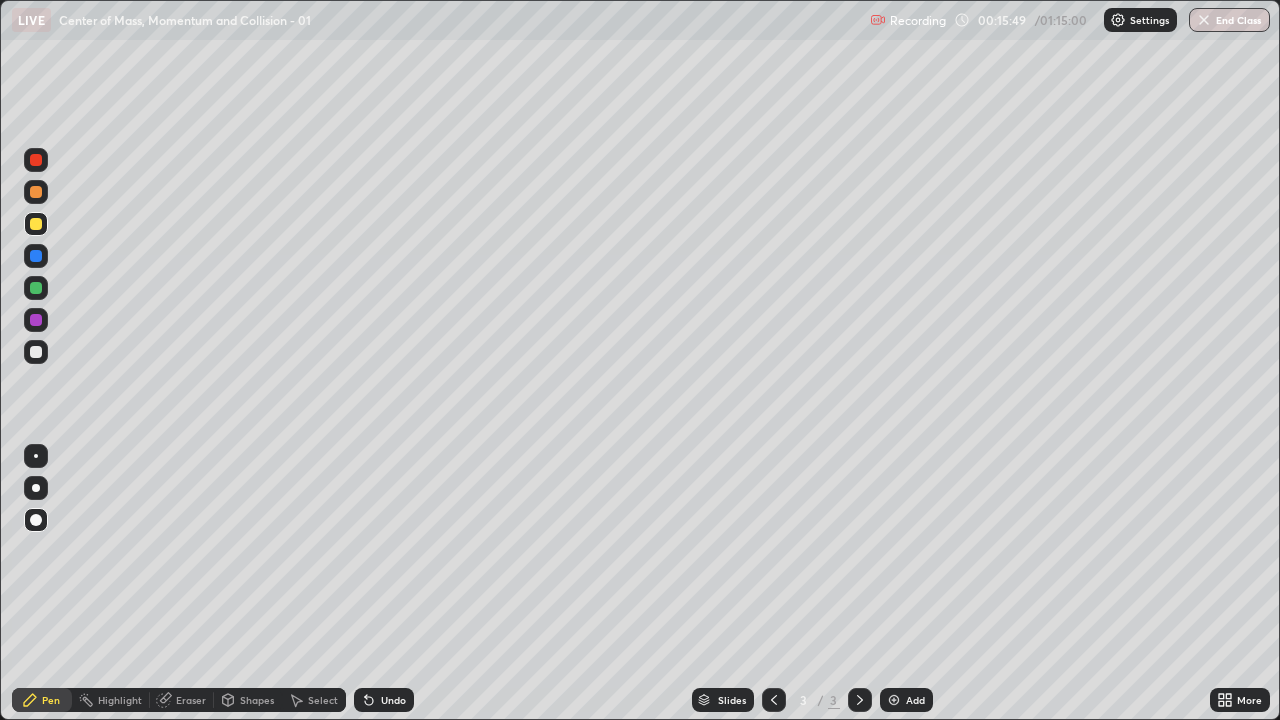 click on "Eraser" at bounding box center [191, 700] 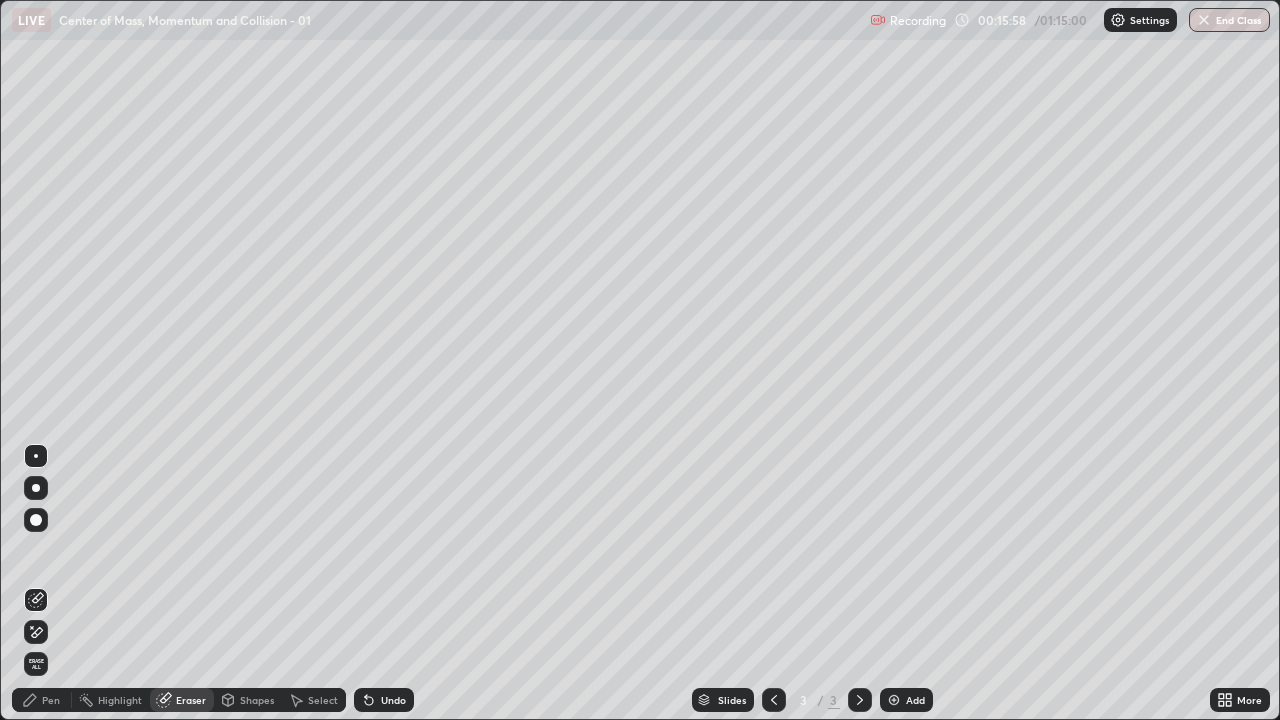 click on "Pen" at bounding box center (51, 700) 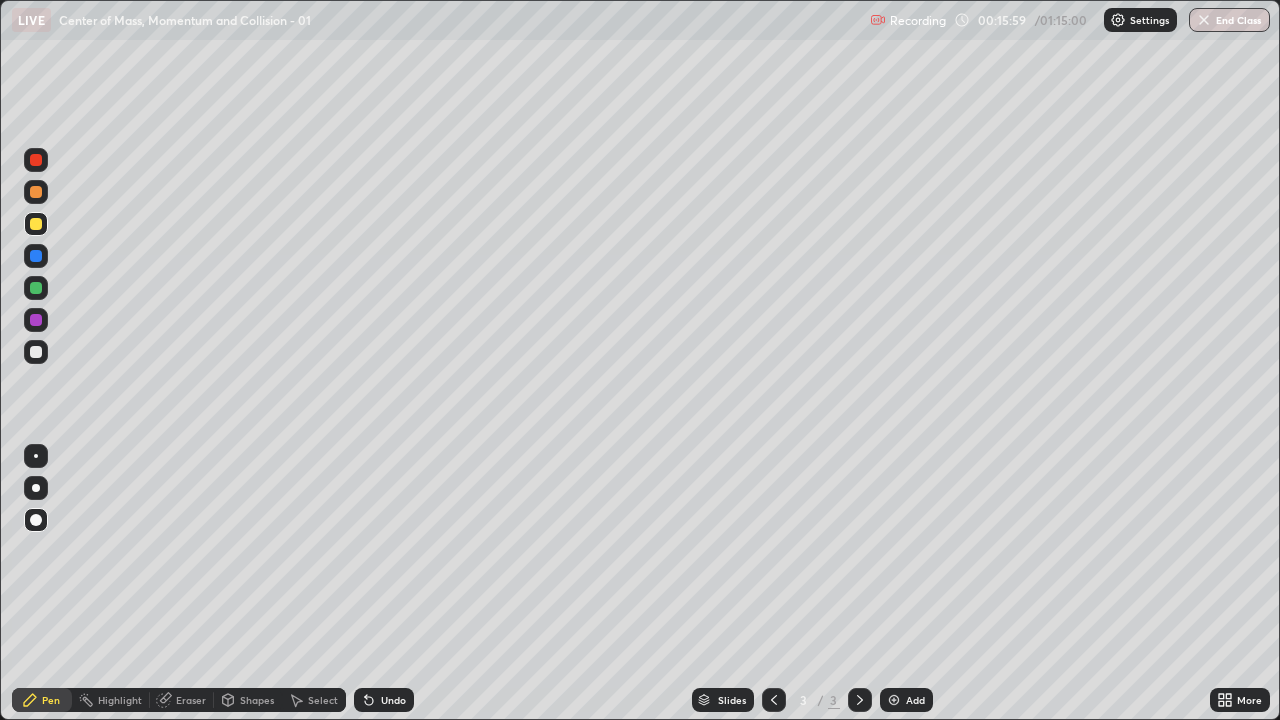 click at bounding box center (36, 288) 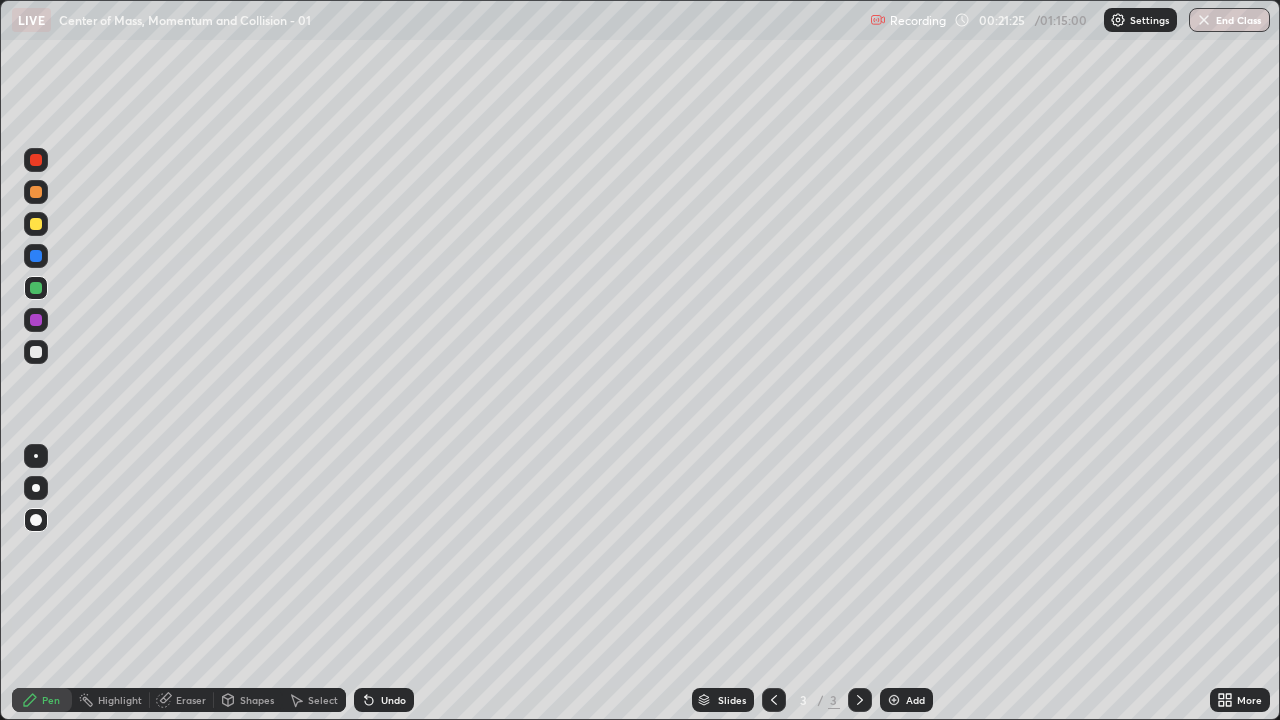 click on "Add" at bounding box center (915, 700) 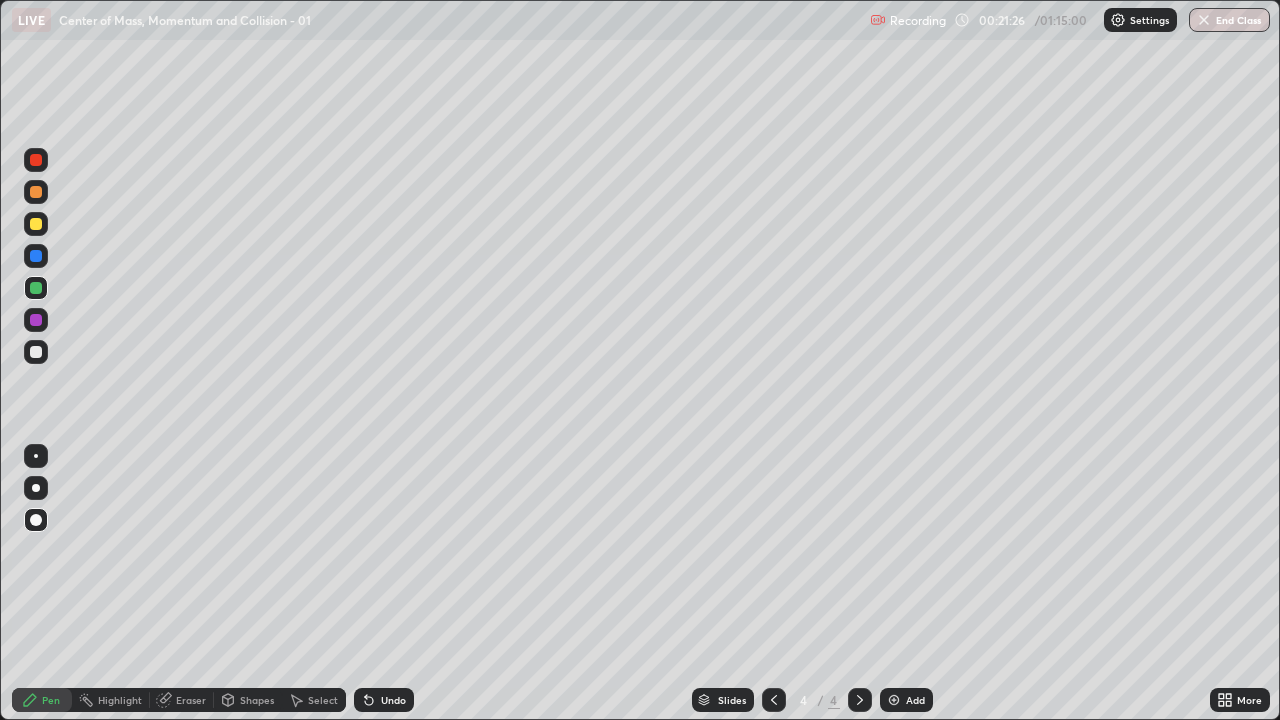click at bounding box center (36, 352) 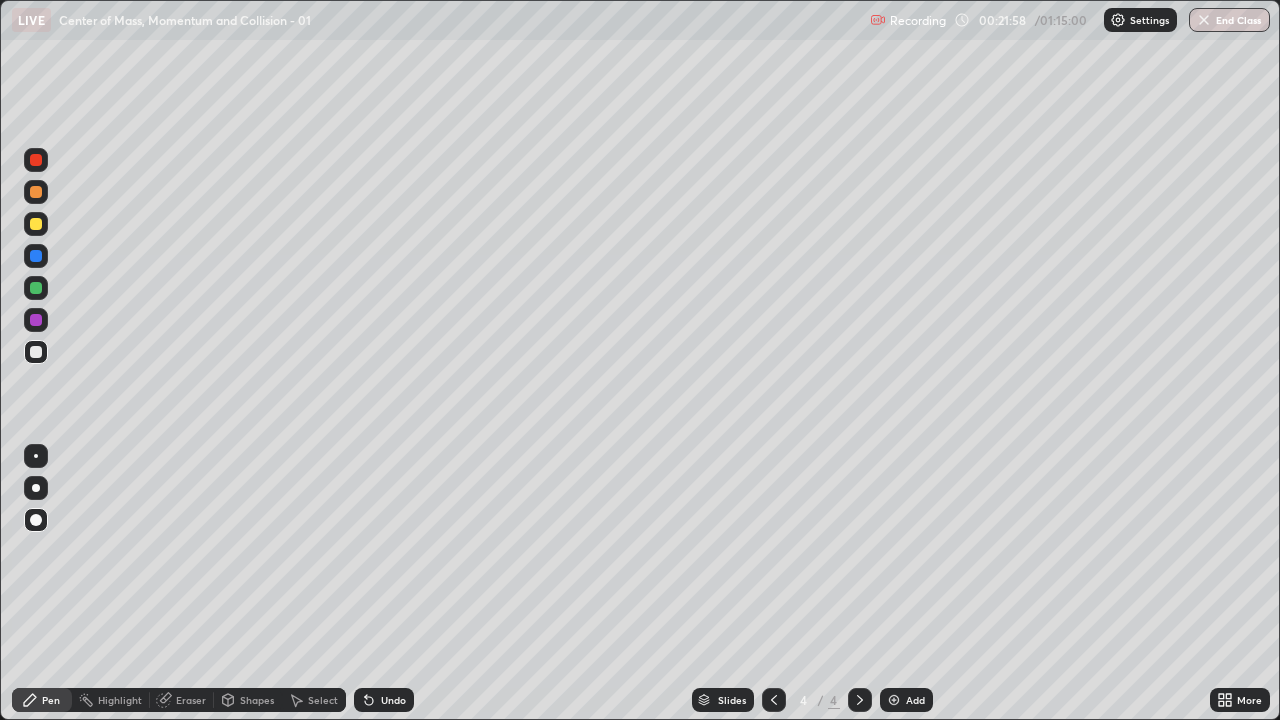 click 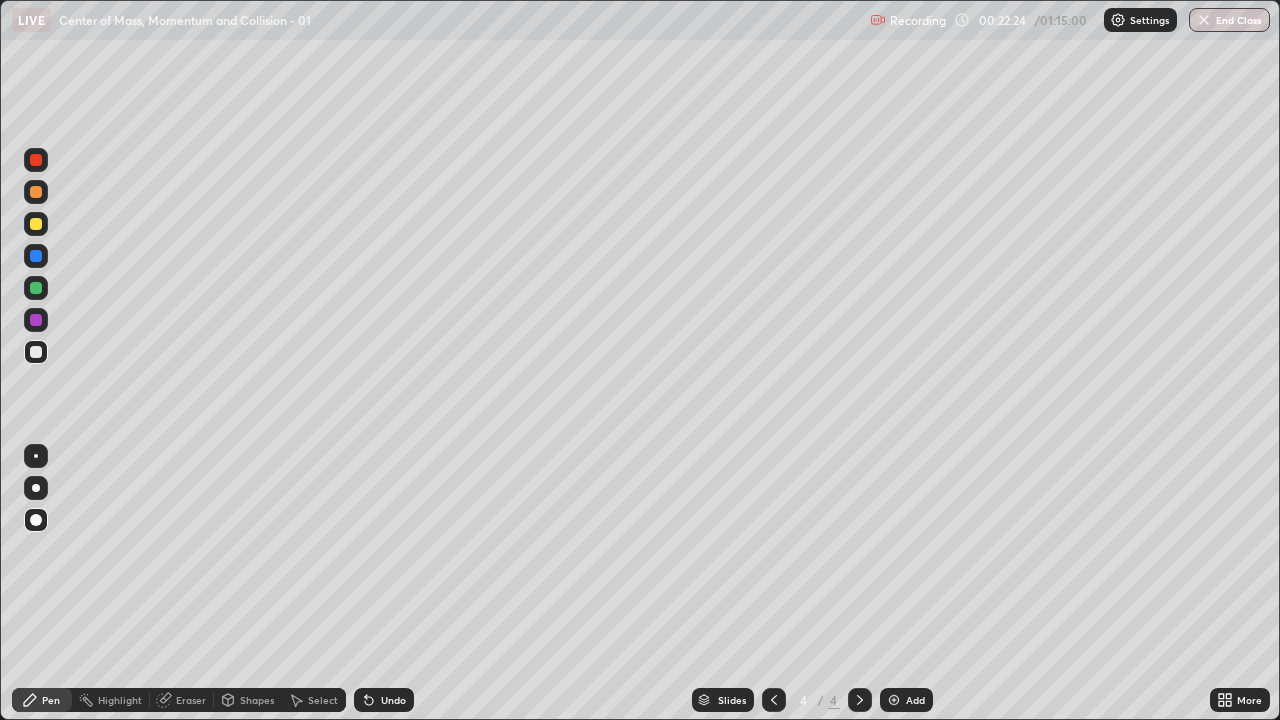 click on "Select" at bounding box center (323, 700) 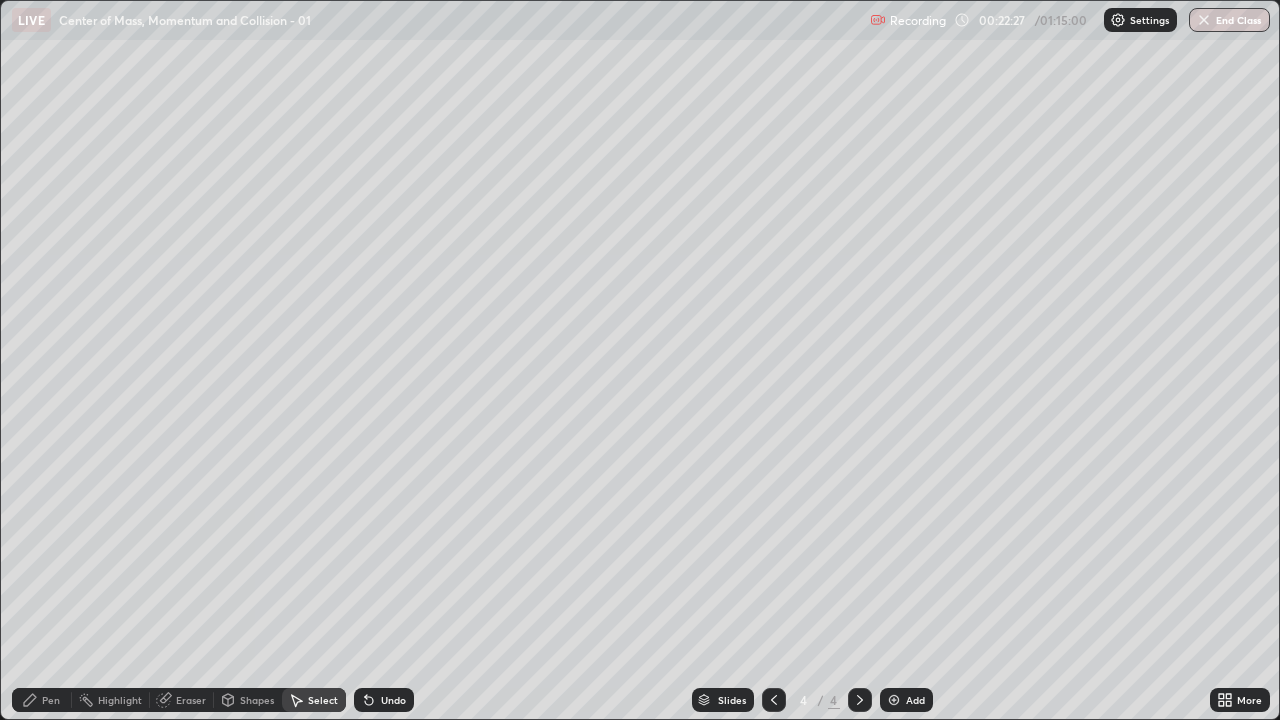 click 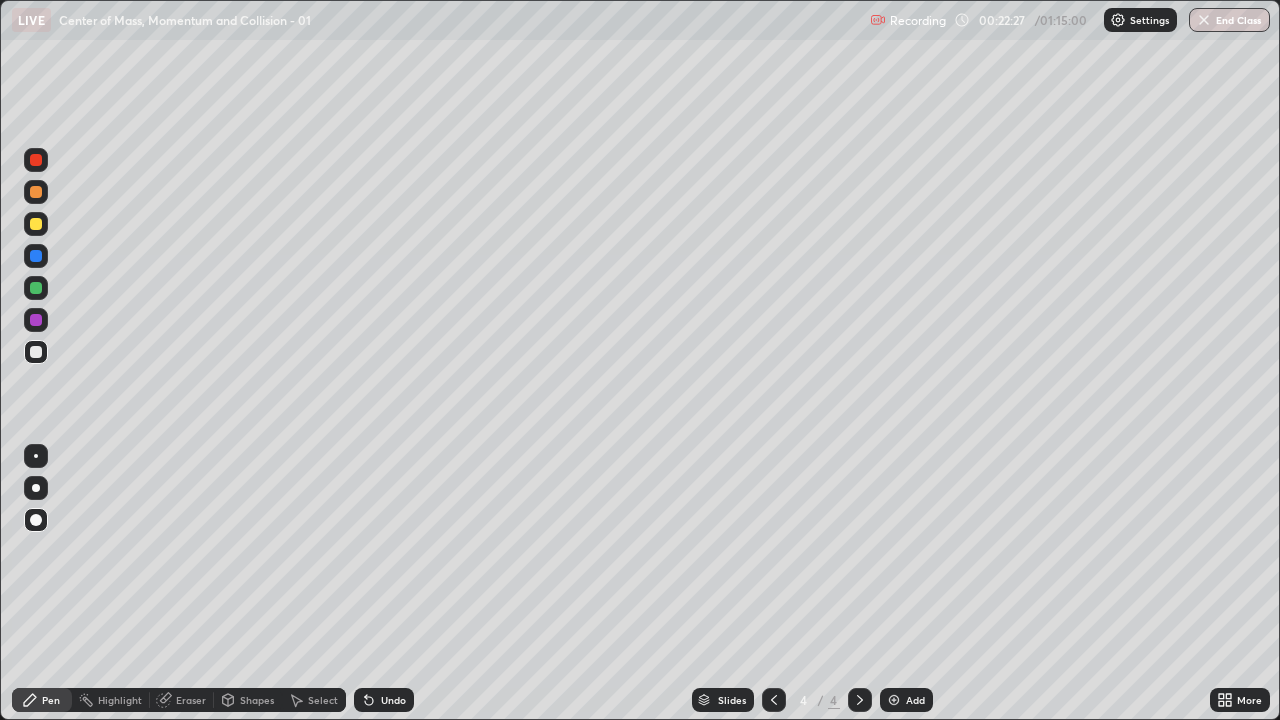 click on "Undo" at bounding box center (384, 700) 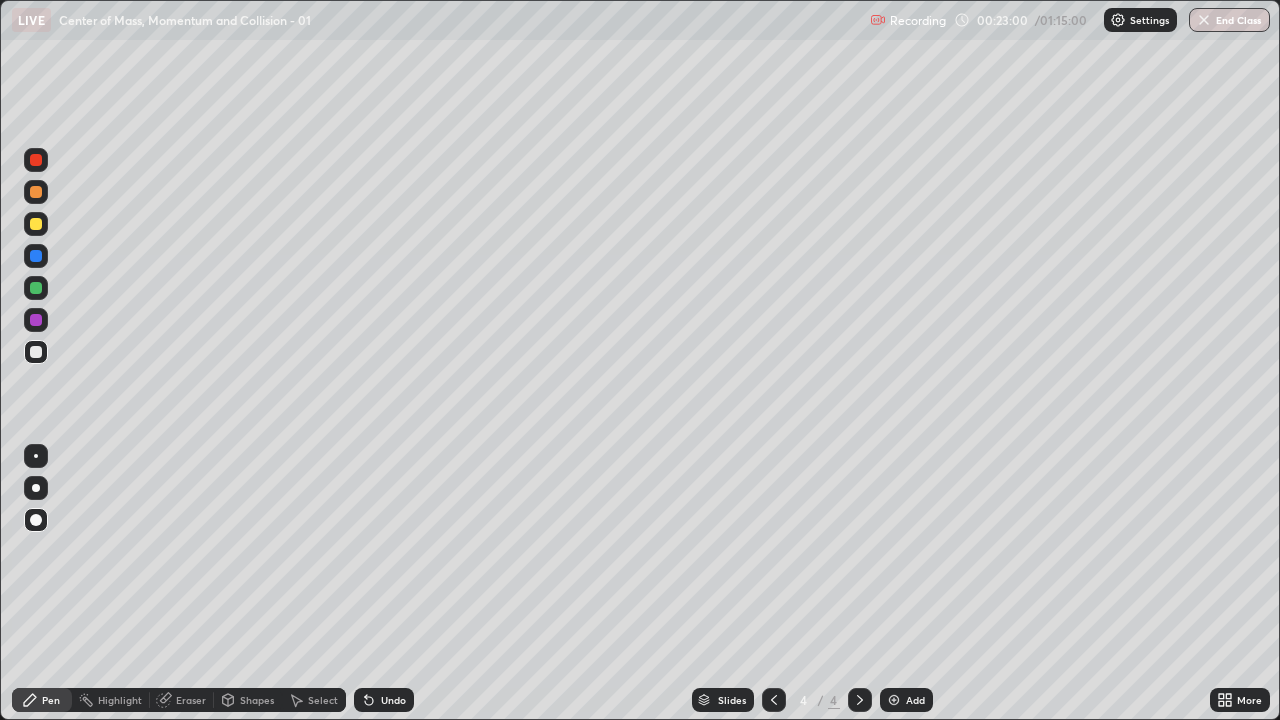 click at bounding box center (36, 160) 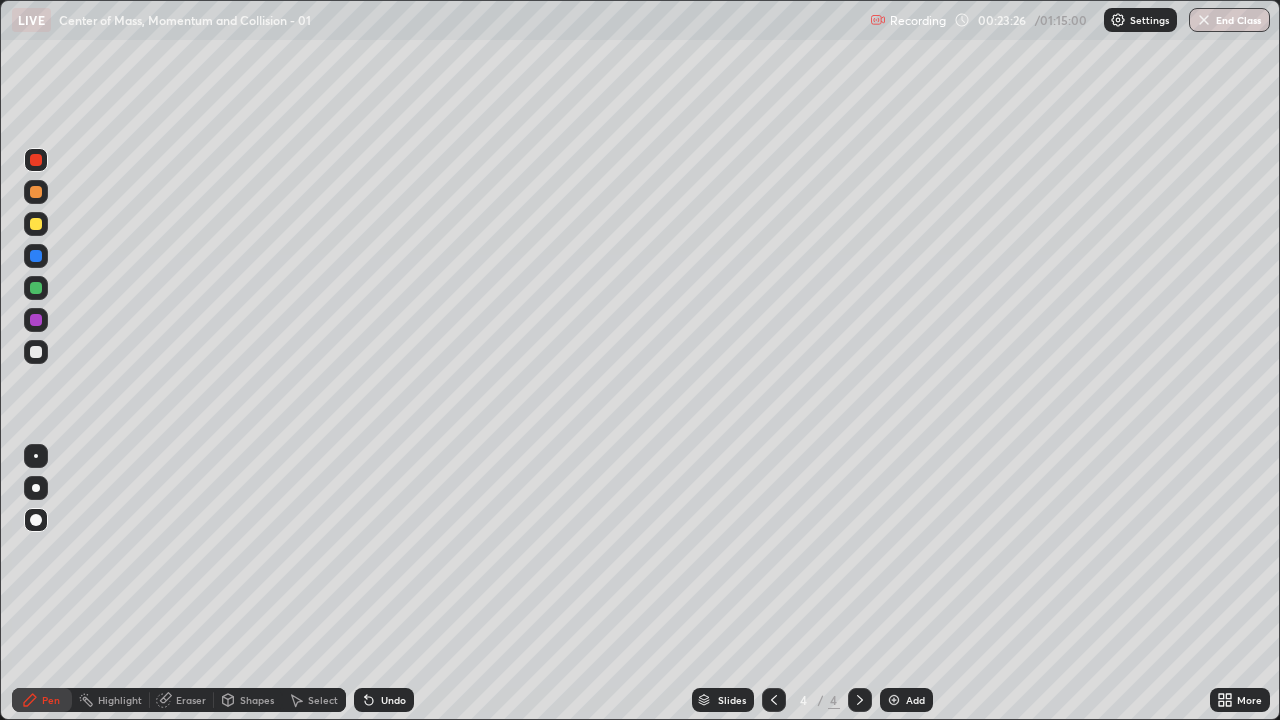click on "Undo" at bounding box center (384, 700) 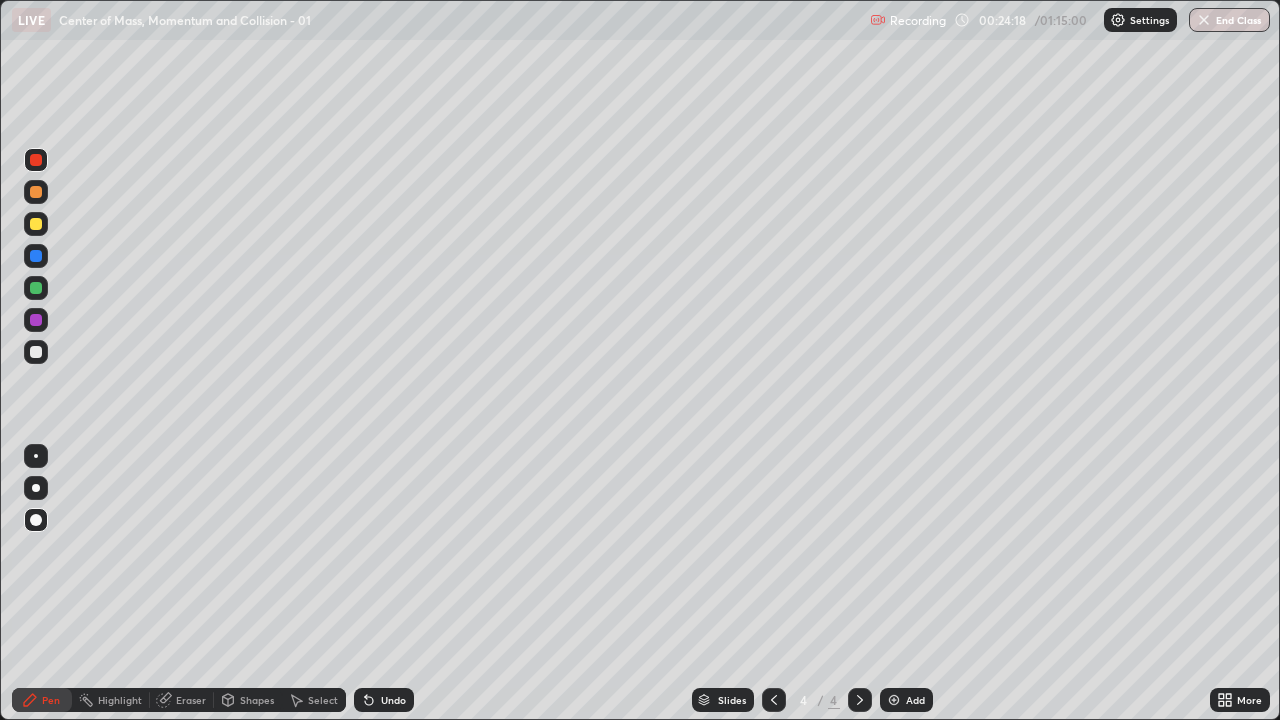 click at bounding box center [36, 224] 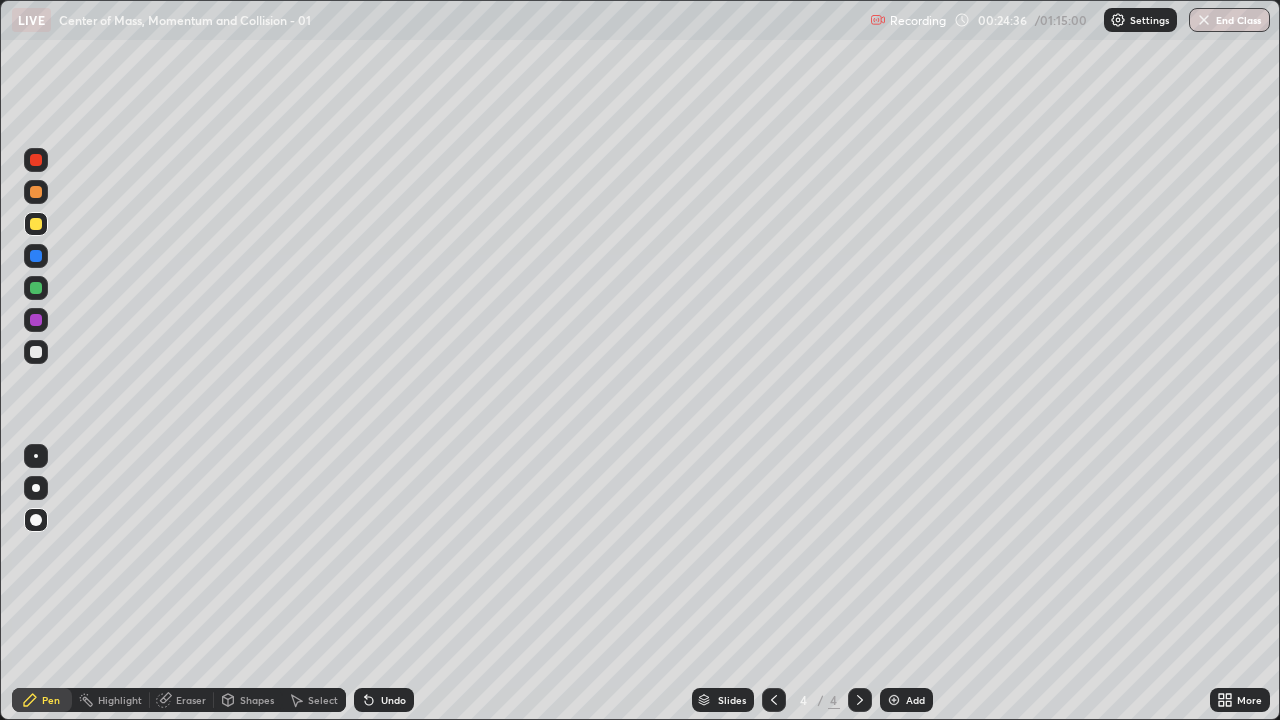 click at bounding box center [36, 256] 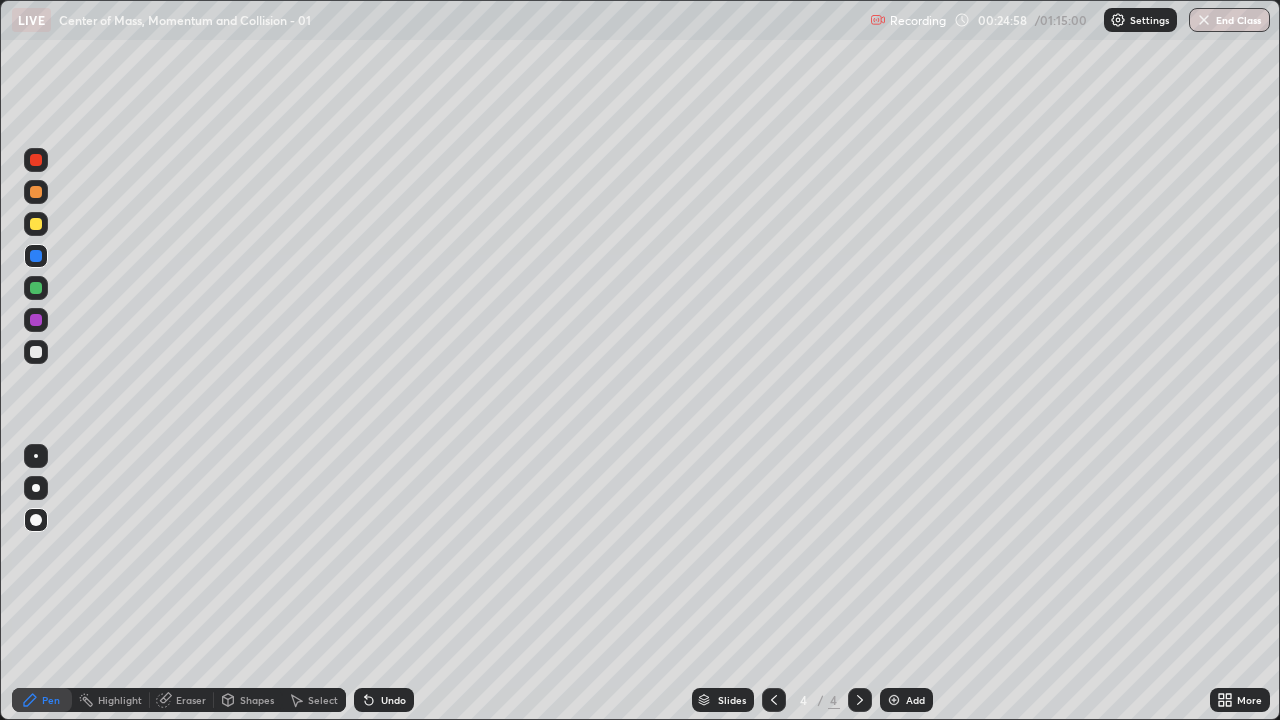 click at bounding box center [36, 224] 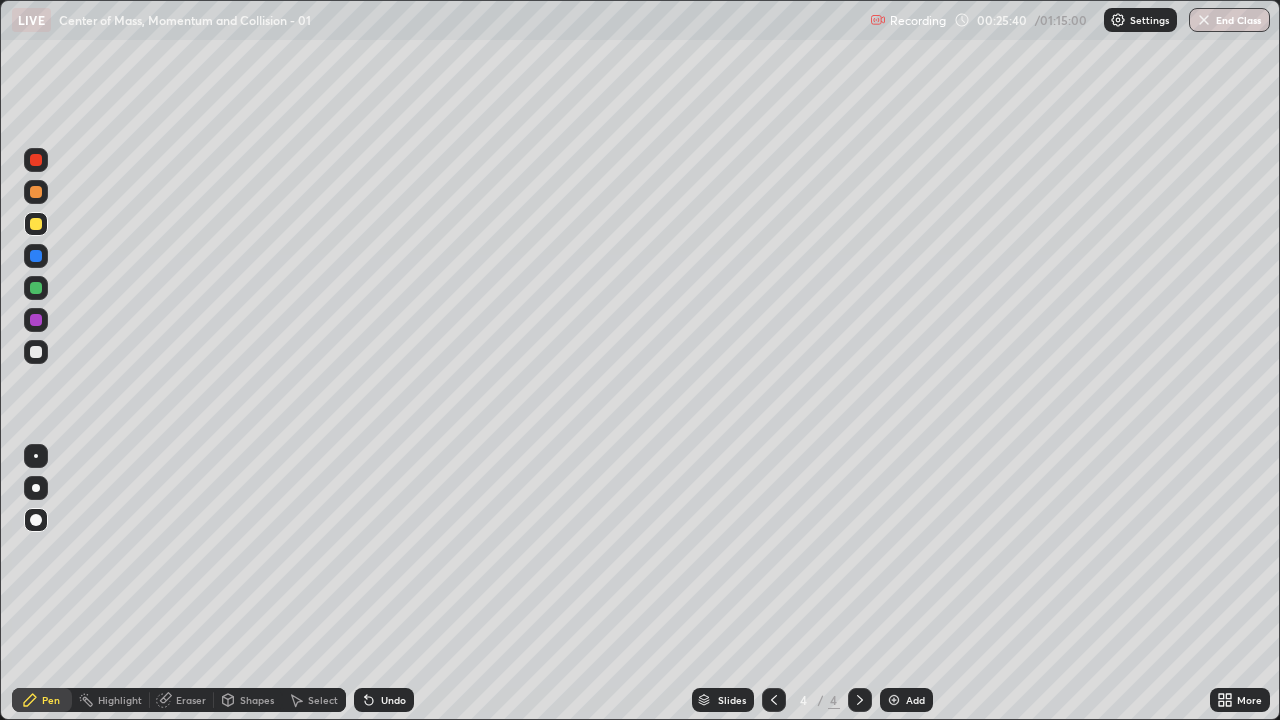 click on "Eraser" at bounding box center [191, 700] 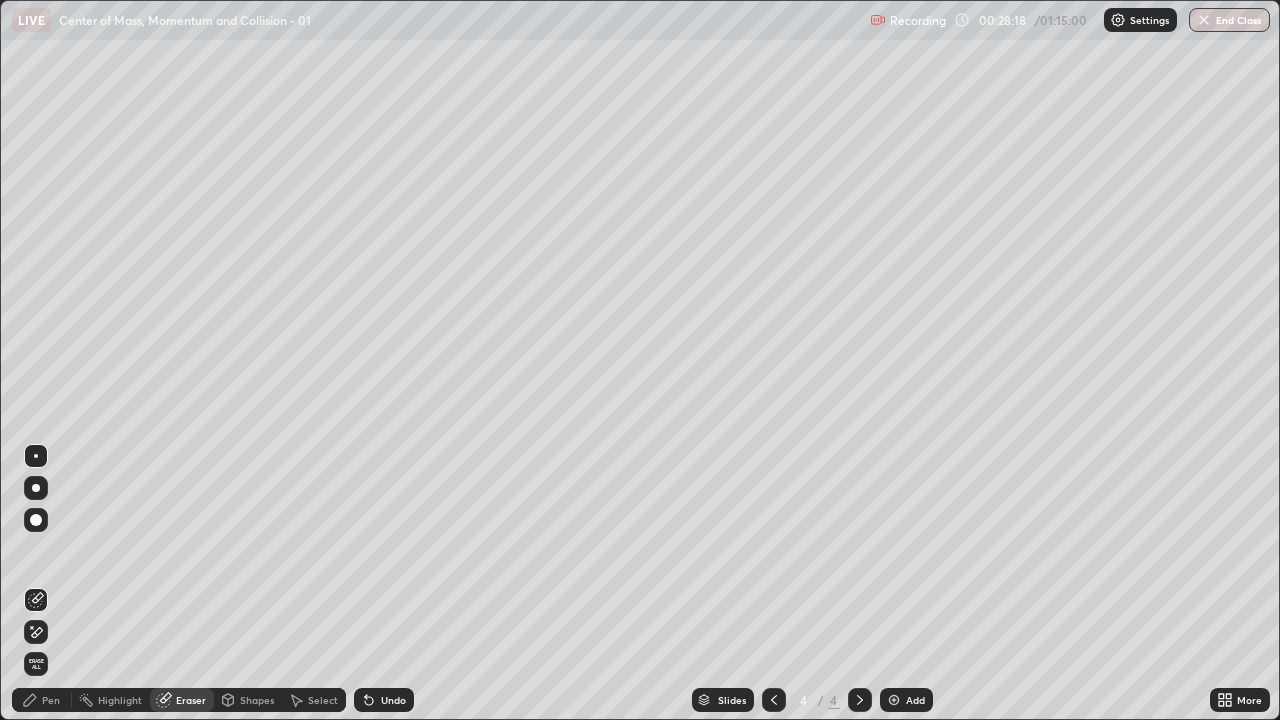 click on "Pen" at bounding box center (42, 700) 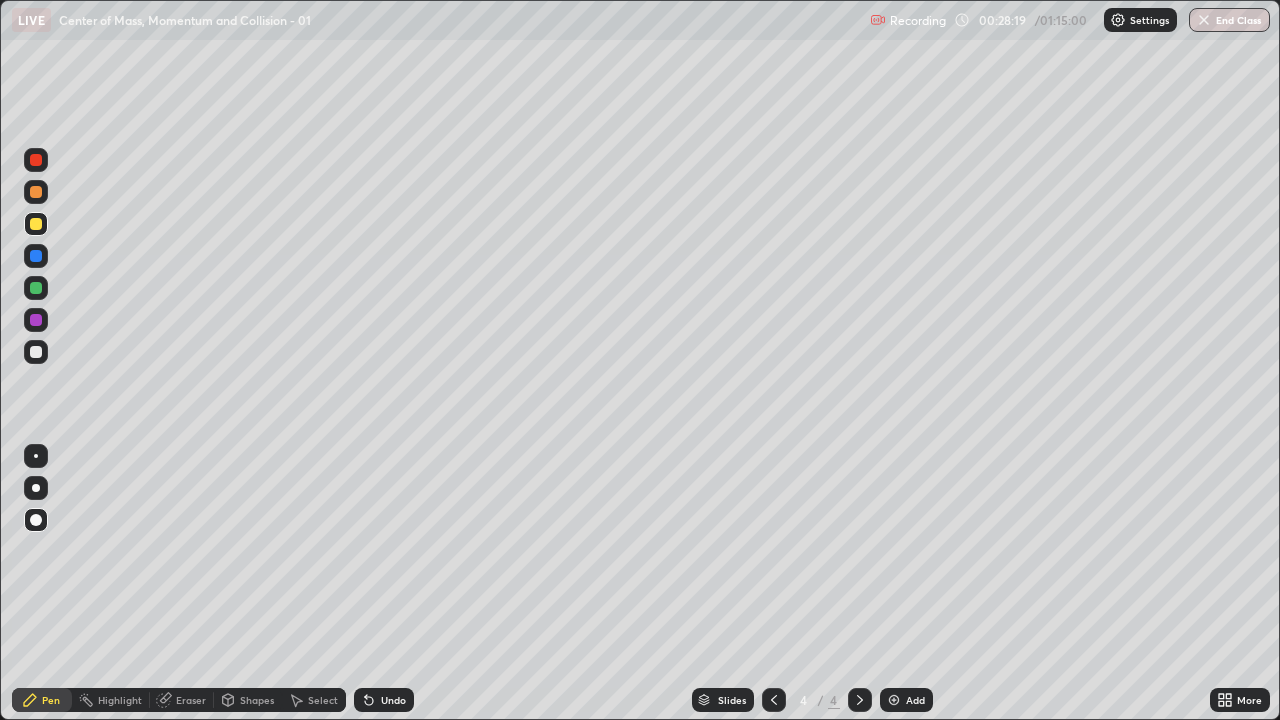 click at bounding box center [36, 224] 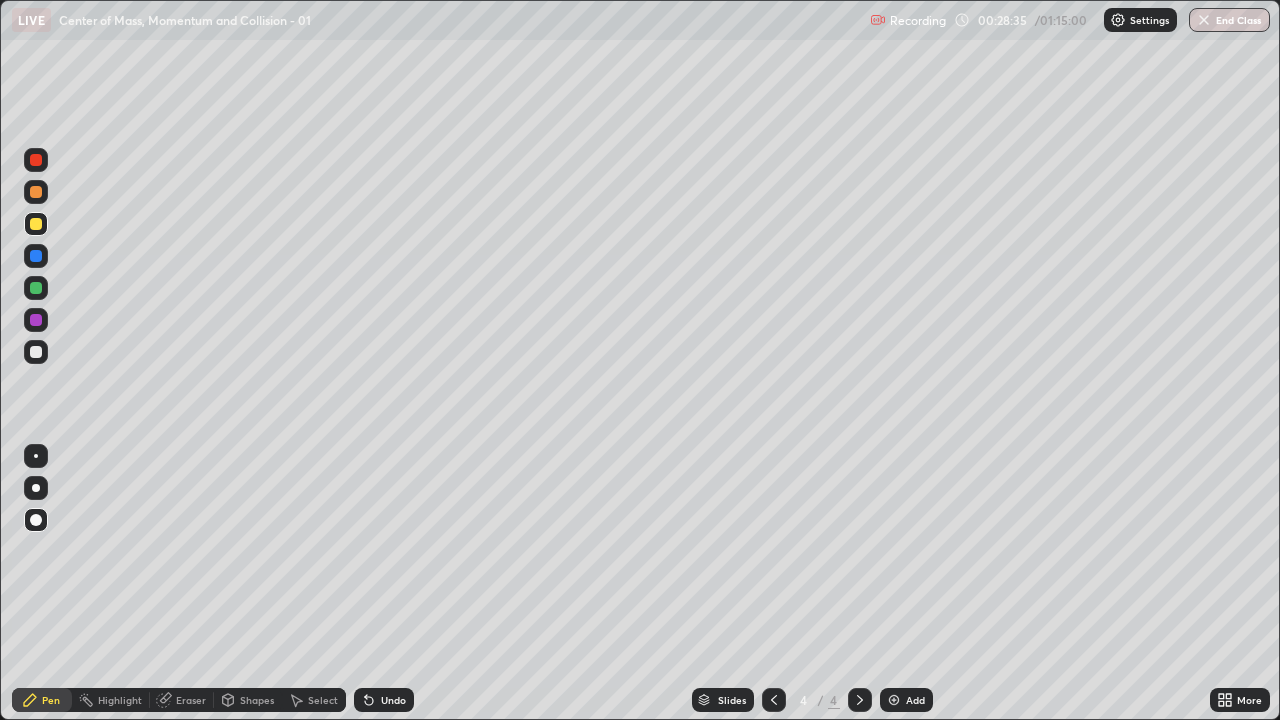 click at bounding box center [36, 288] 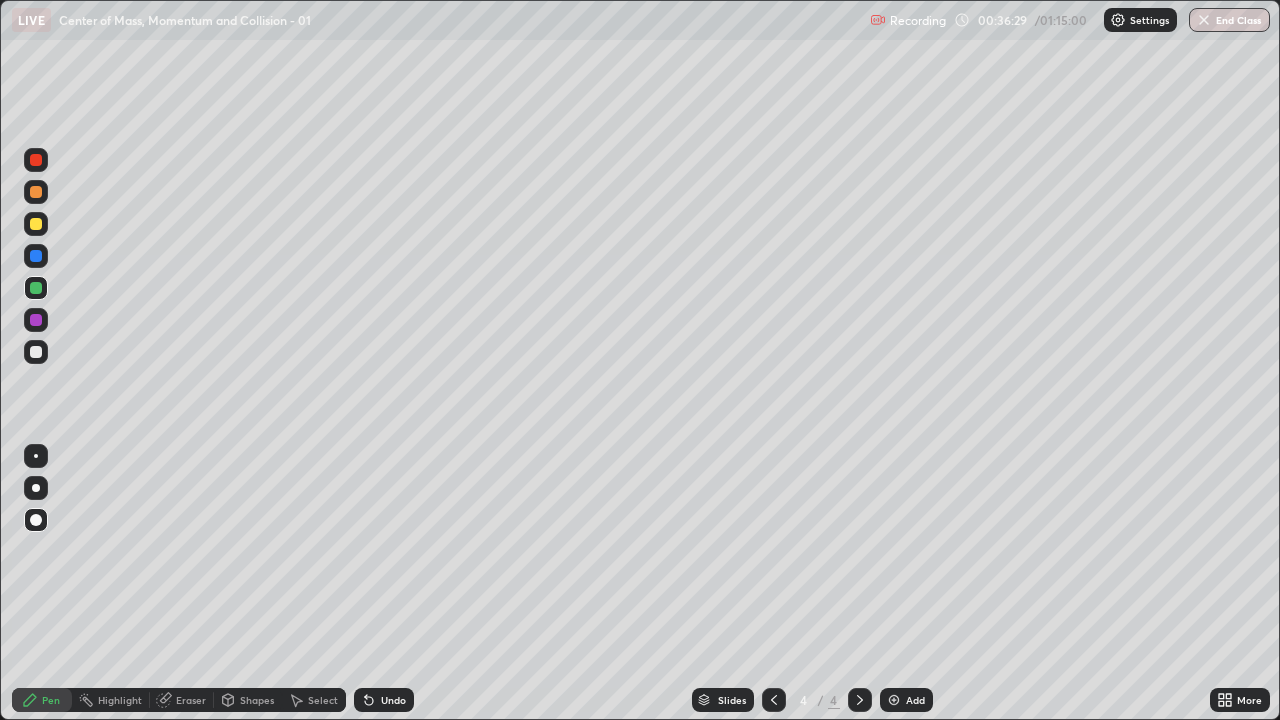 click on "Add" at bounding box center [906, 700] 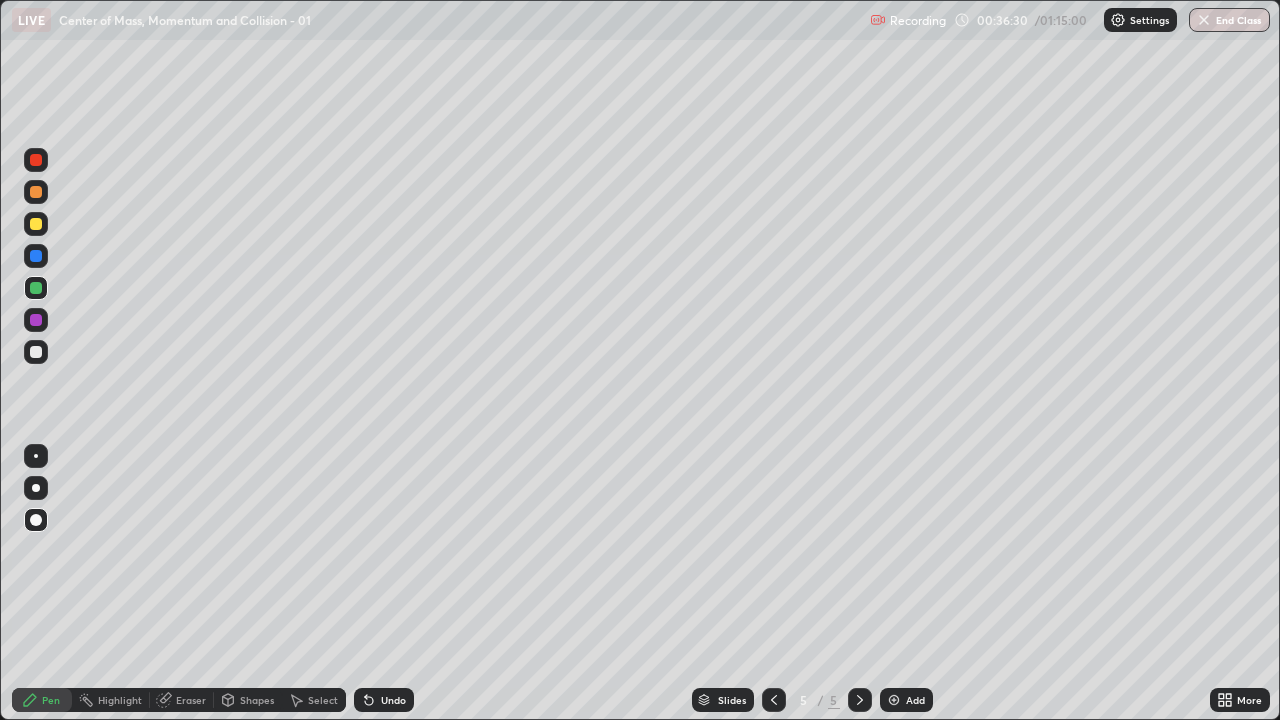 click at bounding box center [36, 352] 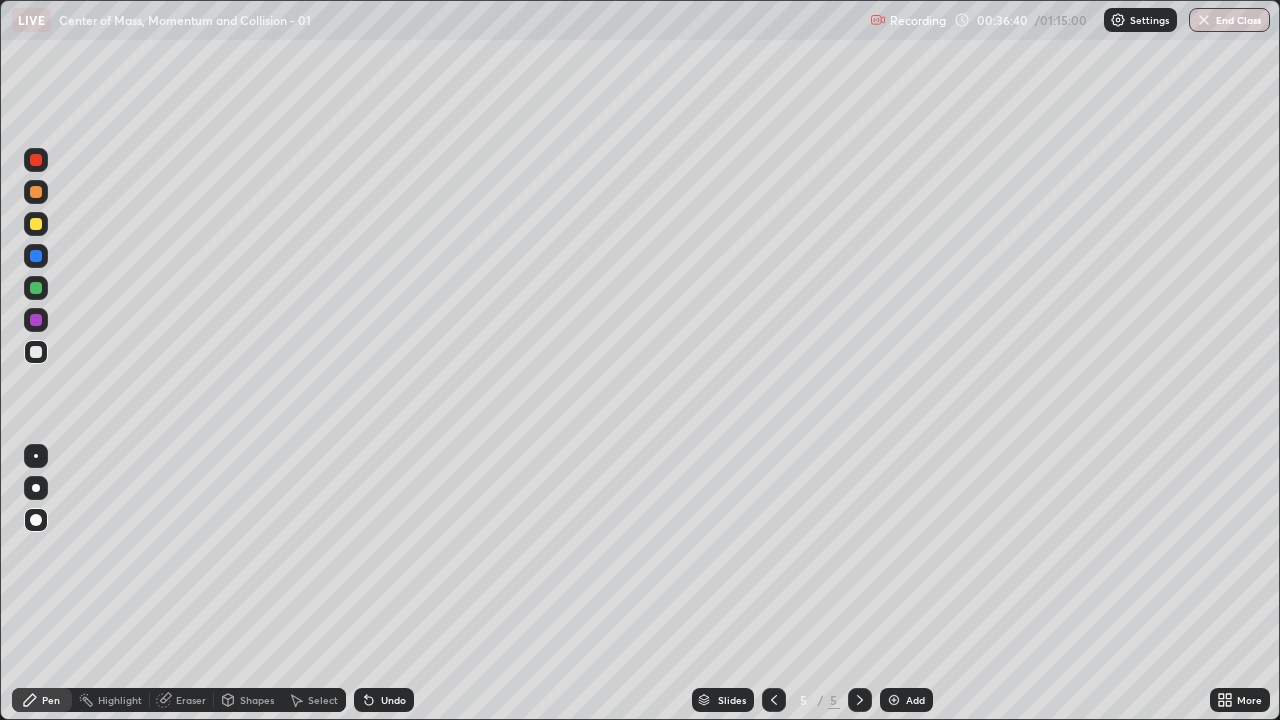 click on "Undo" at bounding box center [384, 700] 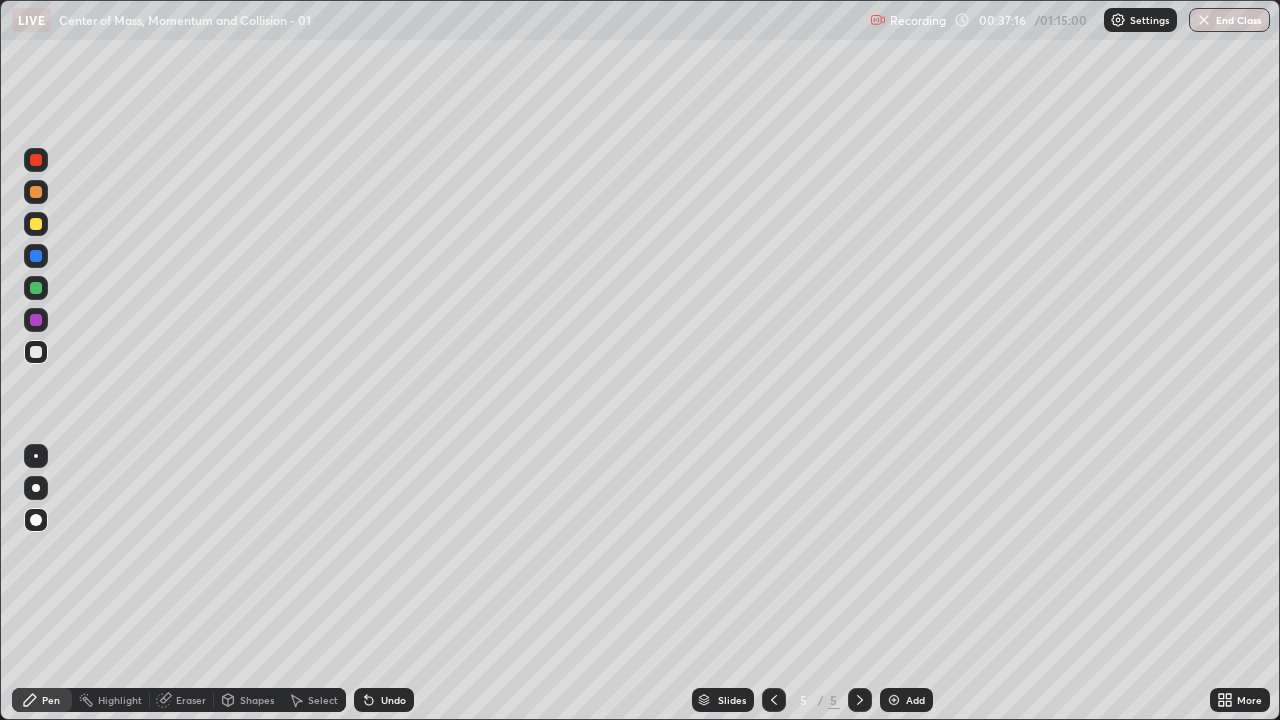 click on "Eraser" at bounding box center (182, 700) 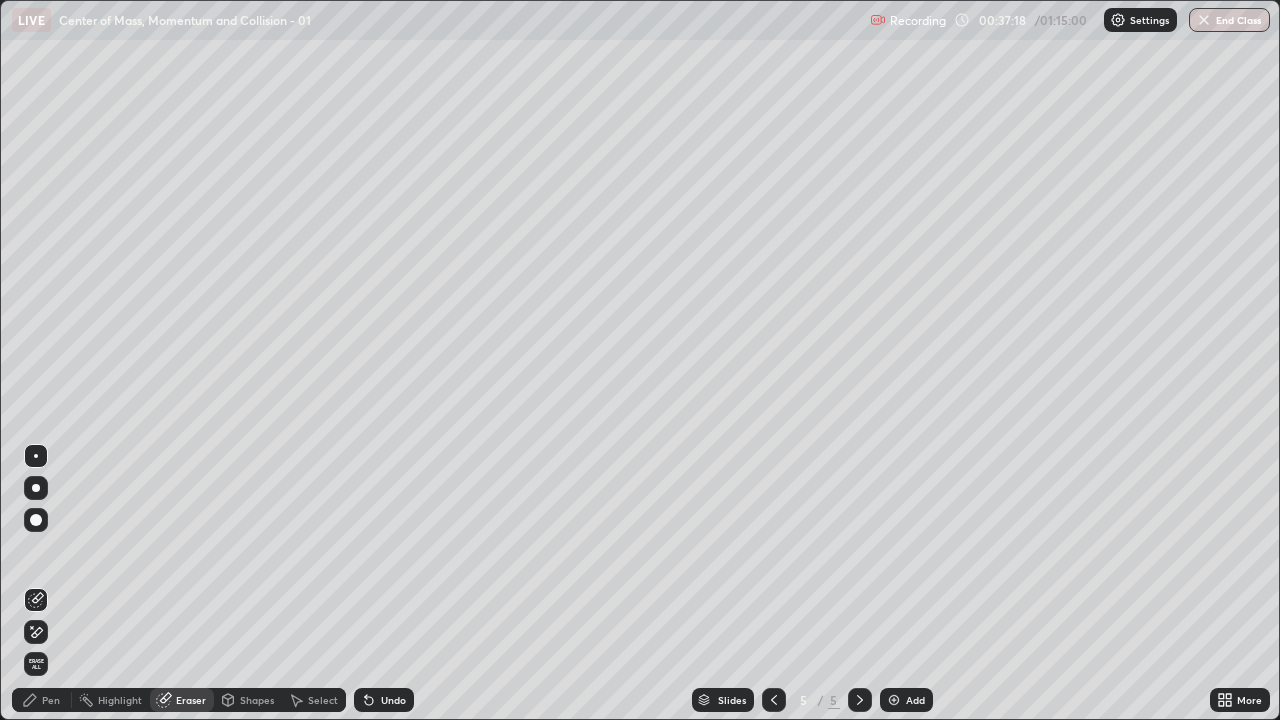 click 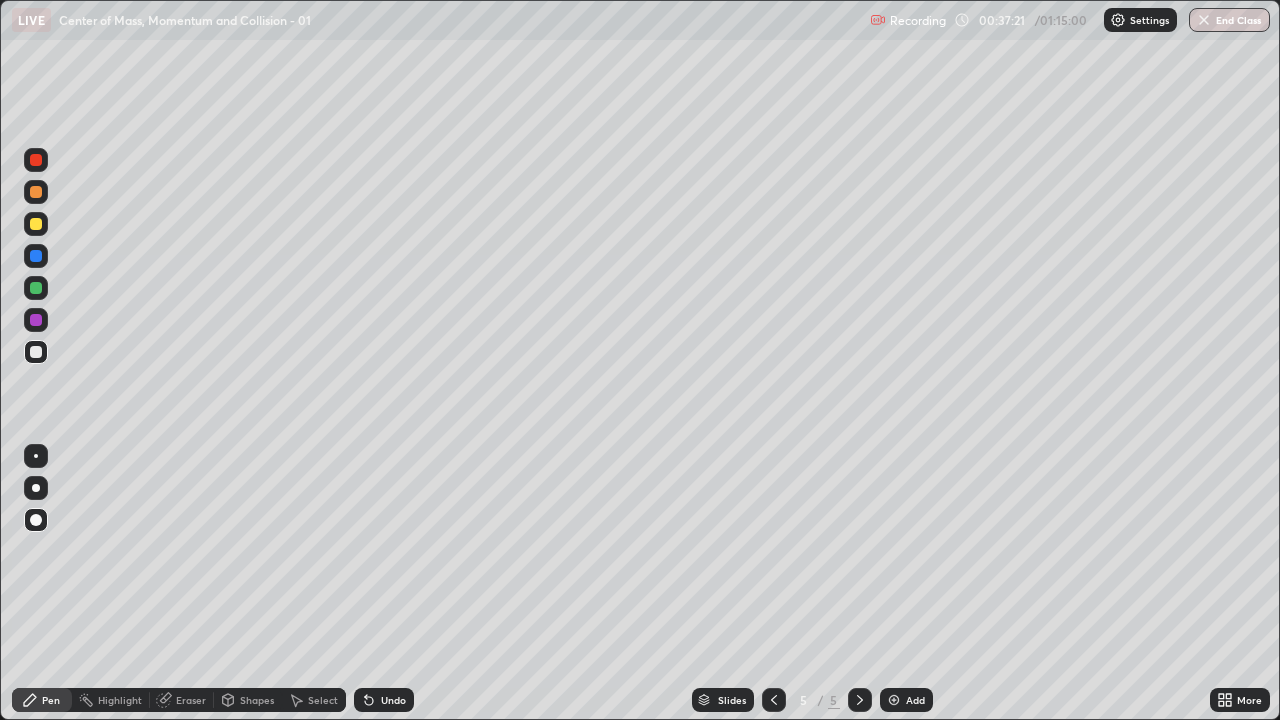 click on "Undo" at bounding box center [393, 700] 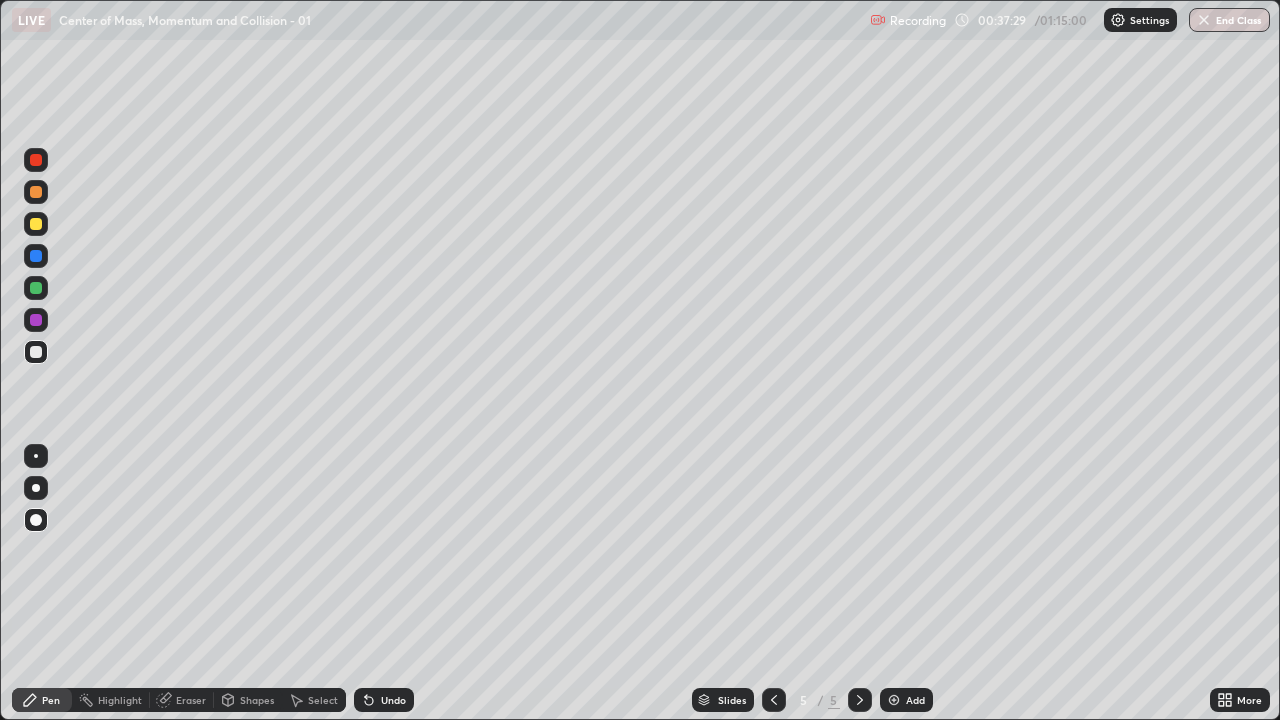 click at bounding box center (36, 288) 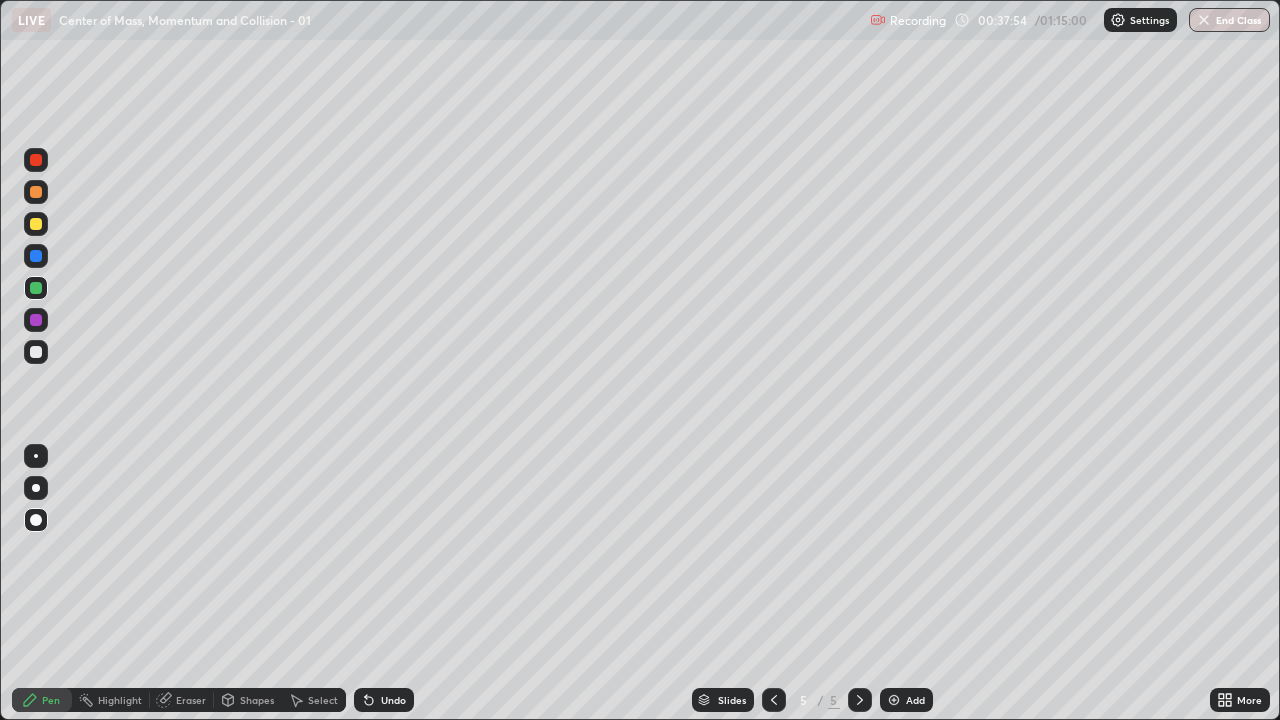 click at bounding box center [36, 320] 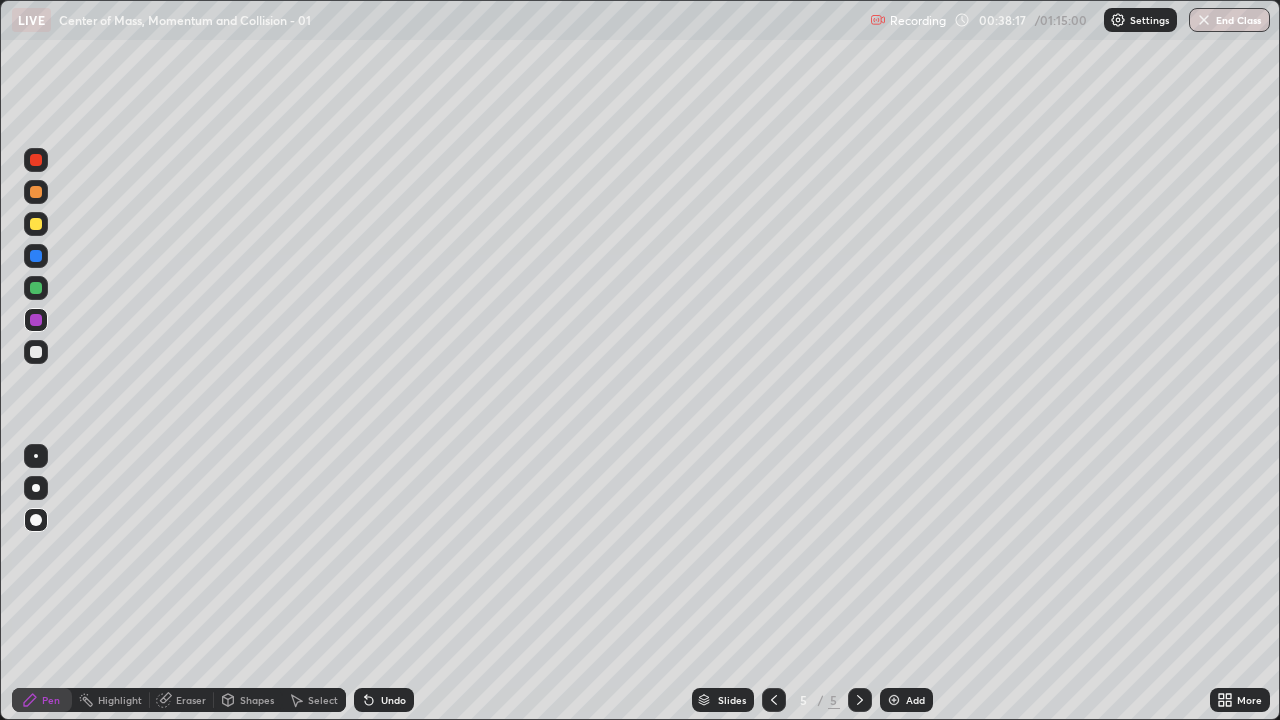 click on "Undo" at bounding box center (393, 700) 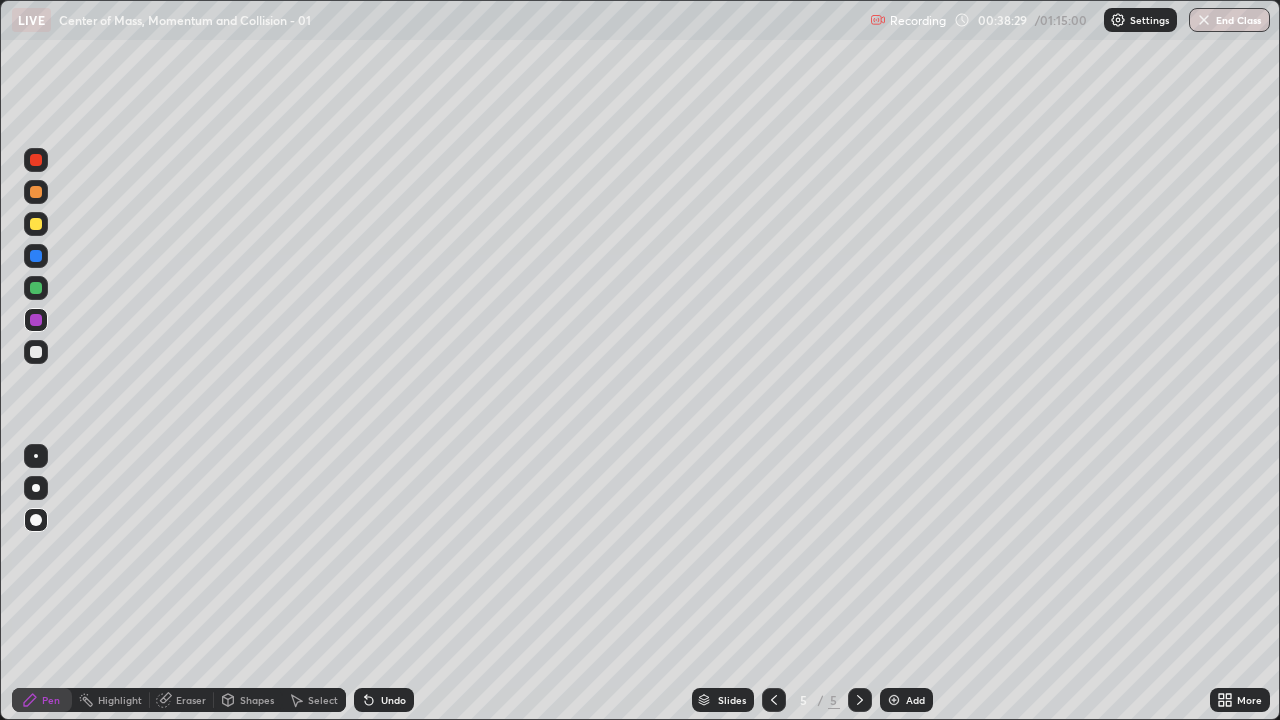 click on "Undo" at bounding box center [393, 700] 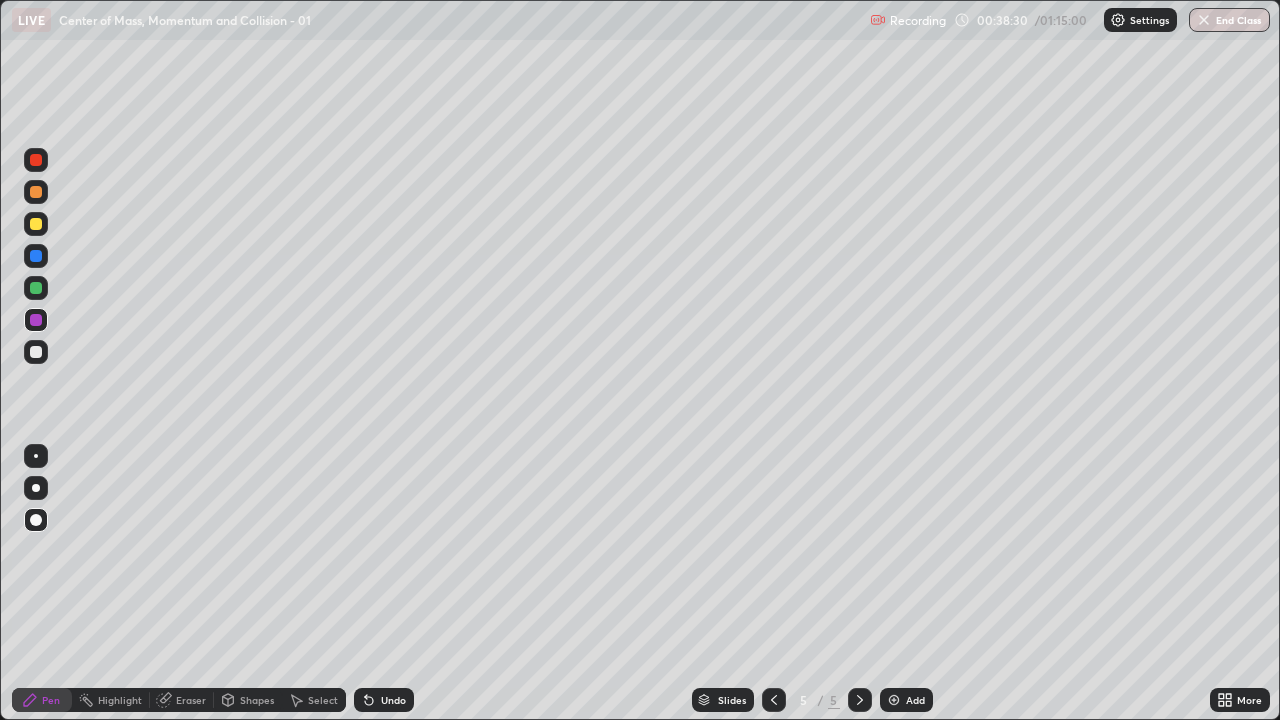 click on "Undo" at bounding box center [393, 700] 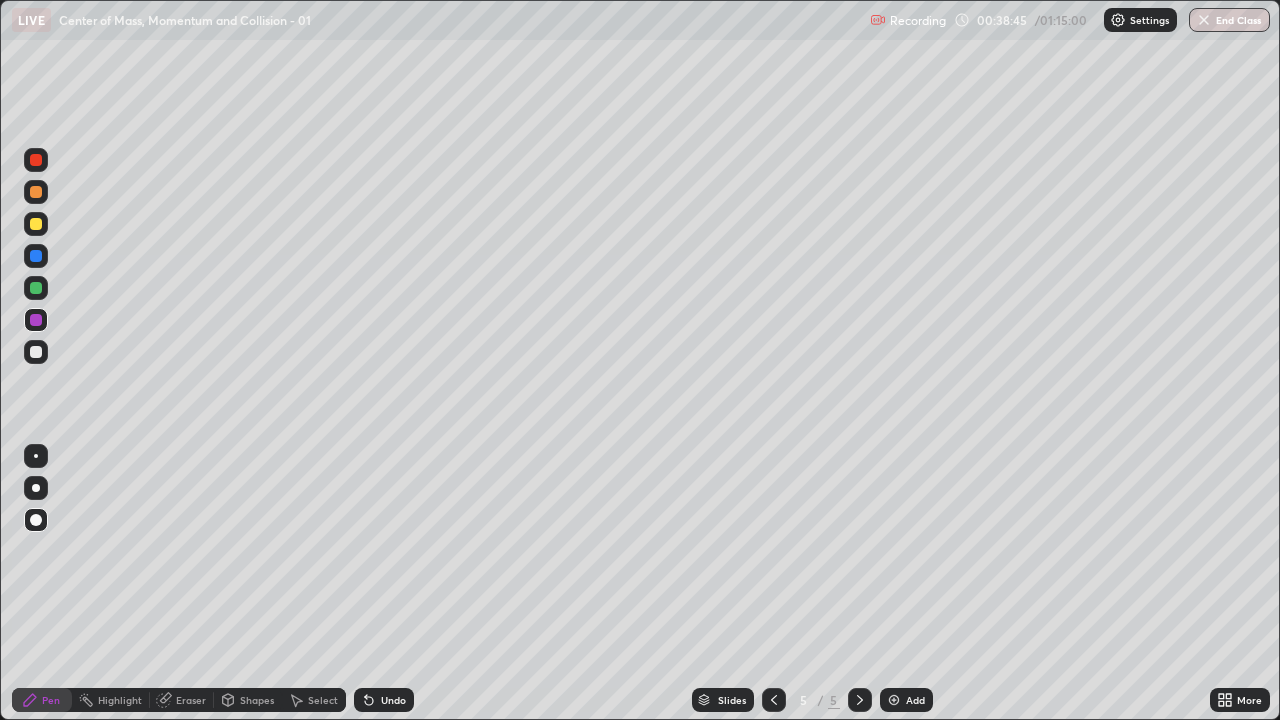 click at bounding box center (36, 352) 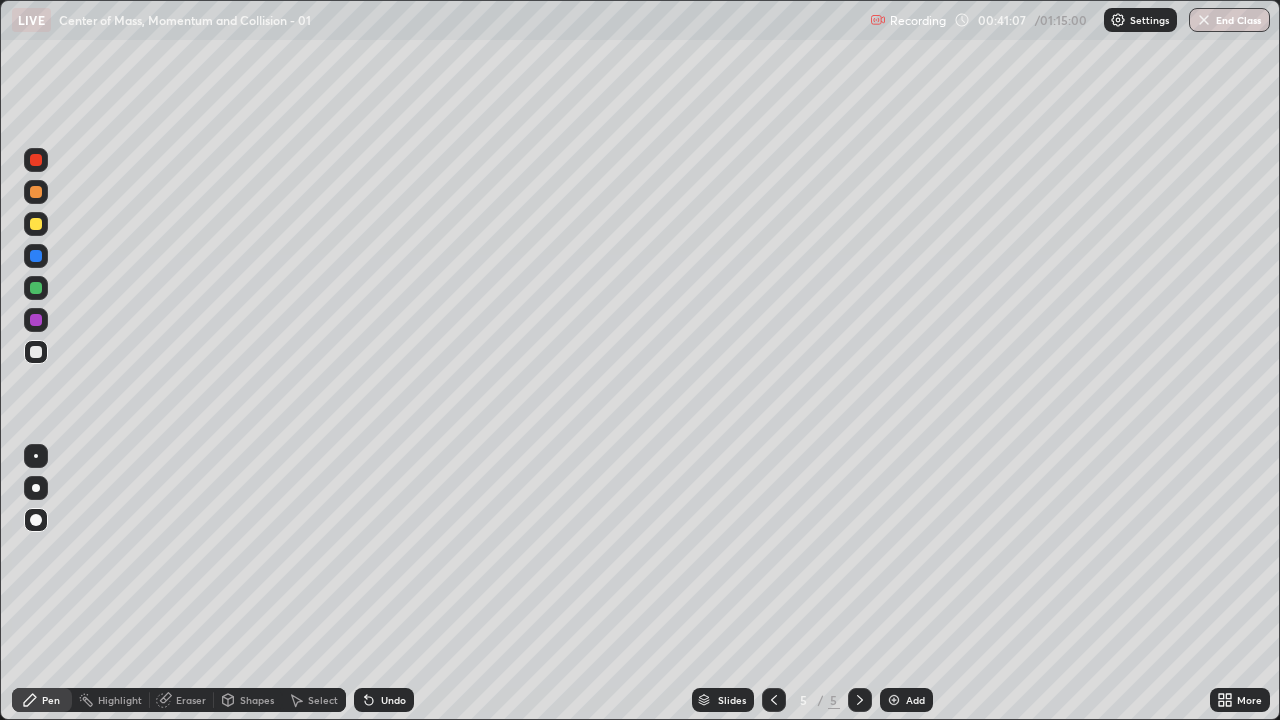 click at bounding box center [36, 160] 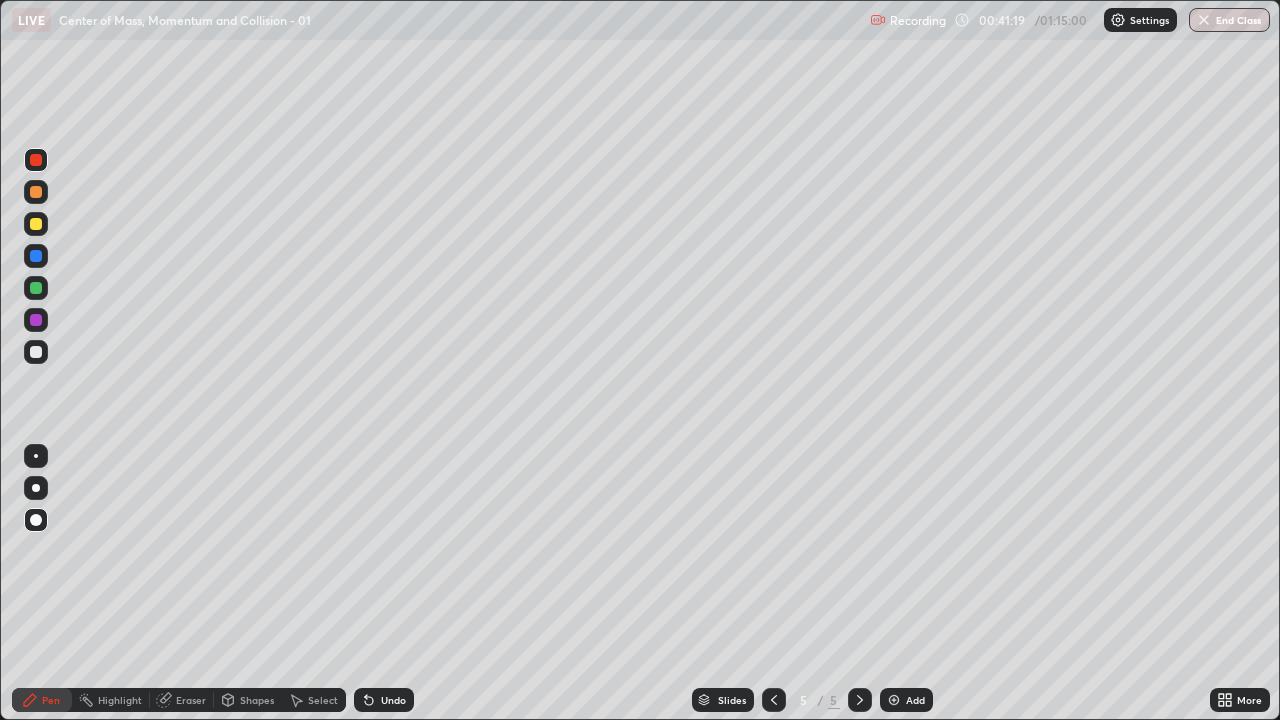click on "Undo" at bounding box center (393, 700) 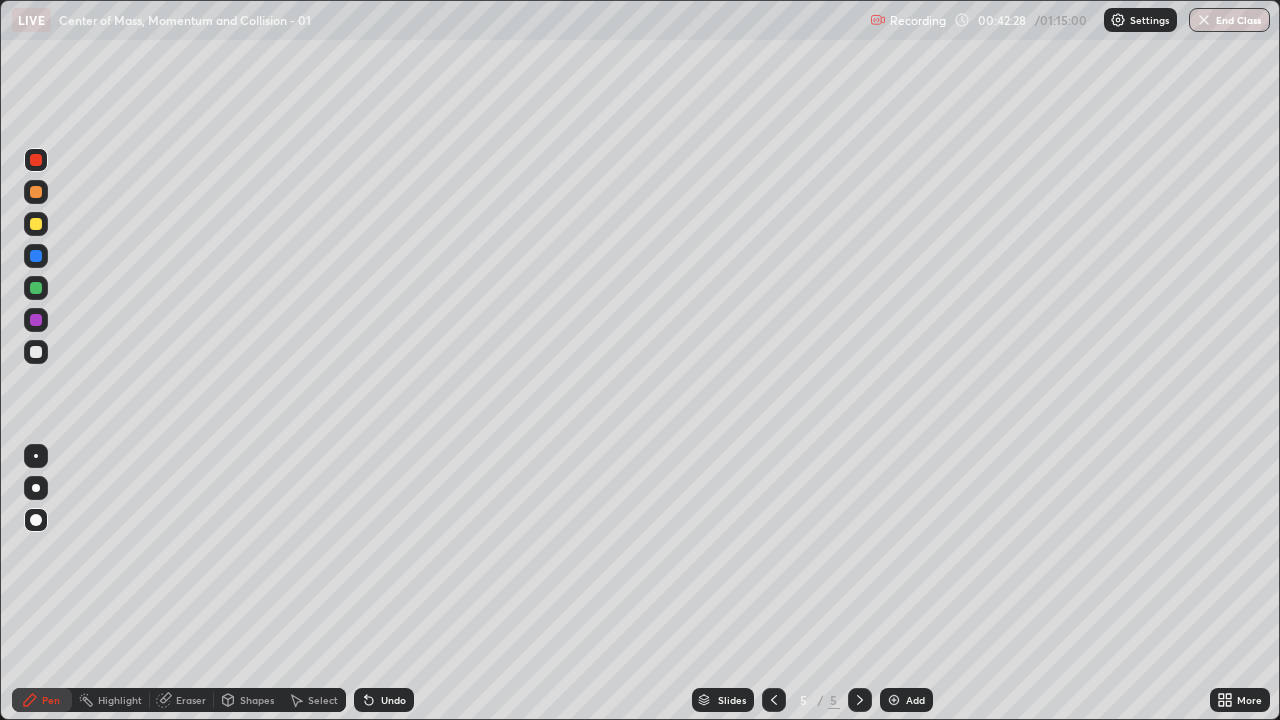 click at bounding box center [894, 700] 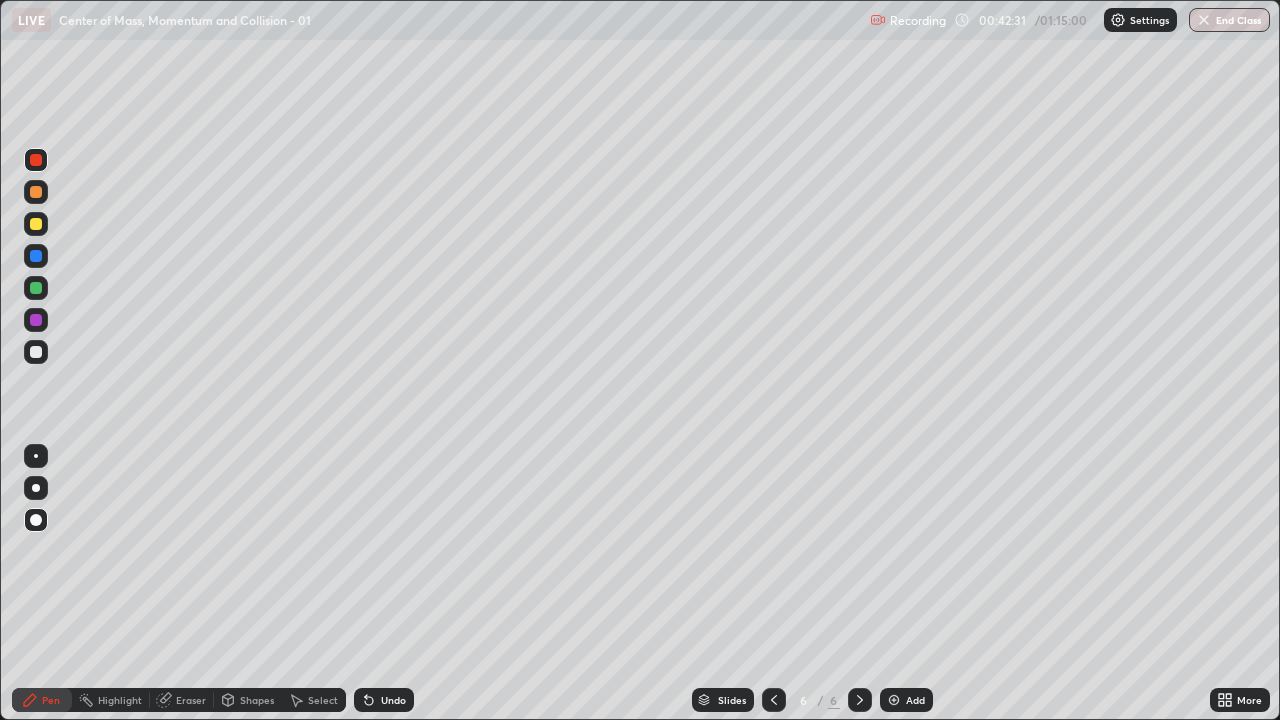 click on "Undo" at bounding box center (393, 700) 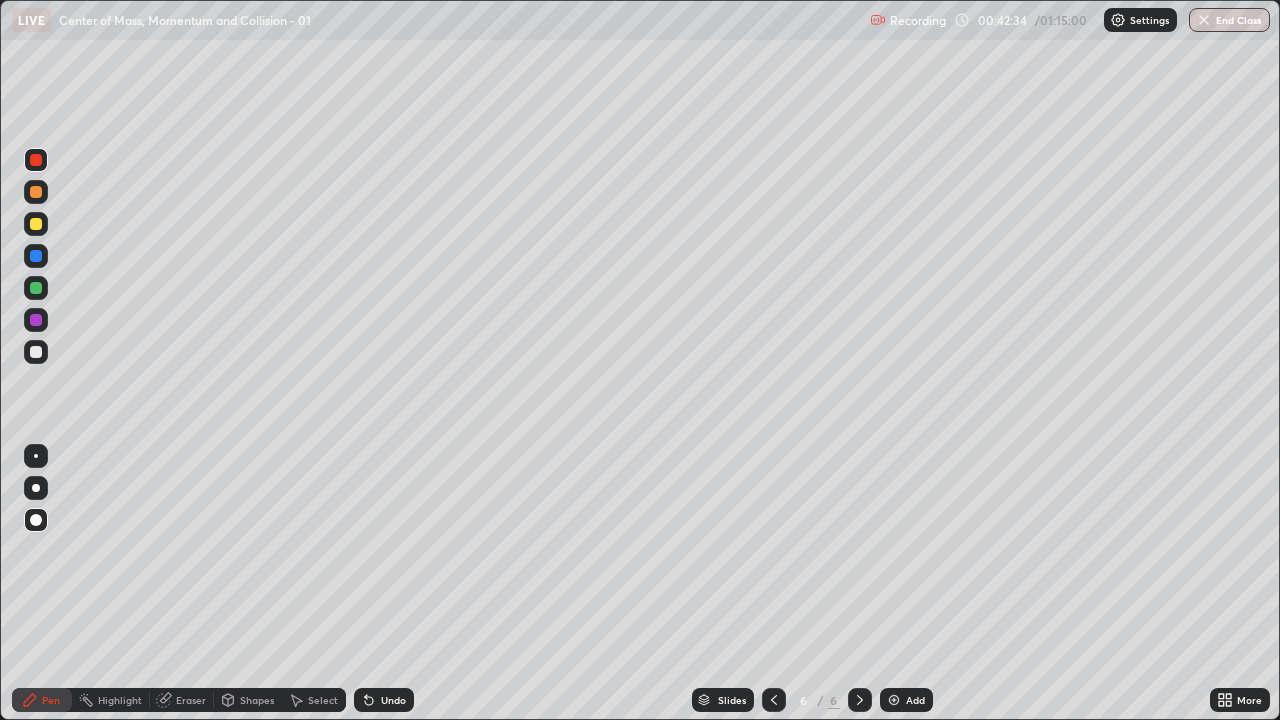 click at bounding box center [36, 256] 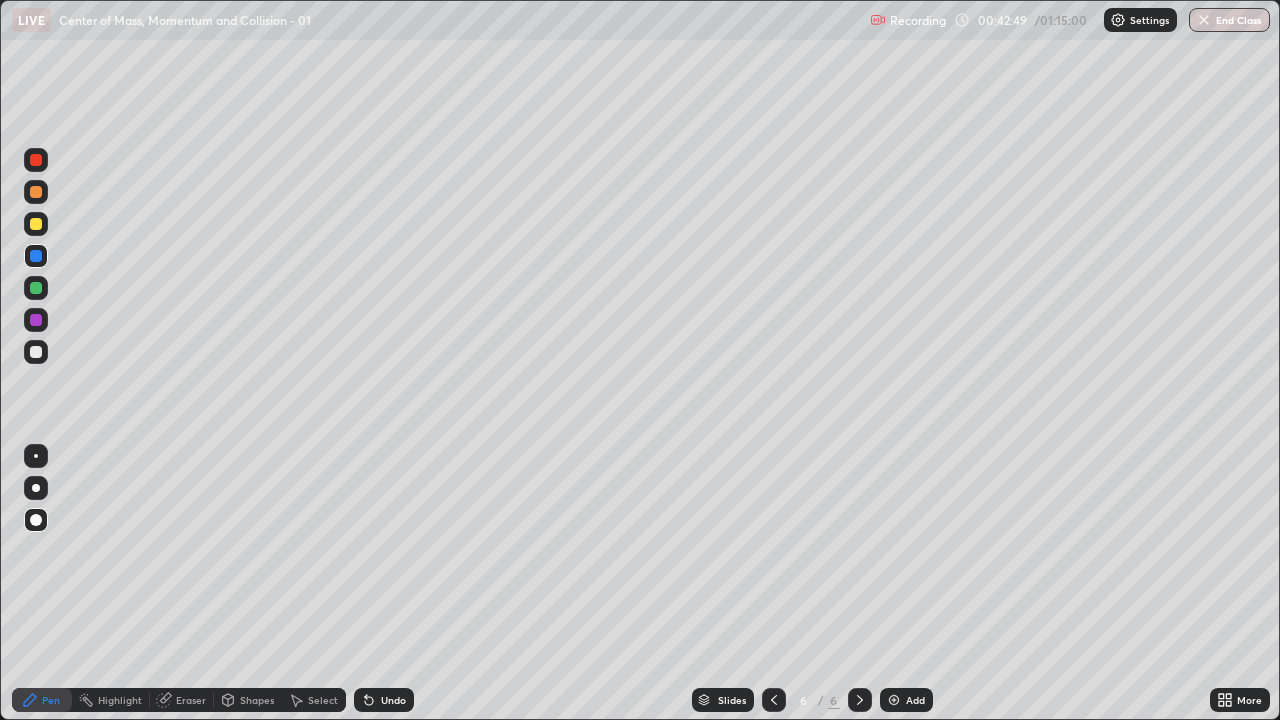 click at bounding box center [36, 160] 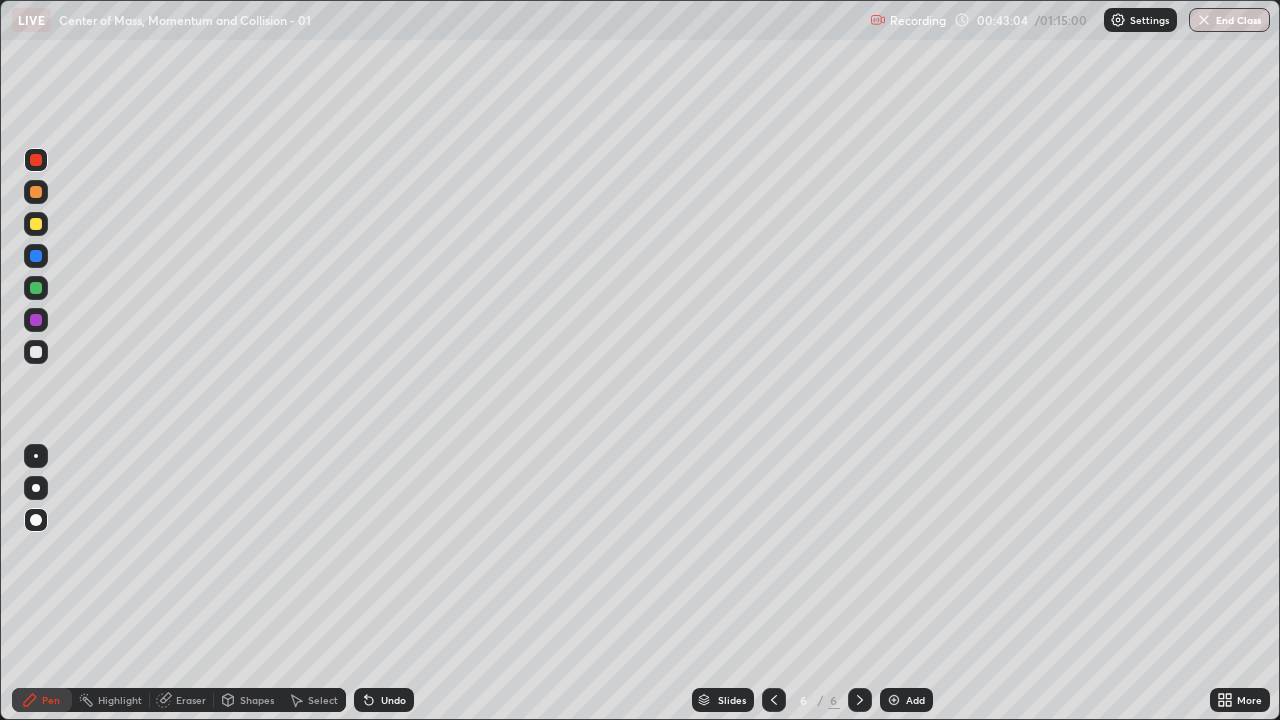 click on "Undo" at bounding box center [393, 700] 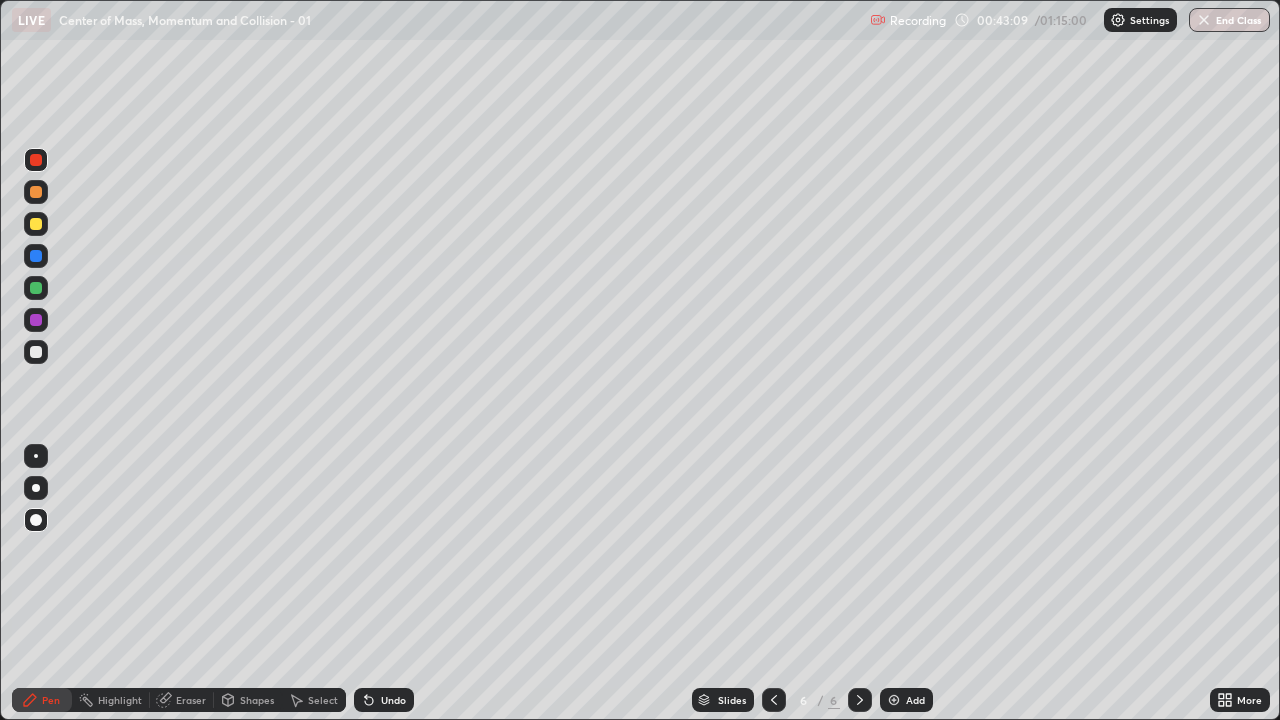 click on "Undo" at bounding box center [384, 700] 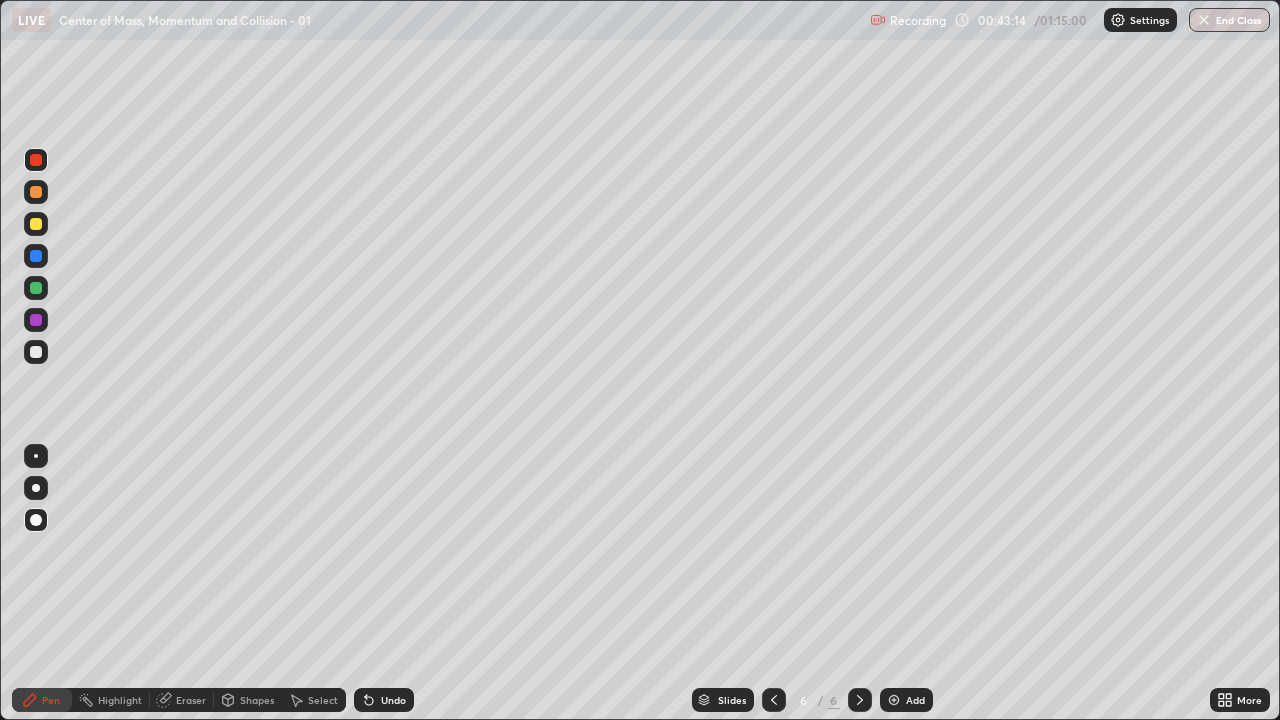 click at bounding box center [36, 352] 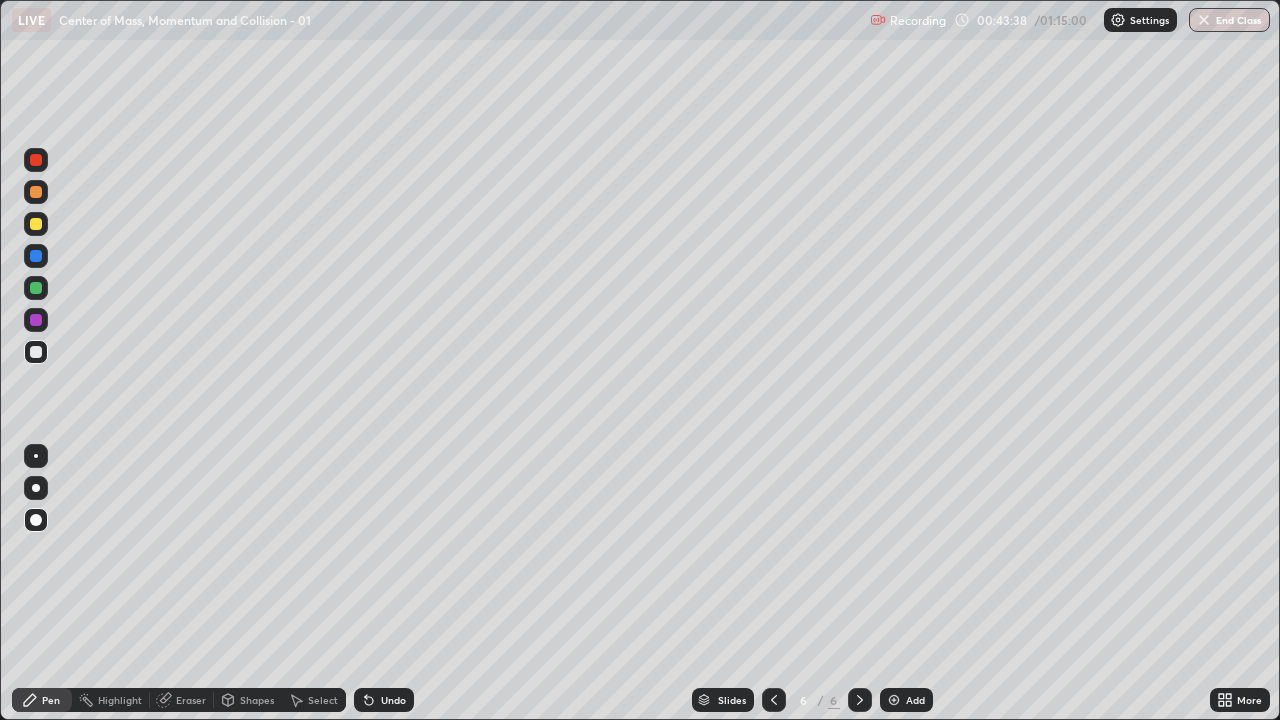 click at bounding box center (36, 256) 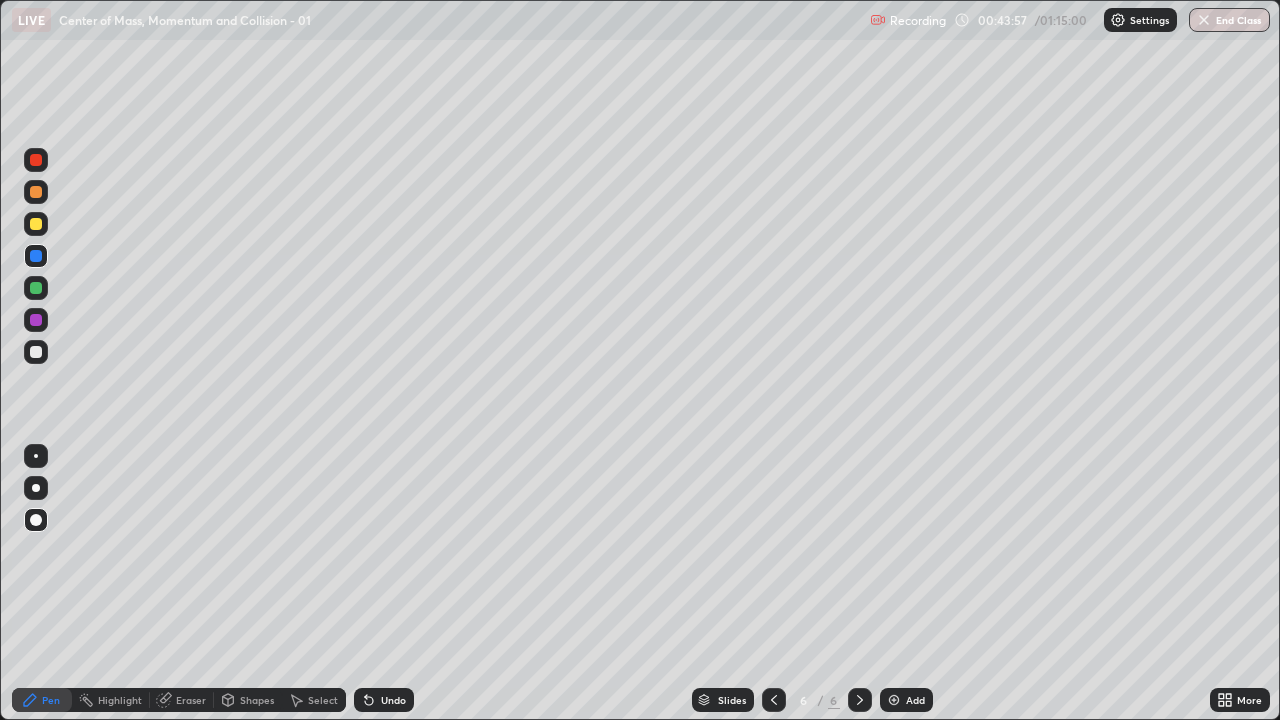 click 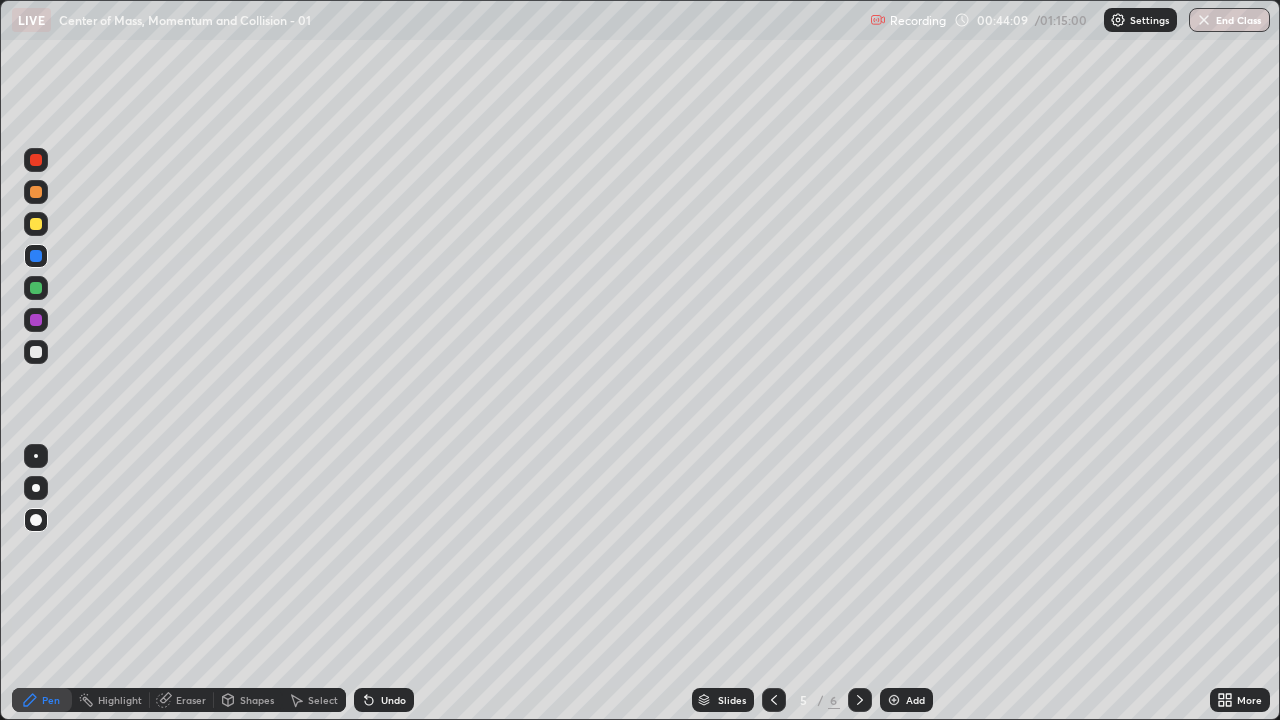 click 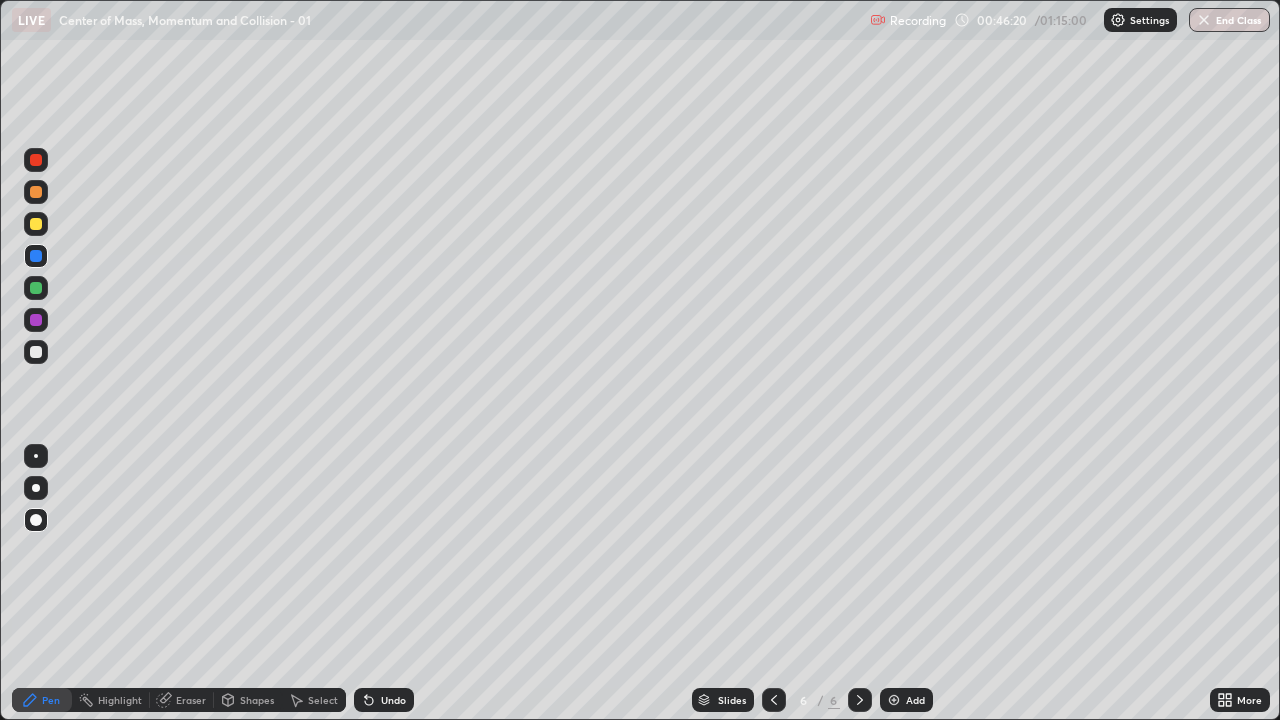click at bounding box center [36, 320] 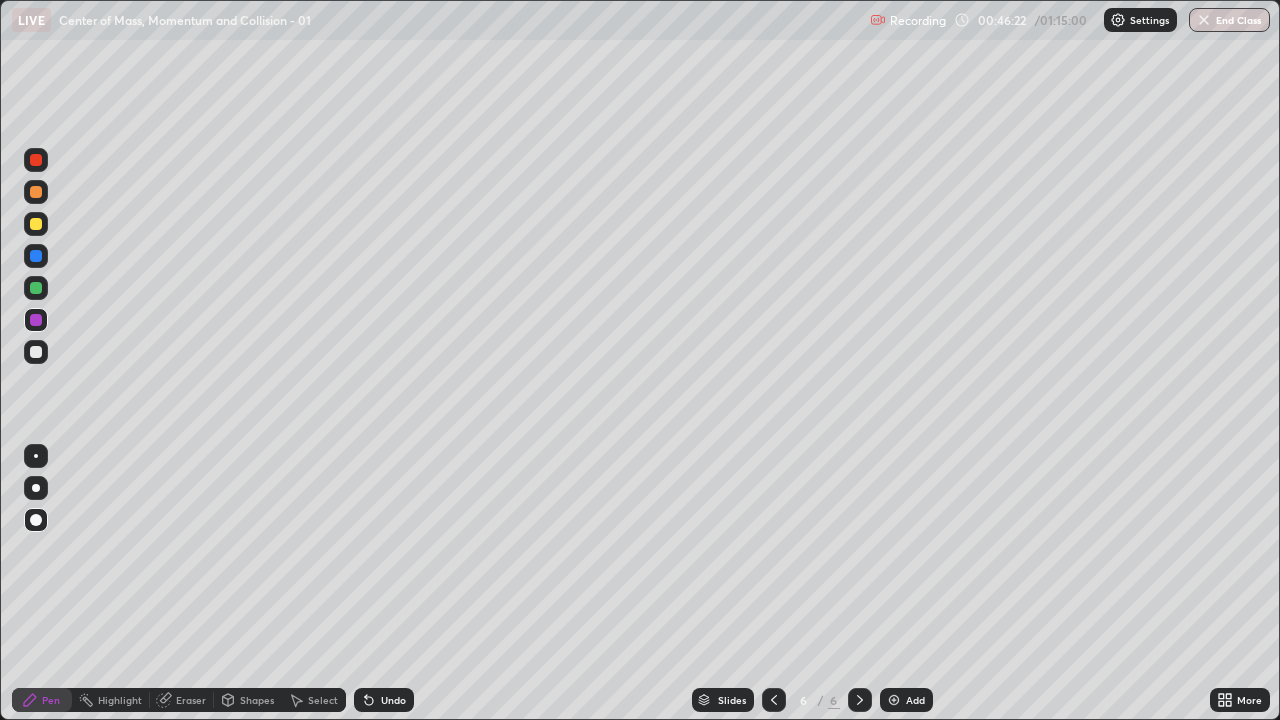 click at bounding box center (36, 160) 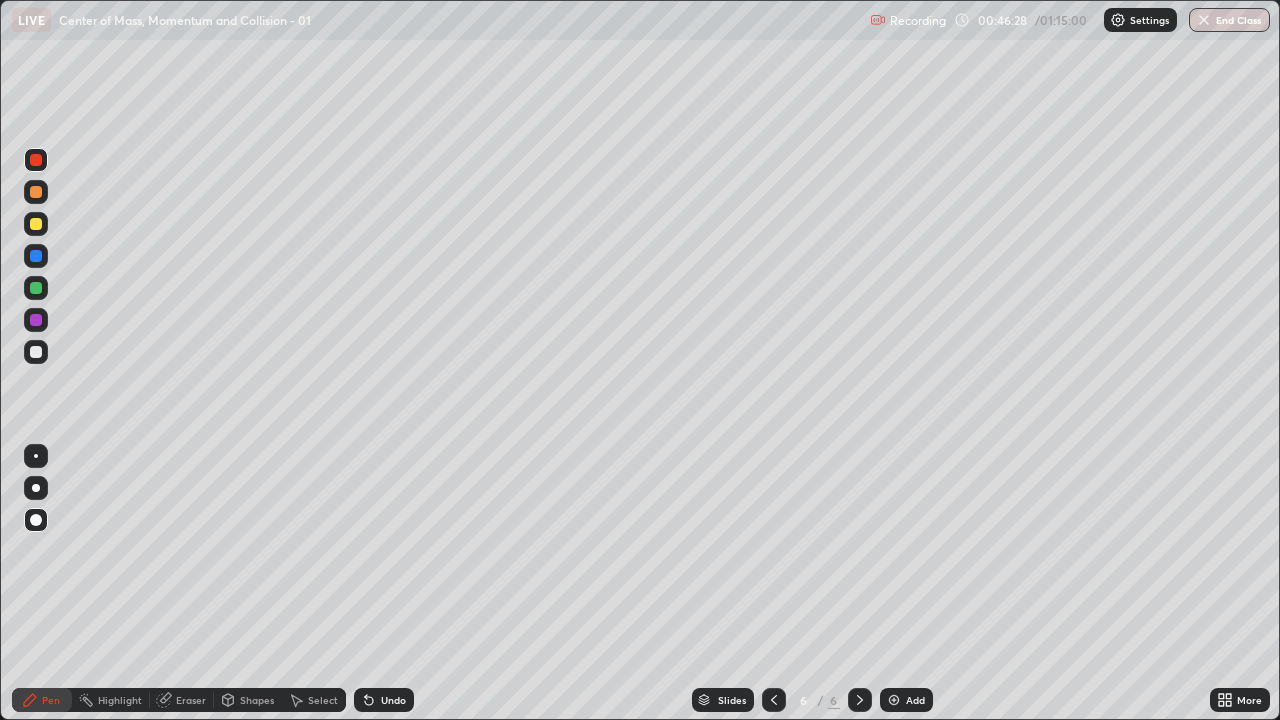 click at bounding box center (36, 352) 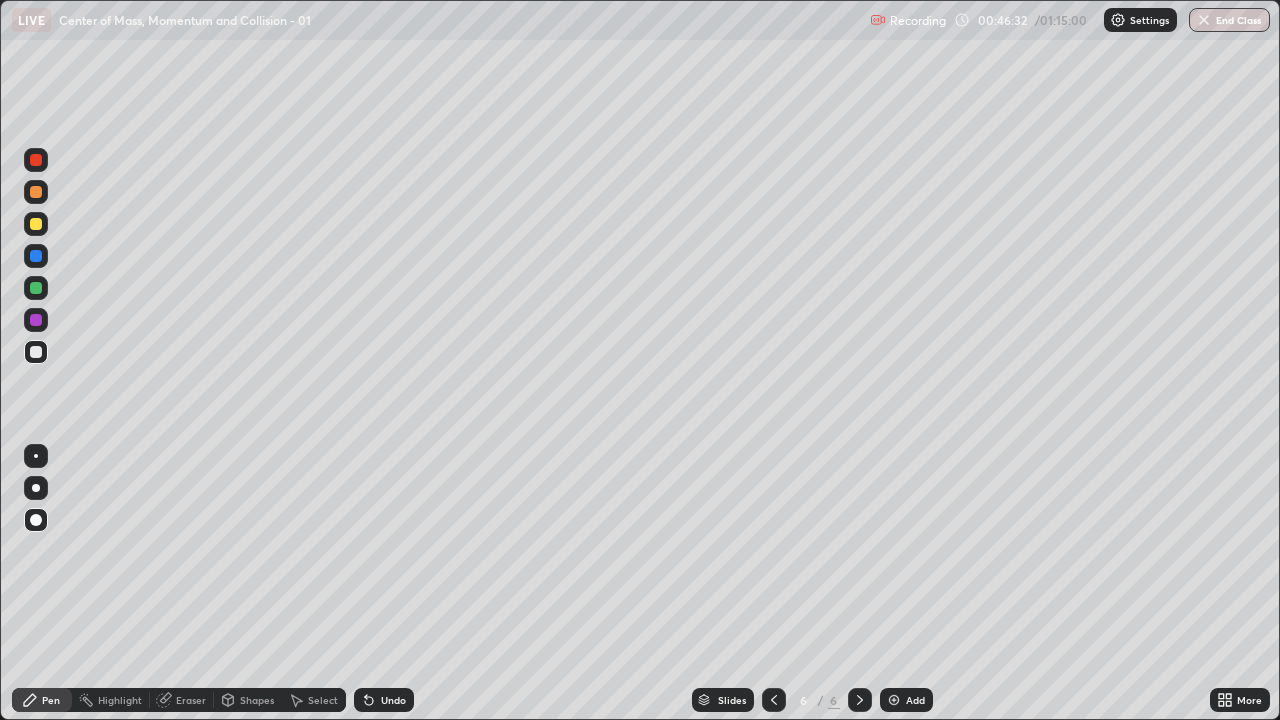 click at bounding box center [36, 192] 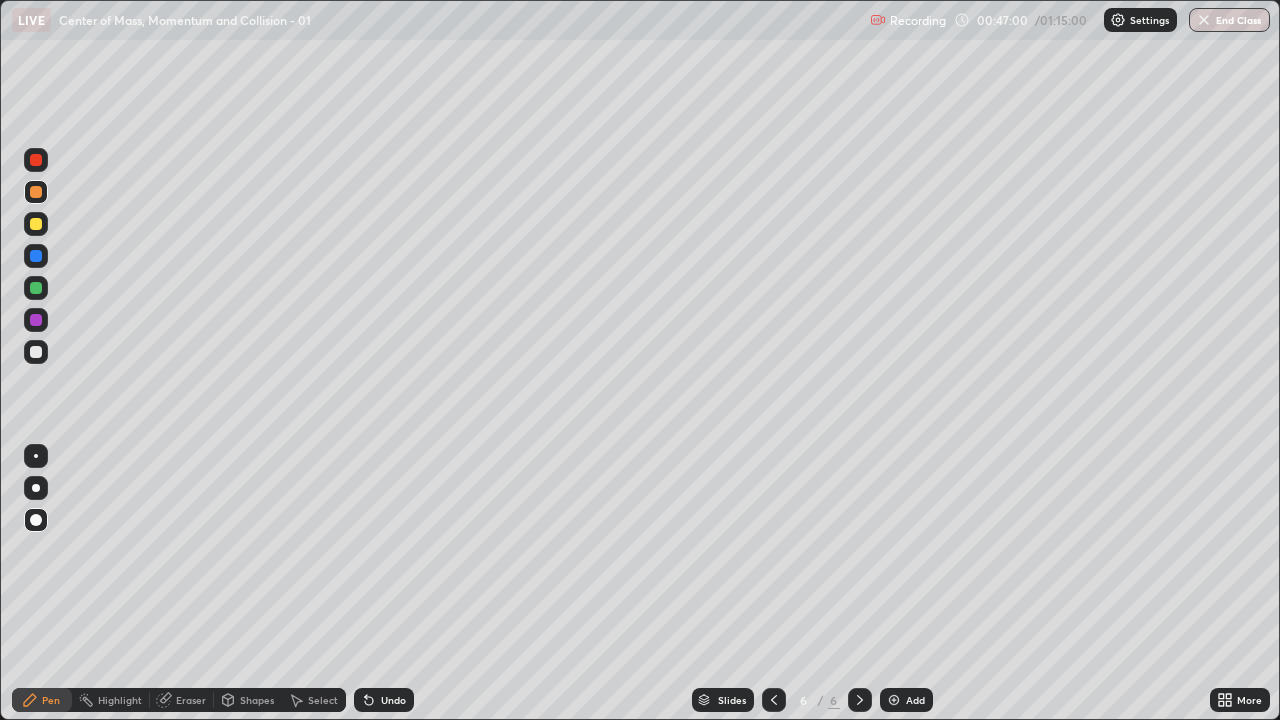 click at bounding box center (36, 256) 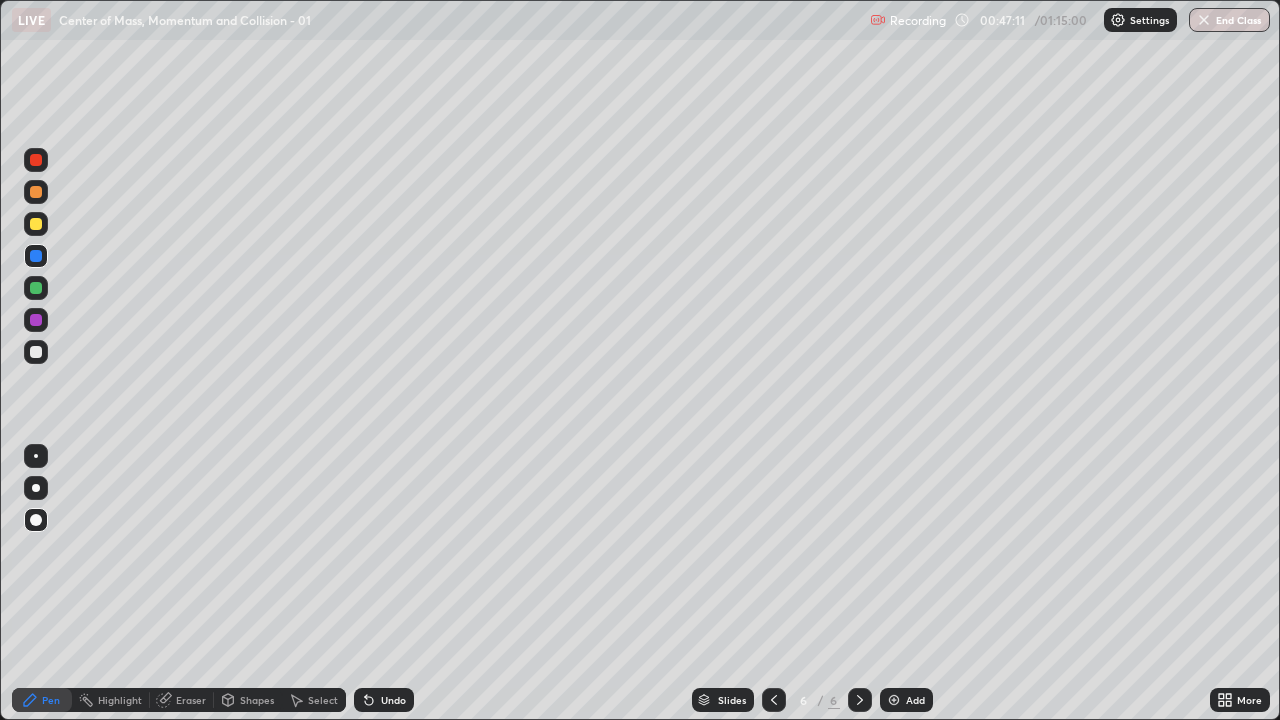 click on "Undo" at bounding box center [393, 700] 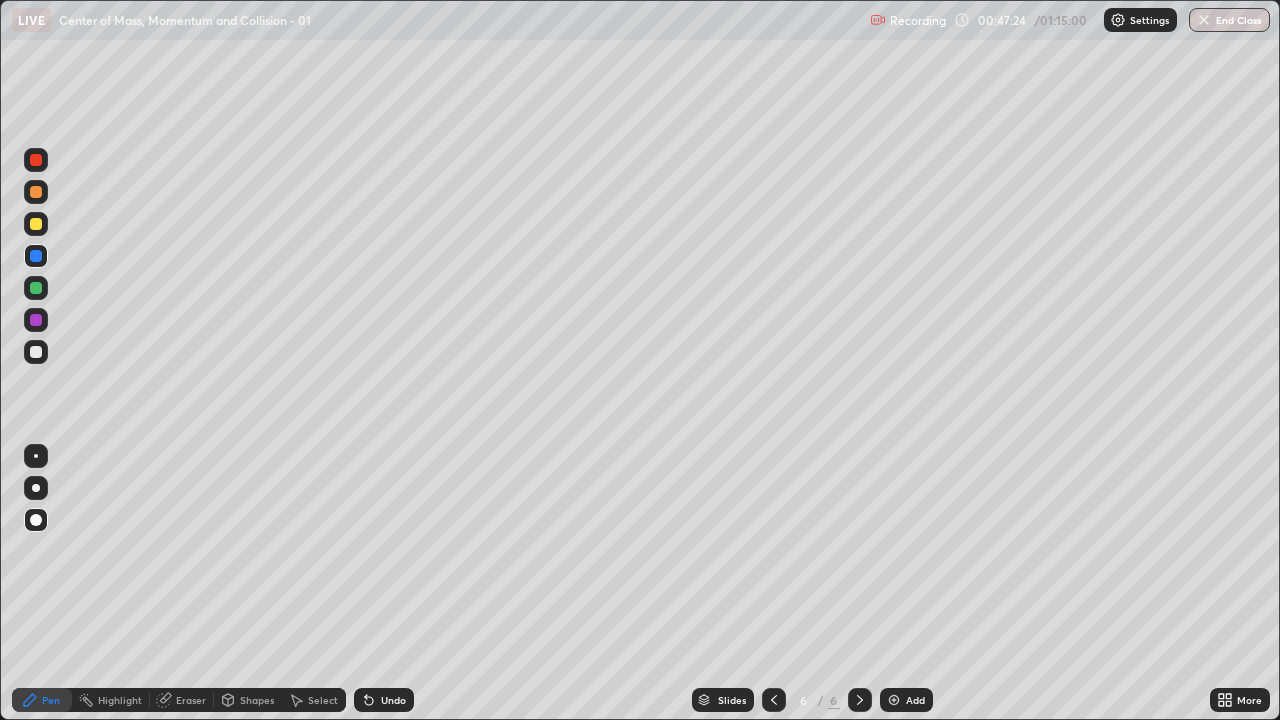 click on "Undo" at bounding box center [393, 700] 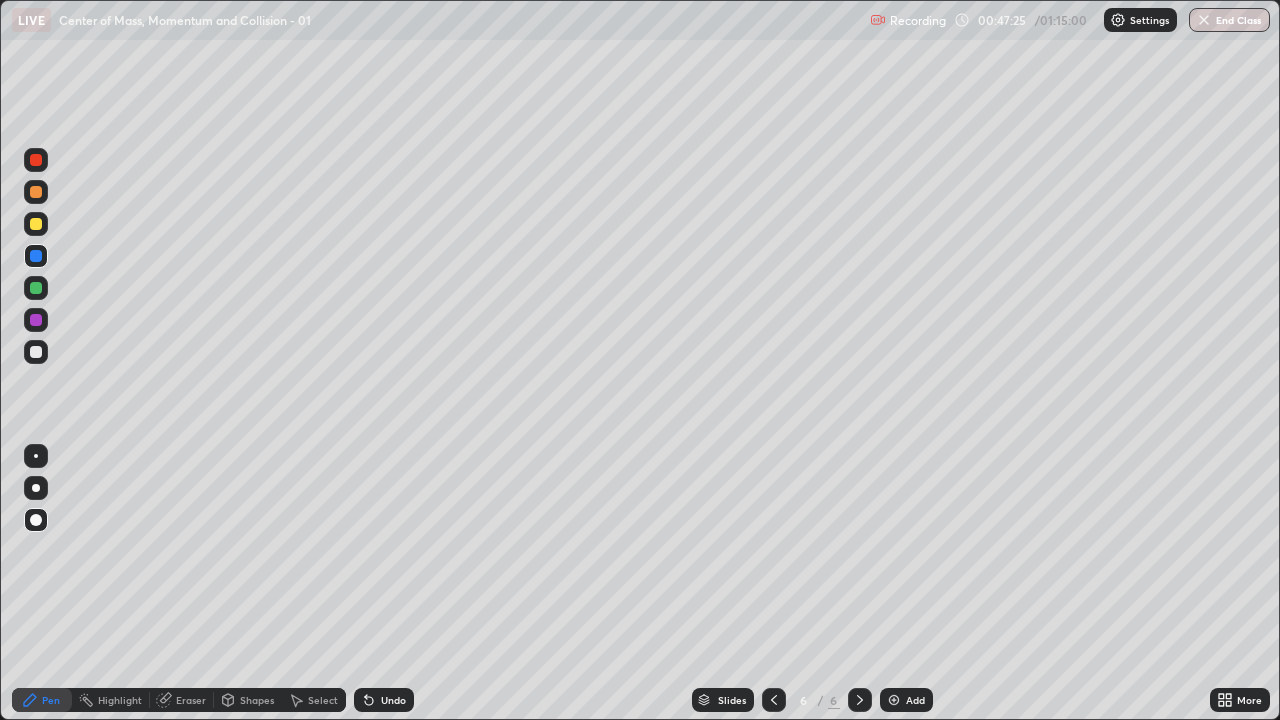 click on "Undo" at bounding box center [393, 700] 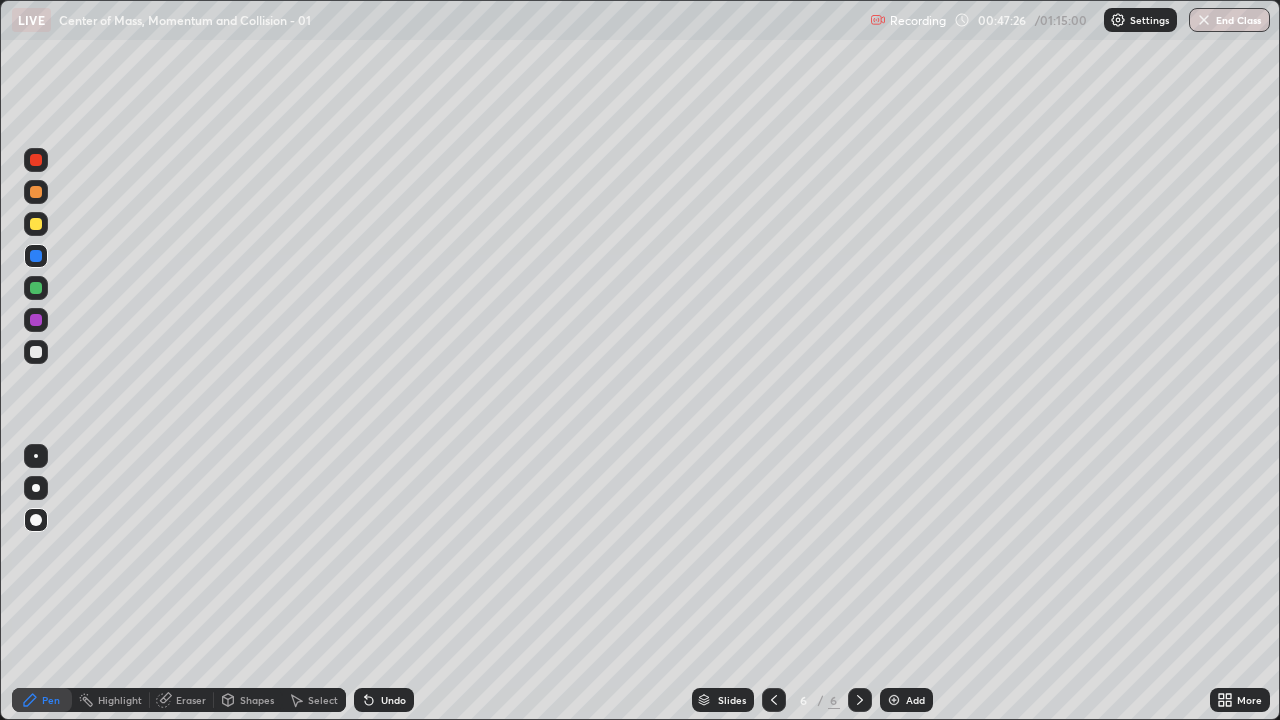 click on "Undo" at bounding box center (384, 700) 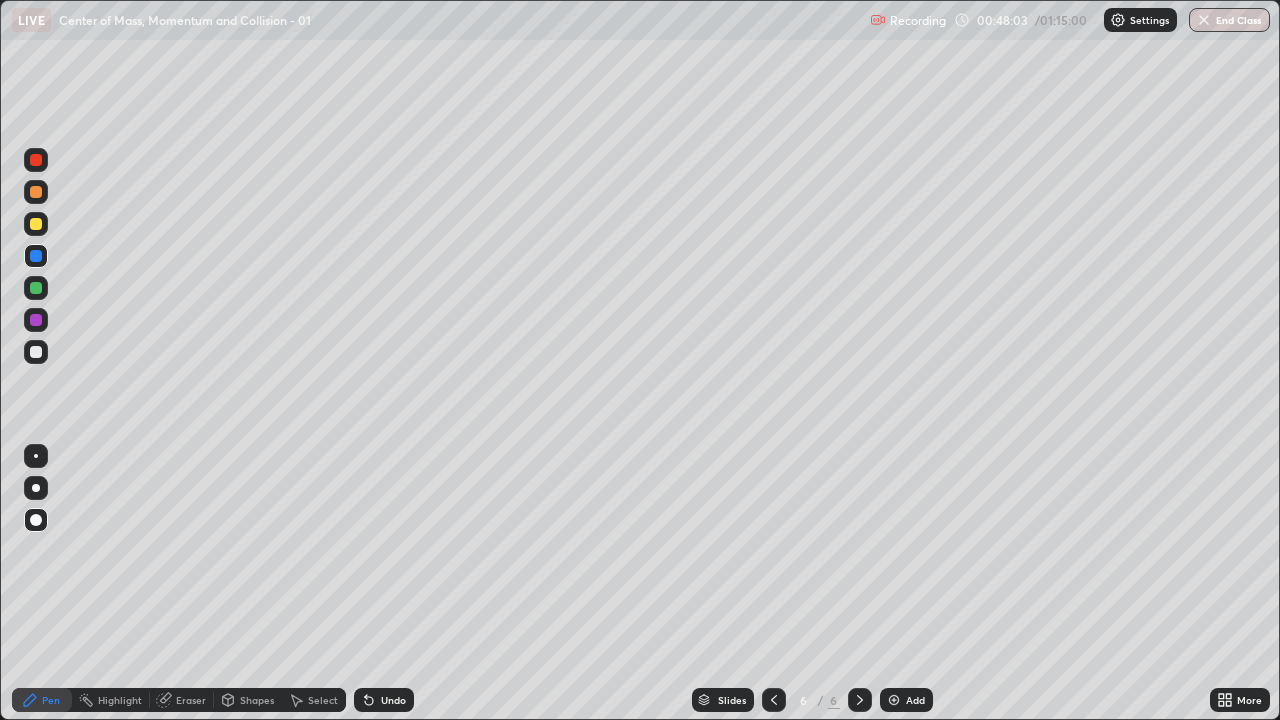 click on "Undo" at bounding box center [393, 700] 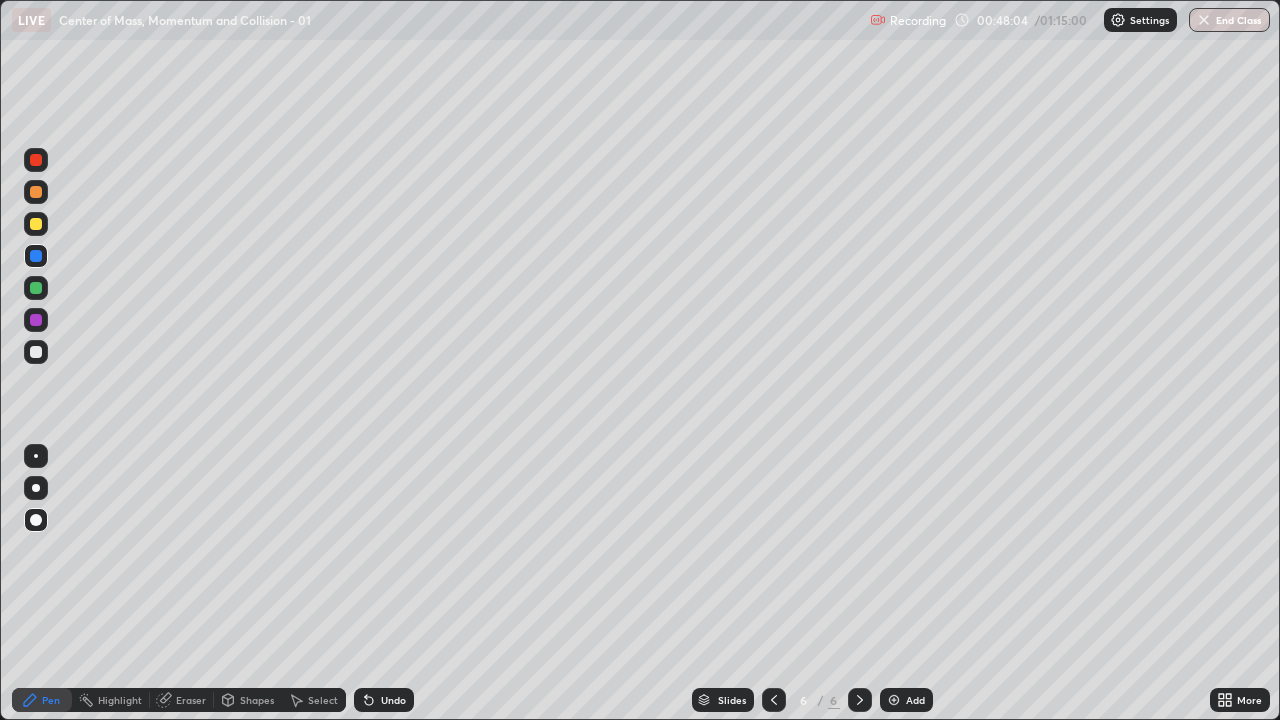 click on "Undo" at bounding box center [384, 700] 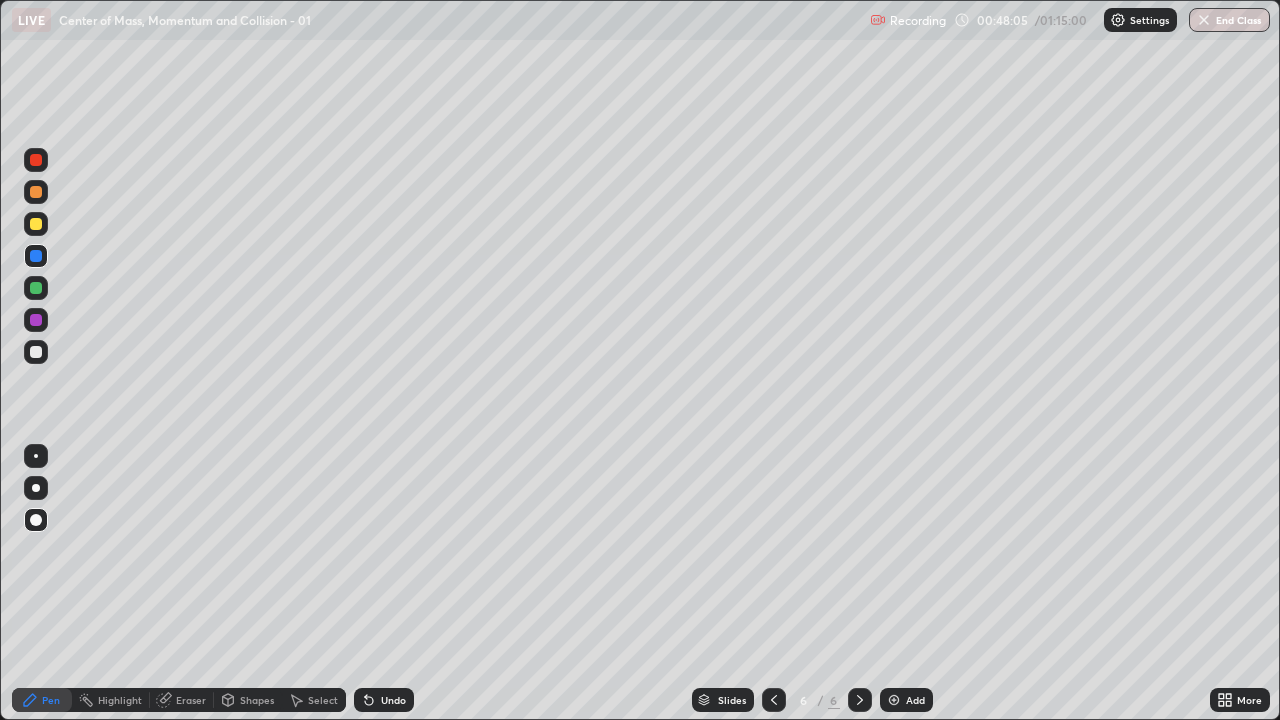 click on "Undo" at bounding box center [384, 700] 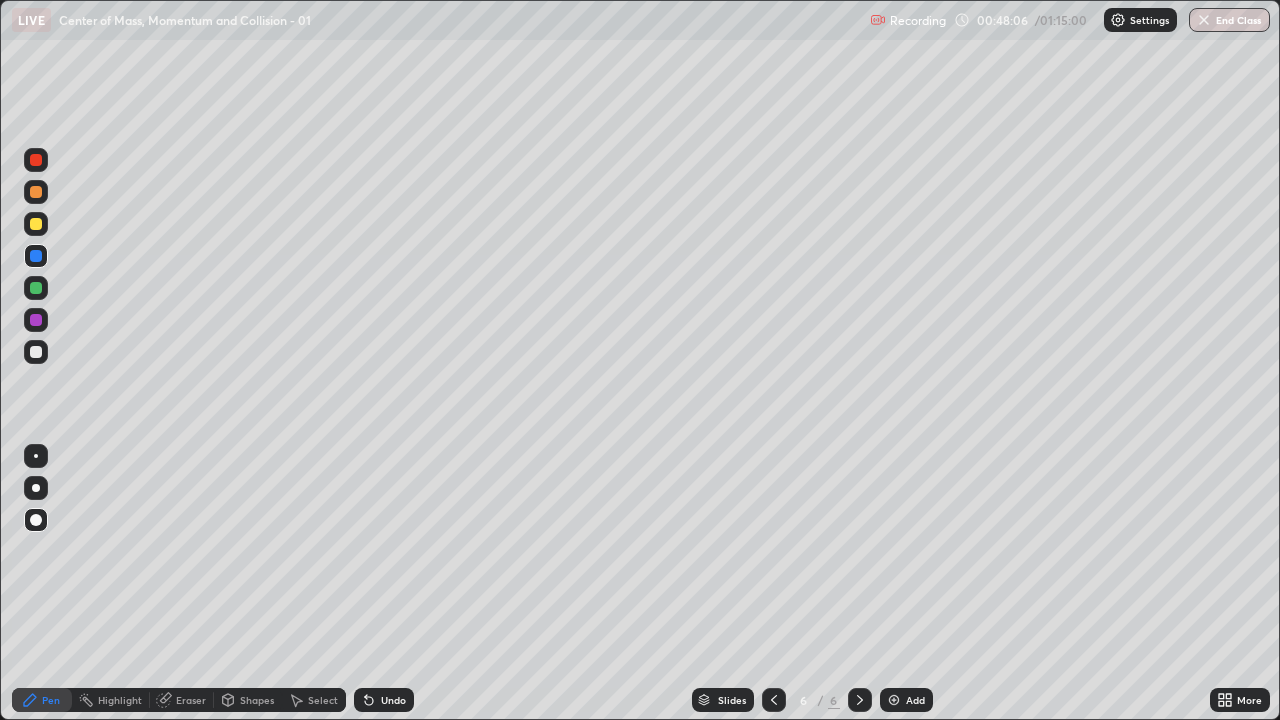 click 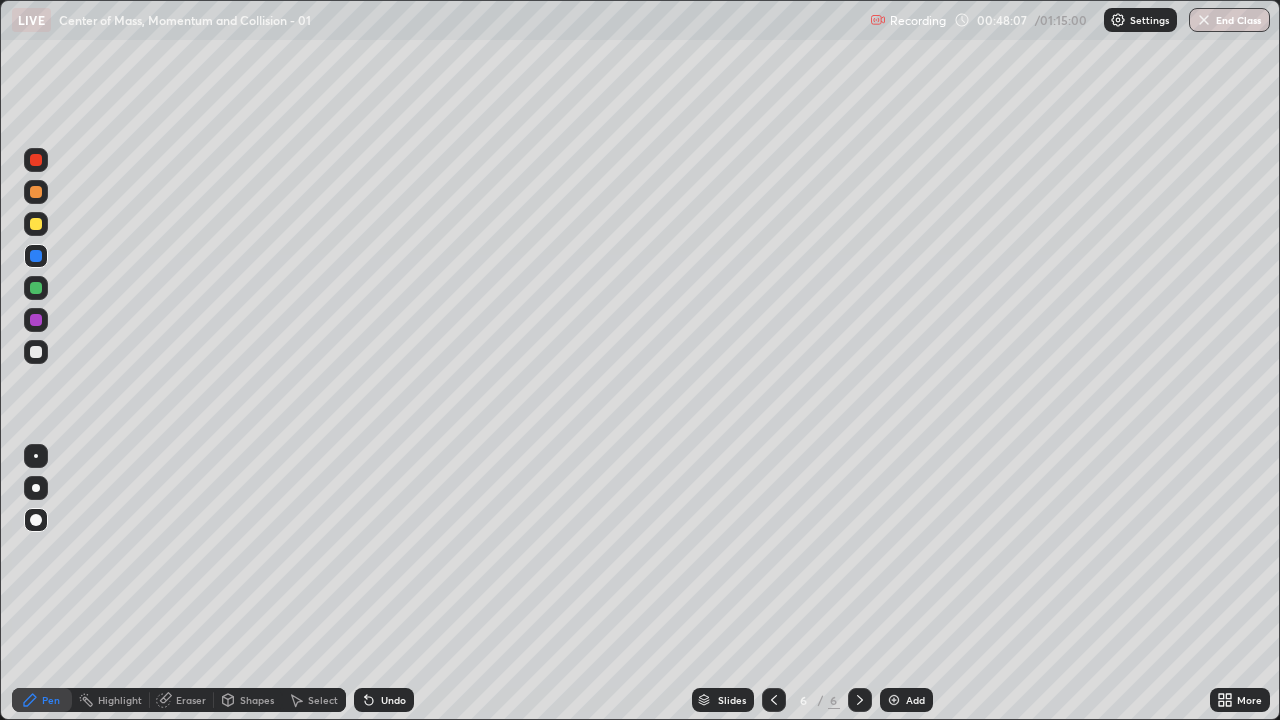 click 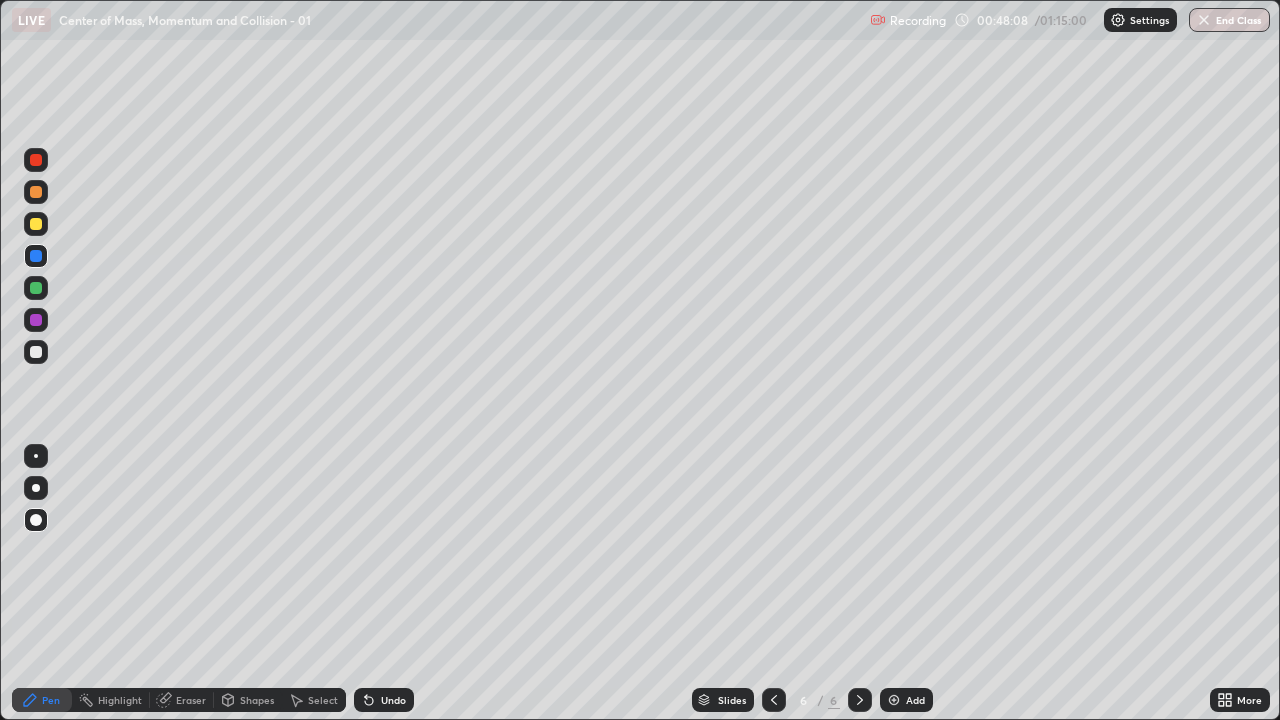 click 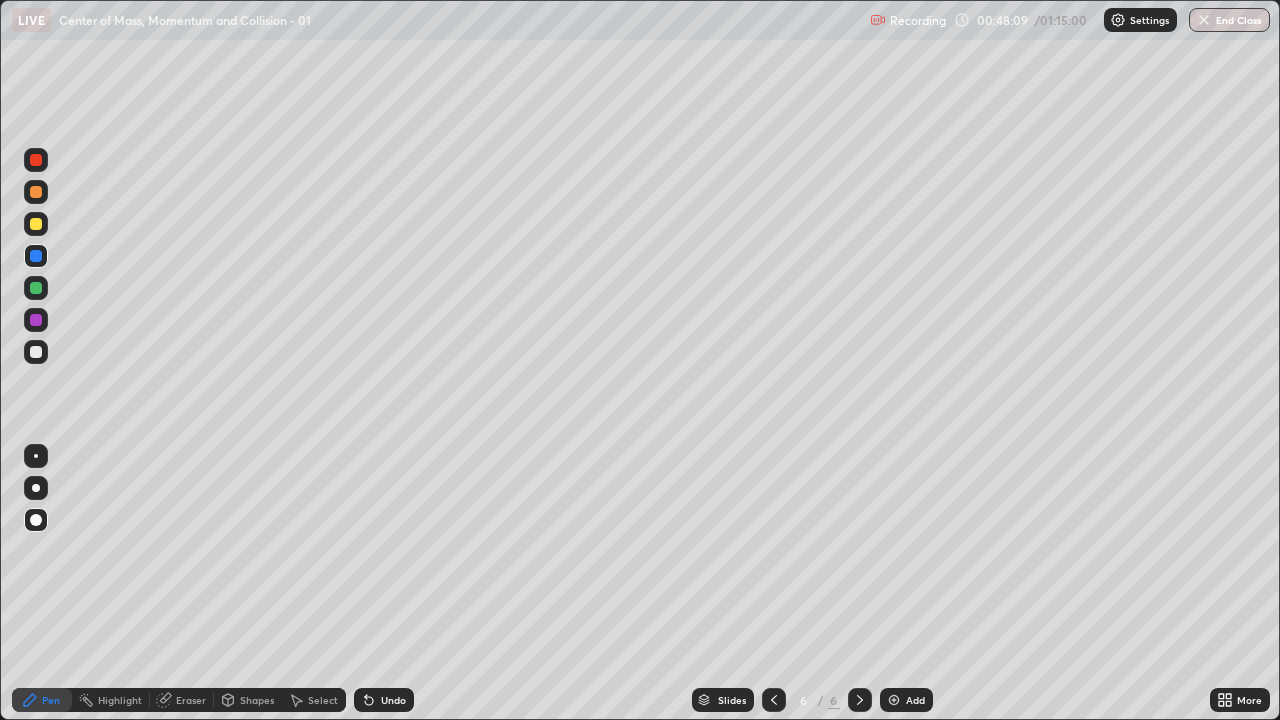 click 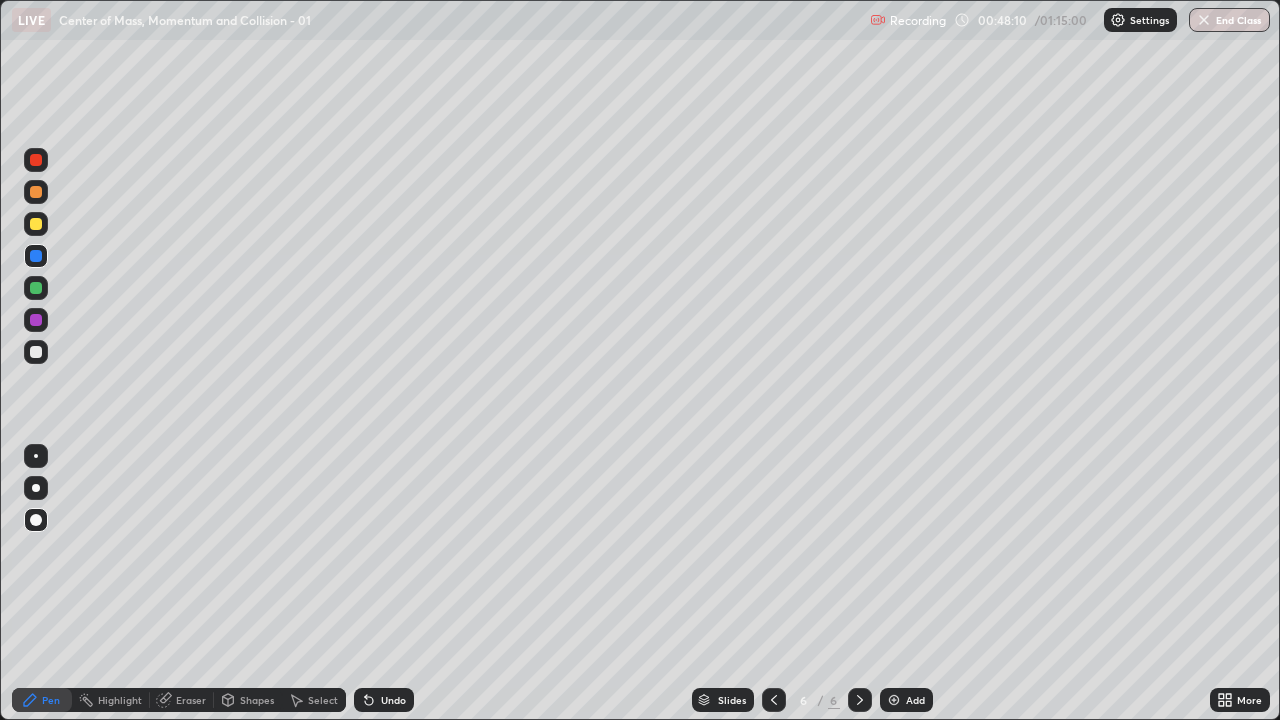 click on "Undo" at bounding box center (384, 700) 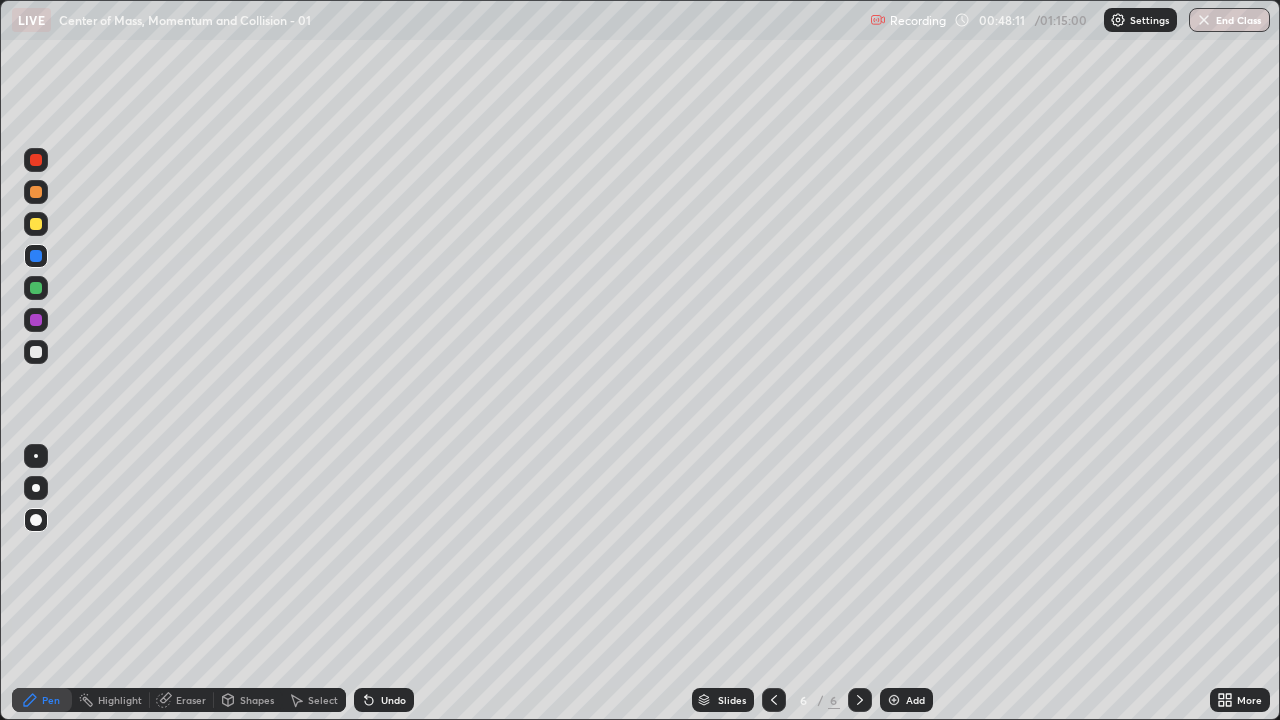 click 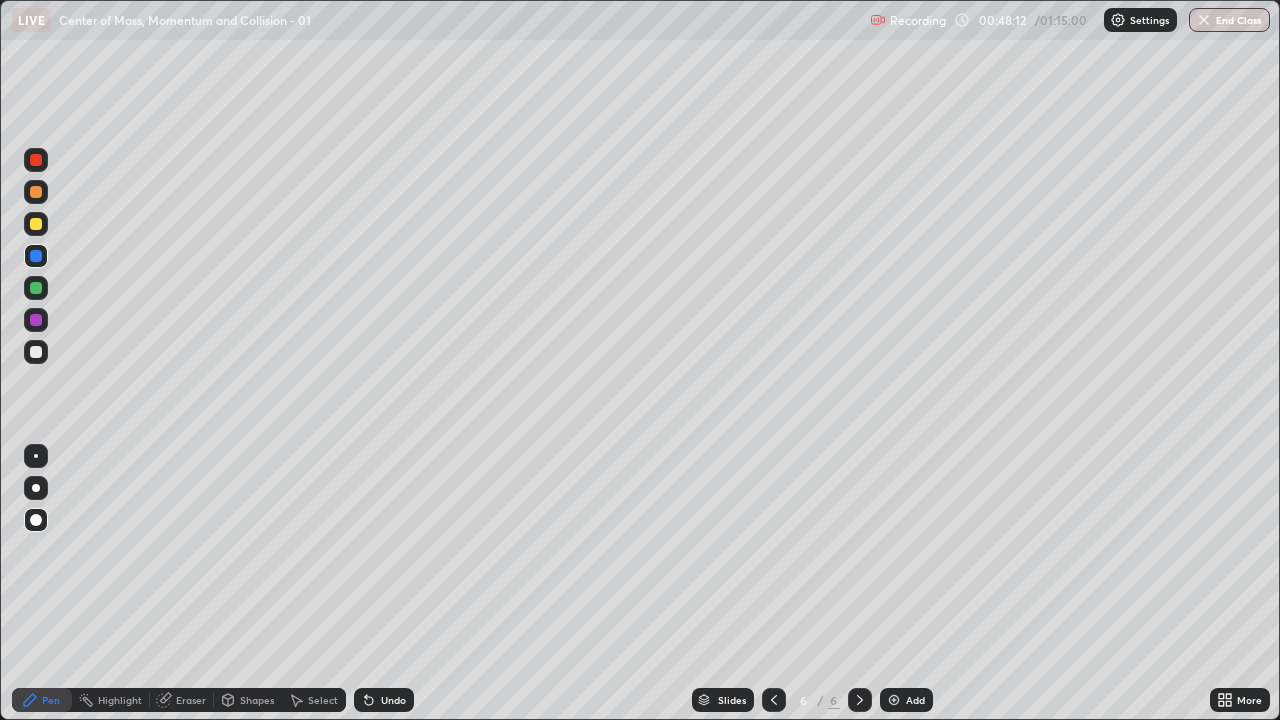 click 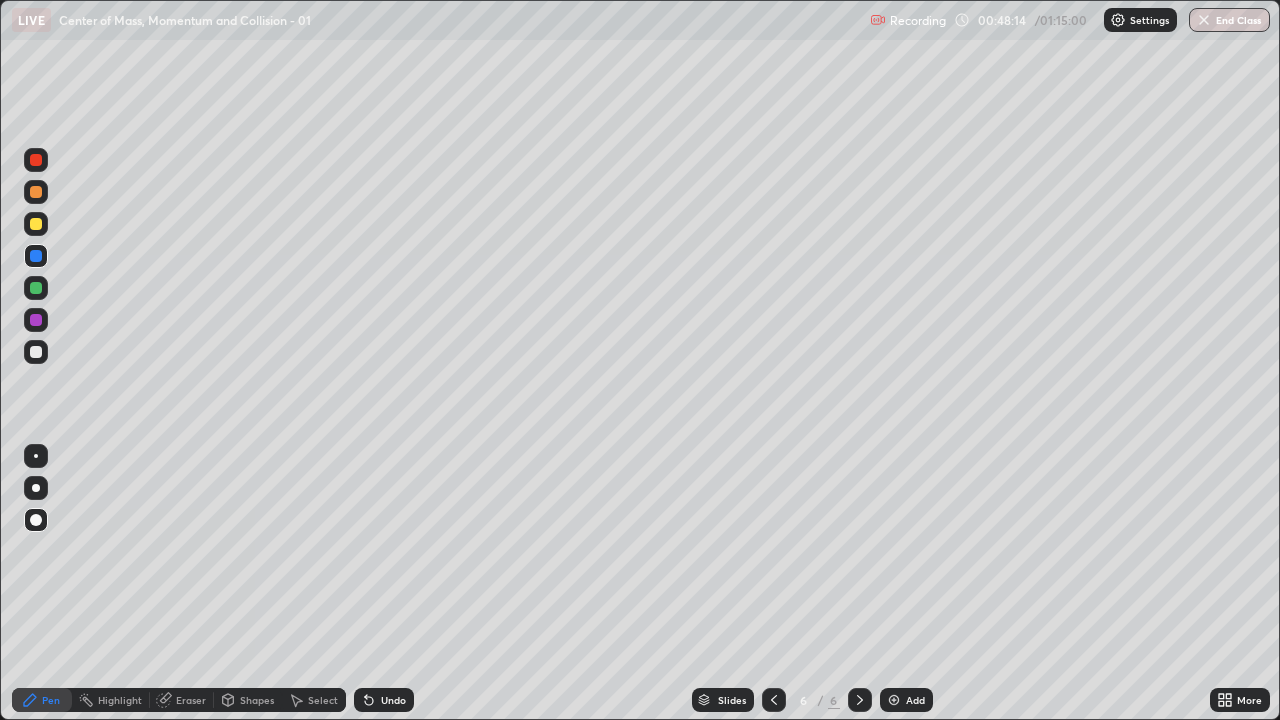 click at bounding box center (36, 288) 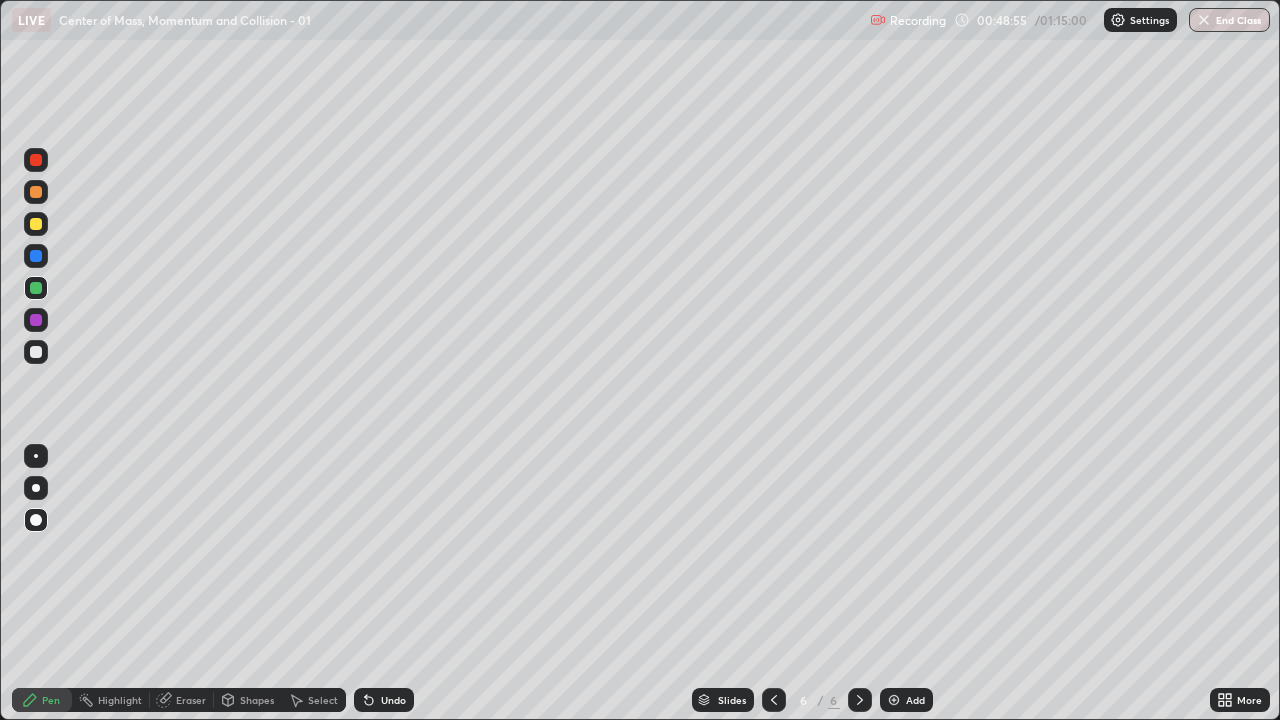 click at bounding box center [36, 224] 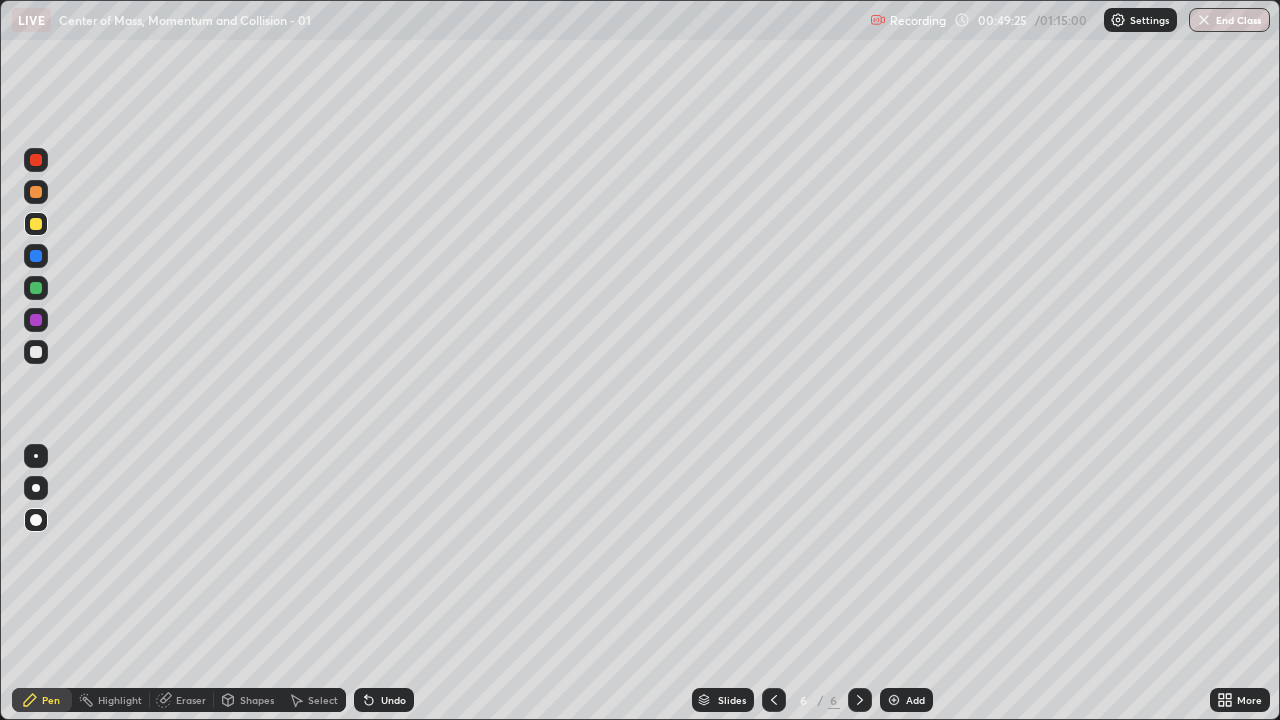 click at bounding box center [36, 320] 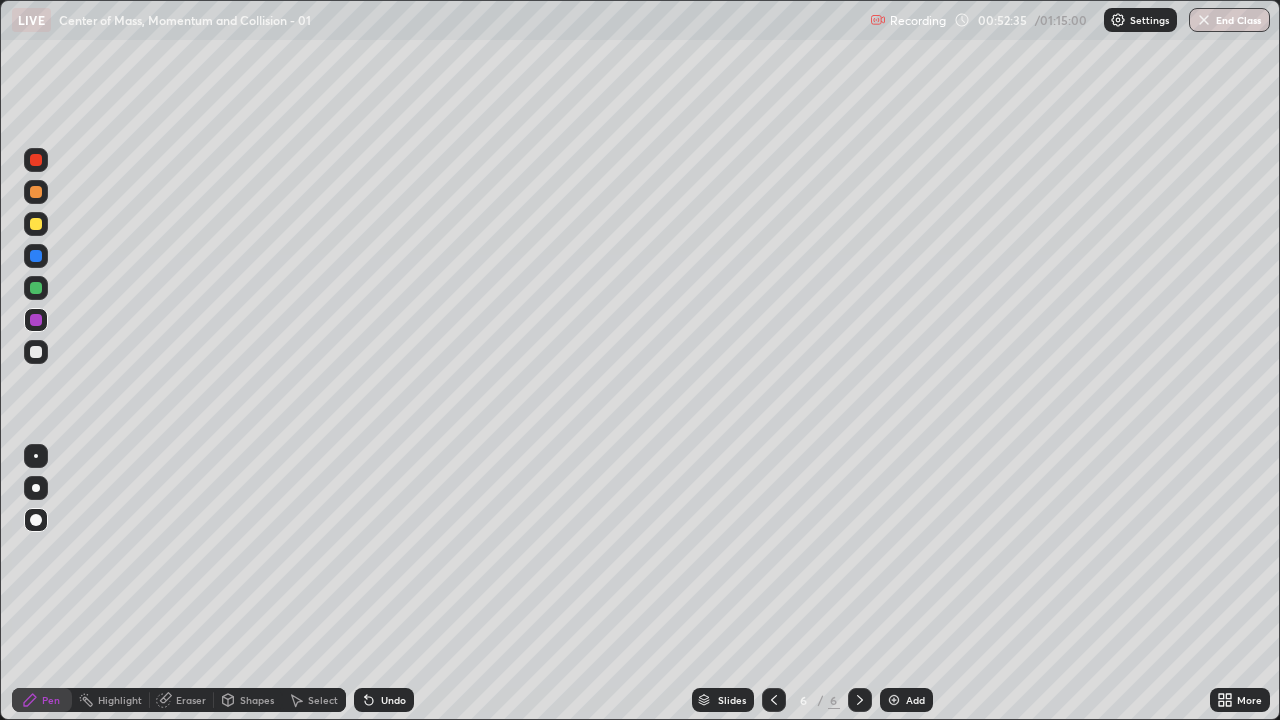 click on "Undo" at bounding box center (393, 700) 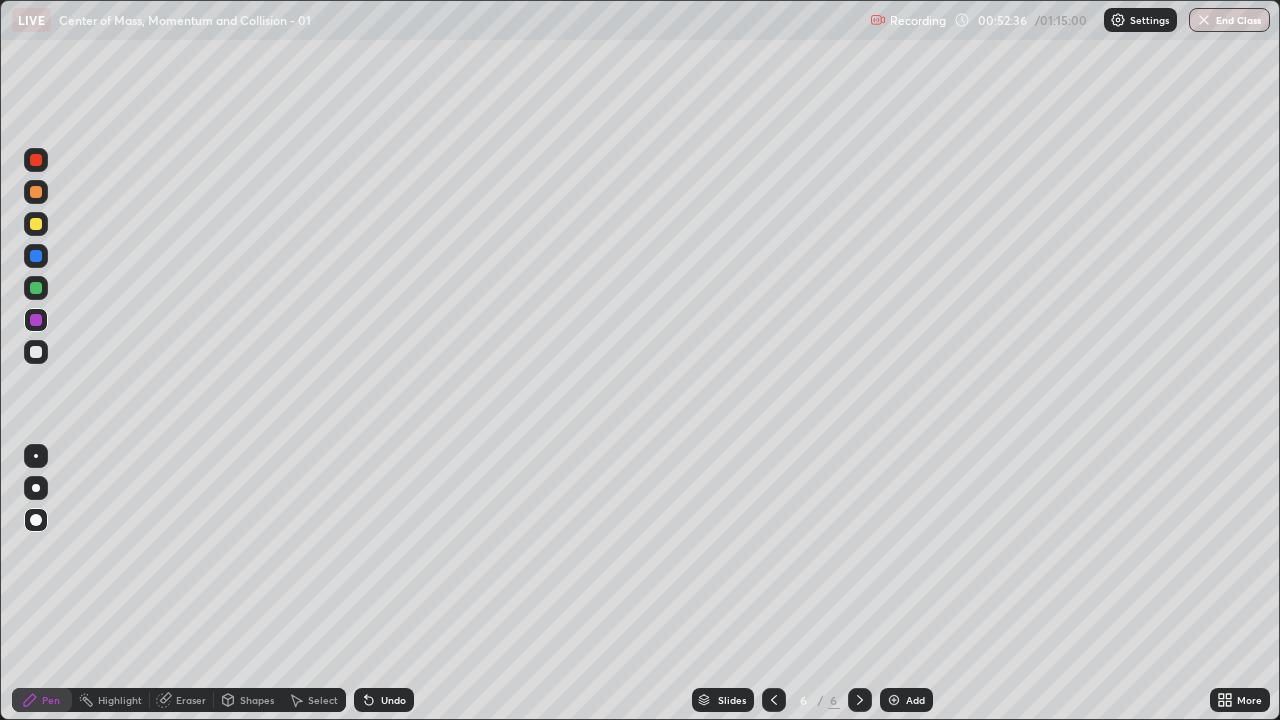 click on "Undo" at bounding box center [384, 700] 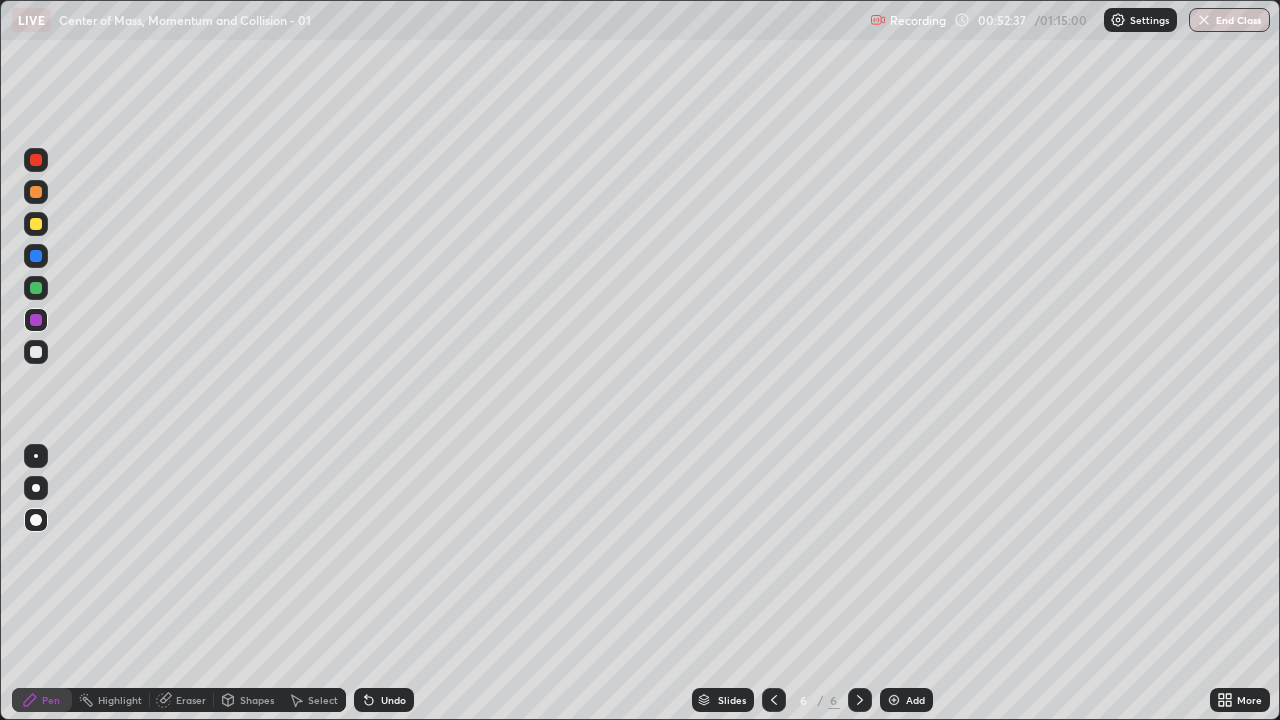 click on "Undo" at bounding box center [384, 700] 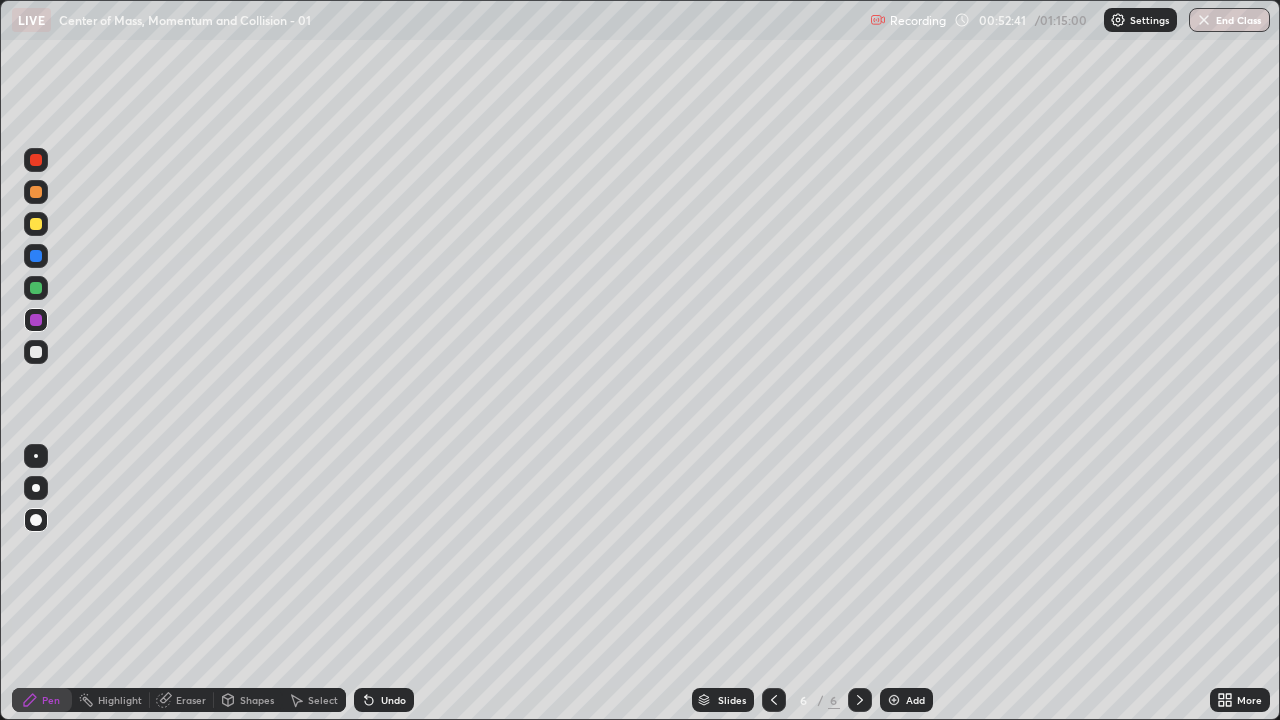 click on "Add" at bounding box center (906, 700) 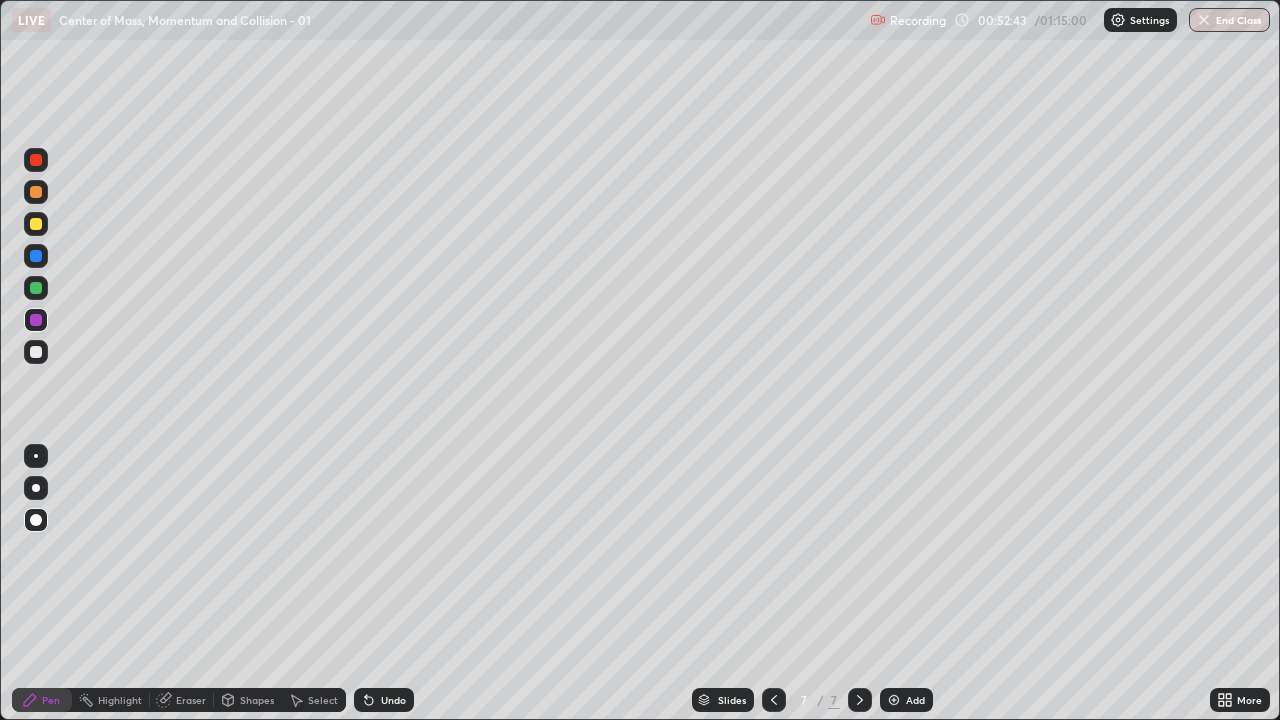 click at bounding box center [36, 352] 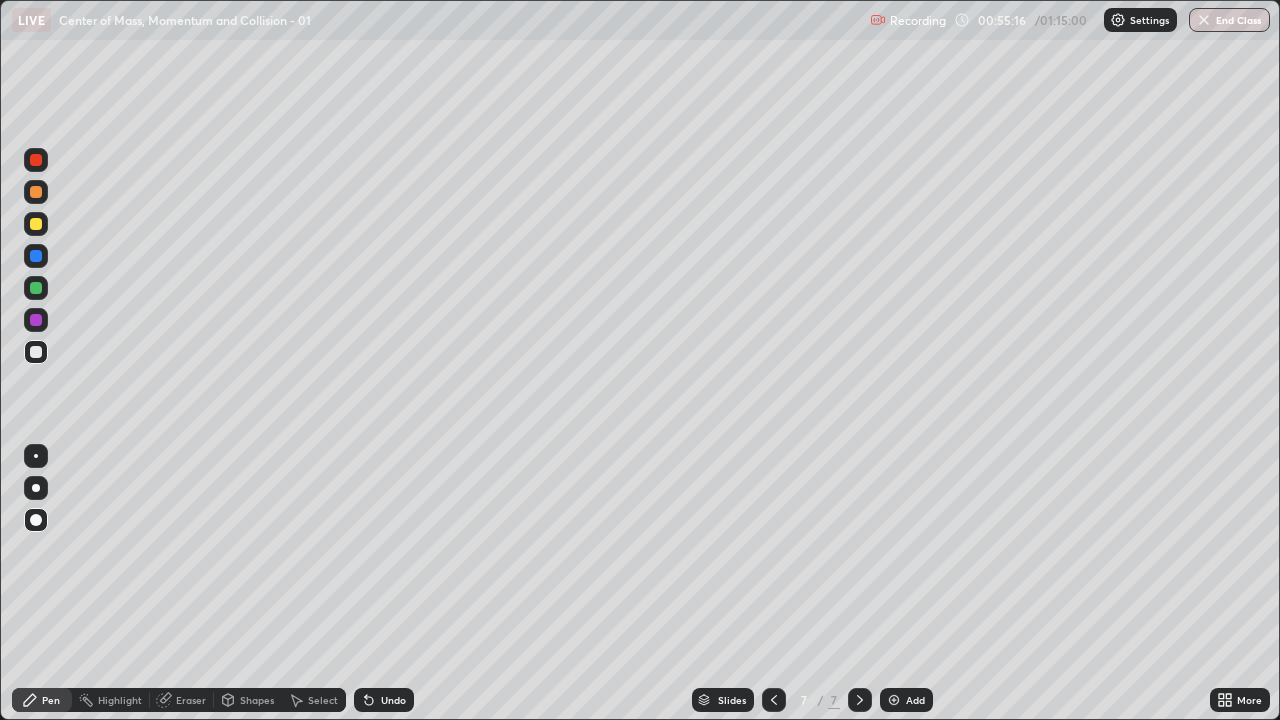 click at bounding box center (36, 224) 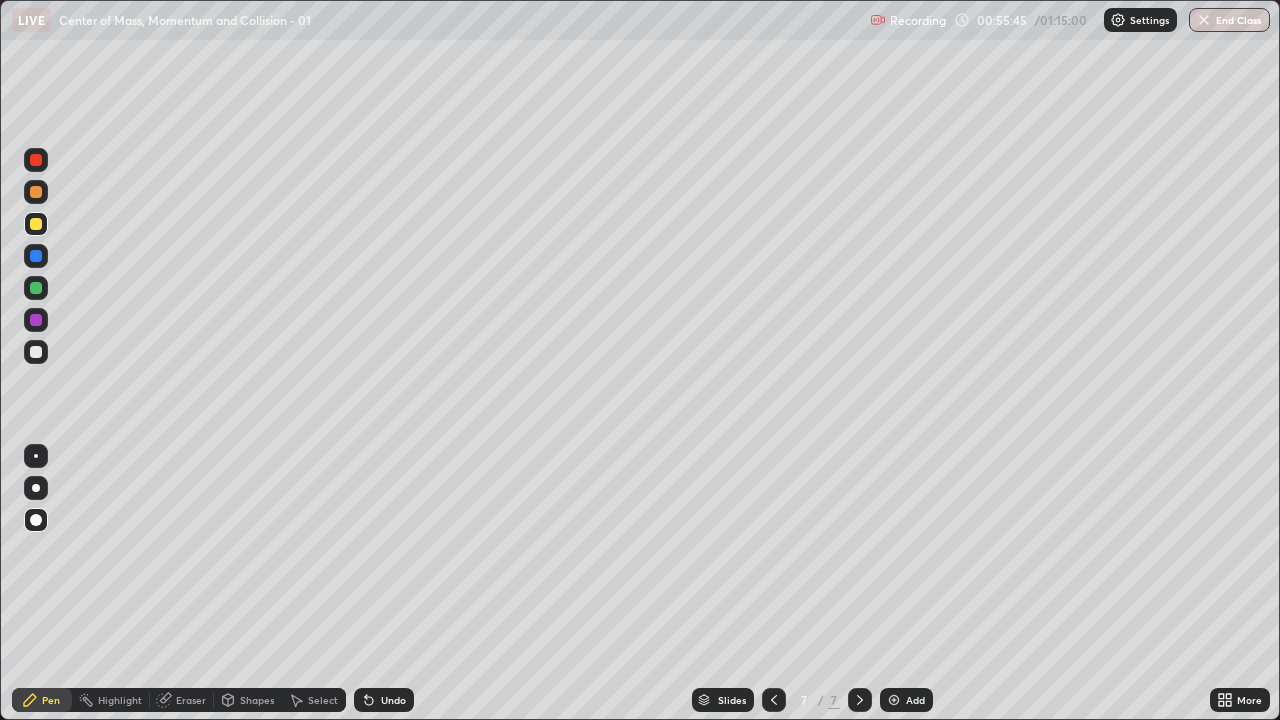 click at bounding box center [36, 160] 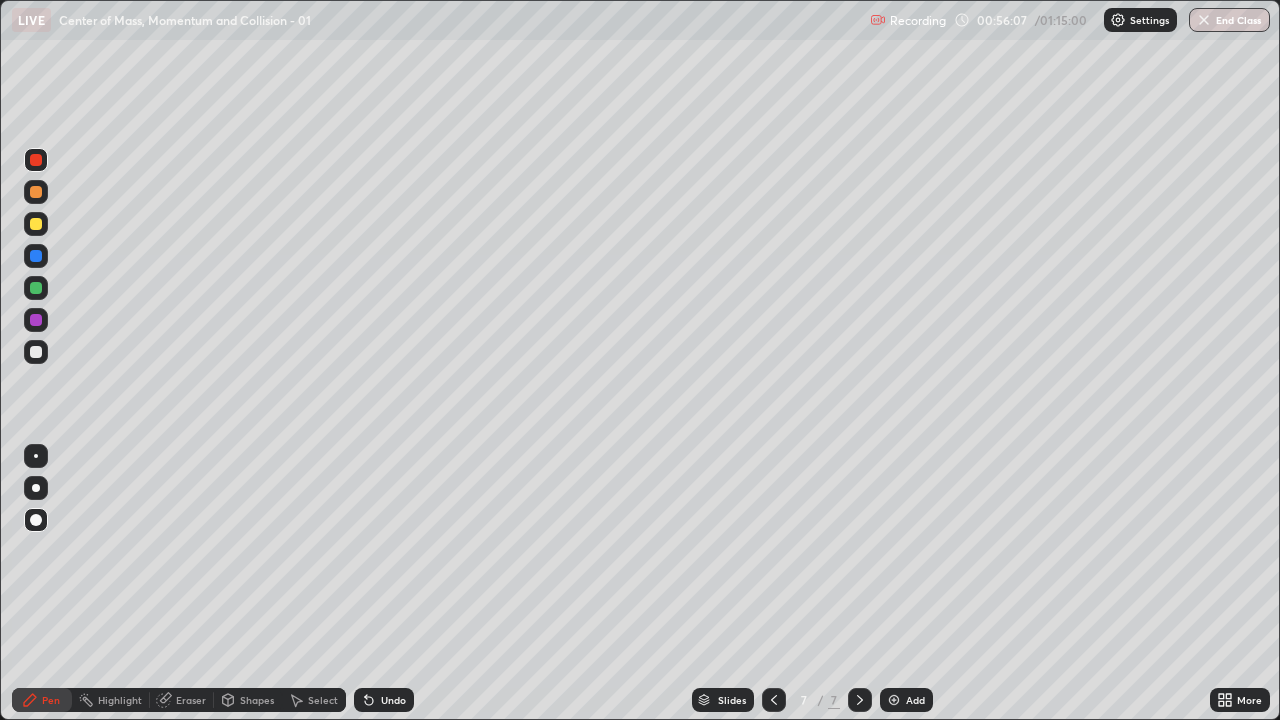 click on "LIVE Center of Mass, Momentum and Collision - 01" at bounding box center (437, 20) 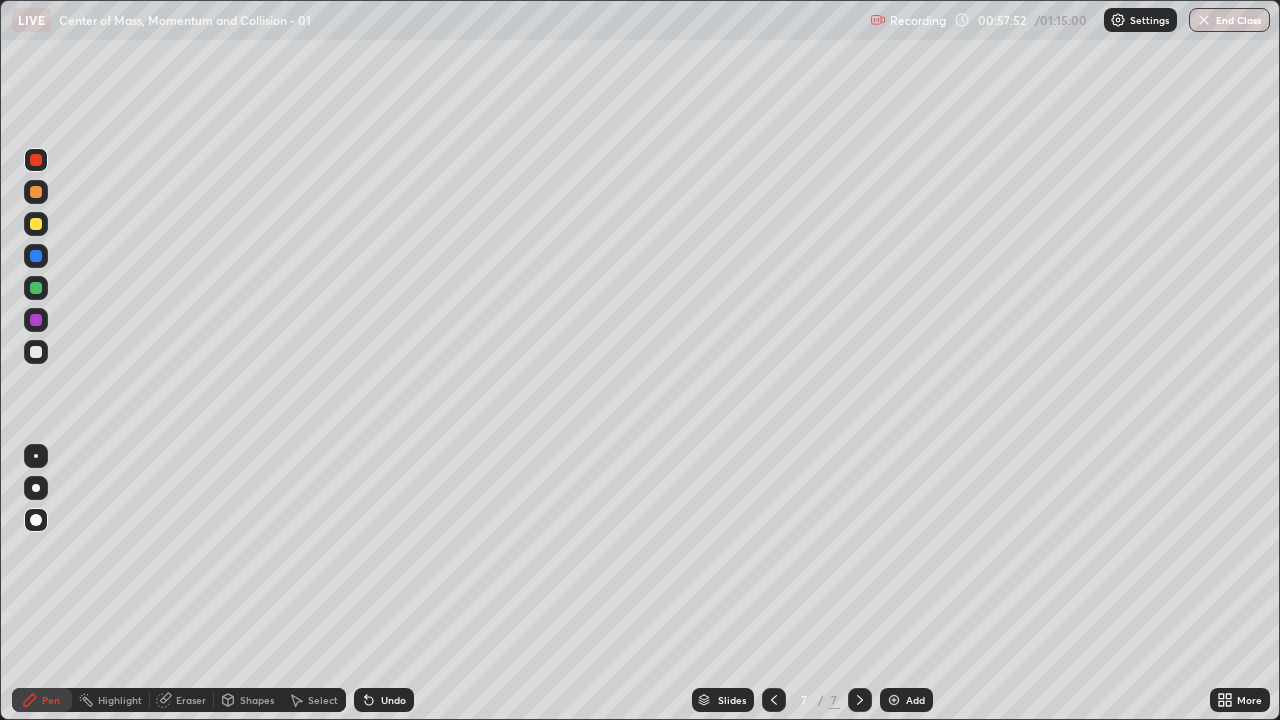 click at bounding box center [36, 224] 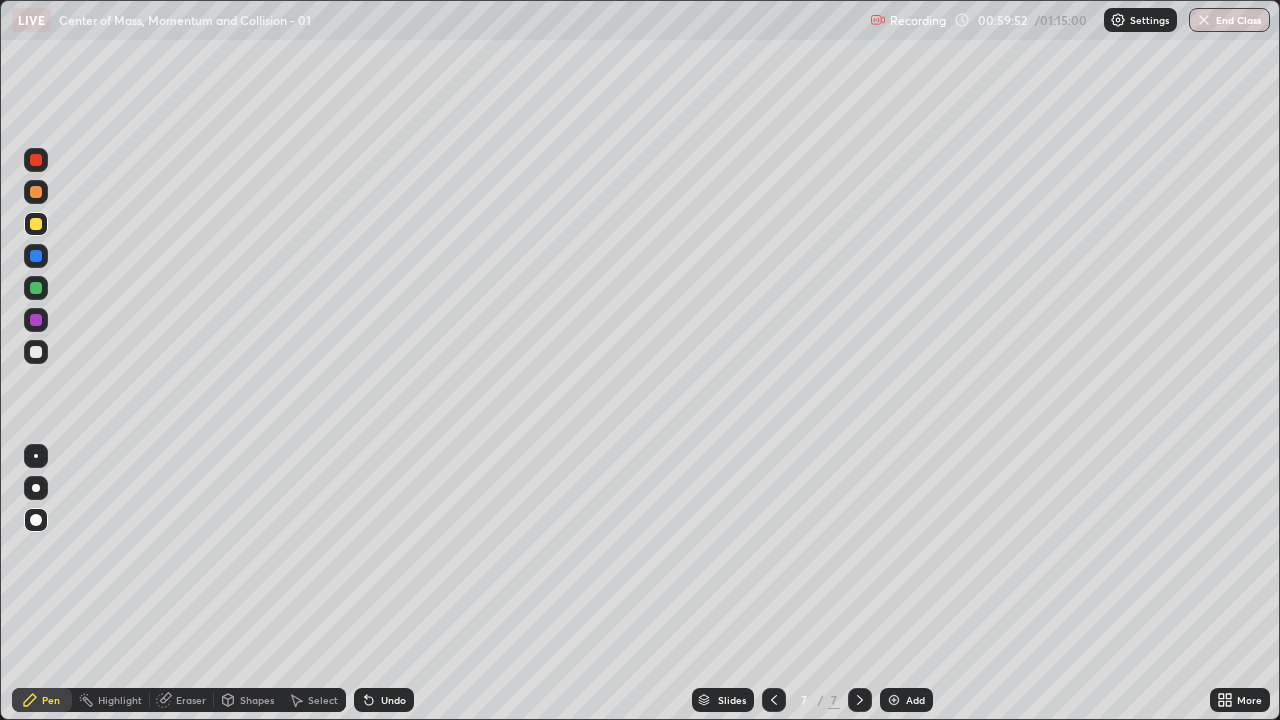 click at bounding box center [894, 700] 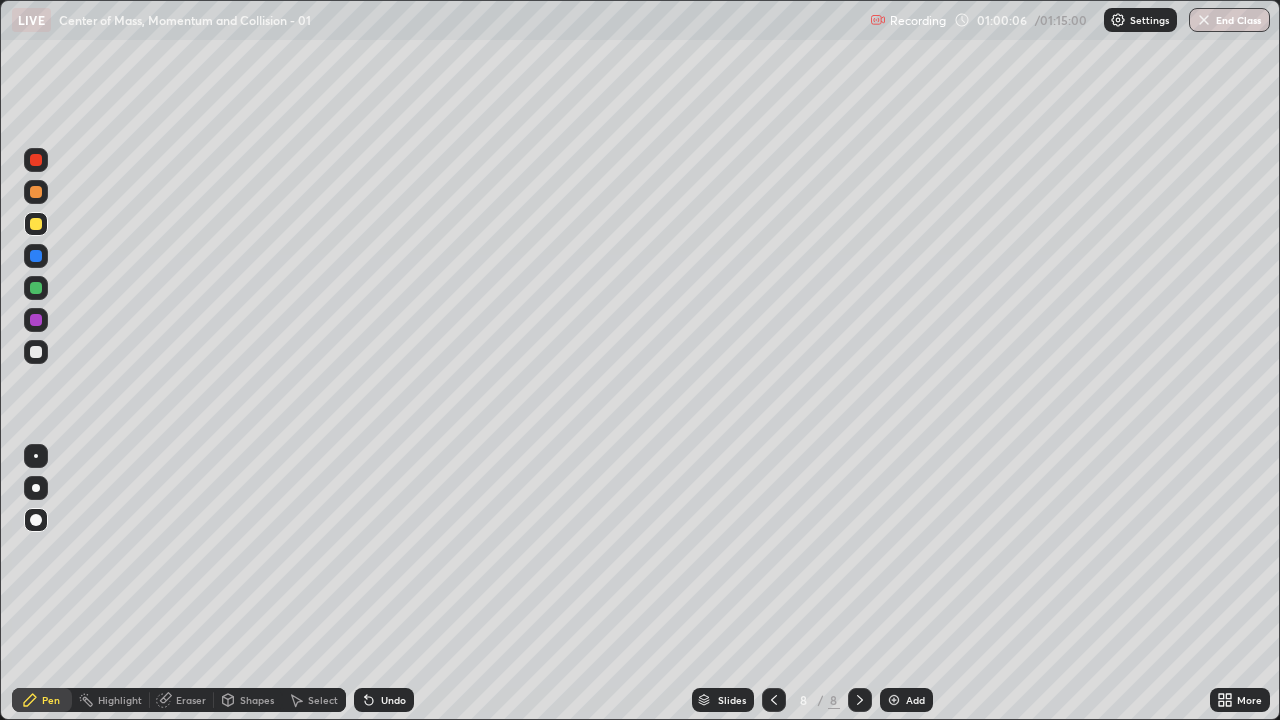 click at bounding box center [36, 288] 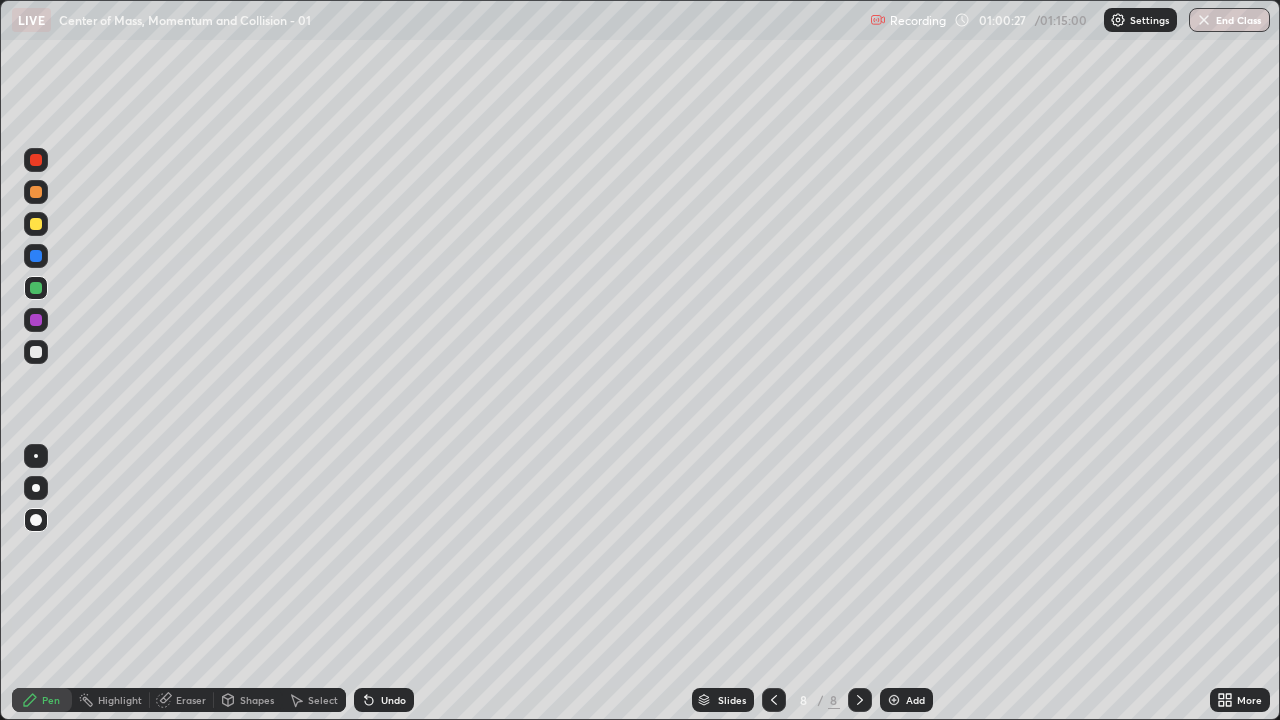 click at bounding box center (36, 160) 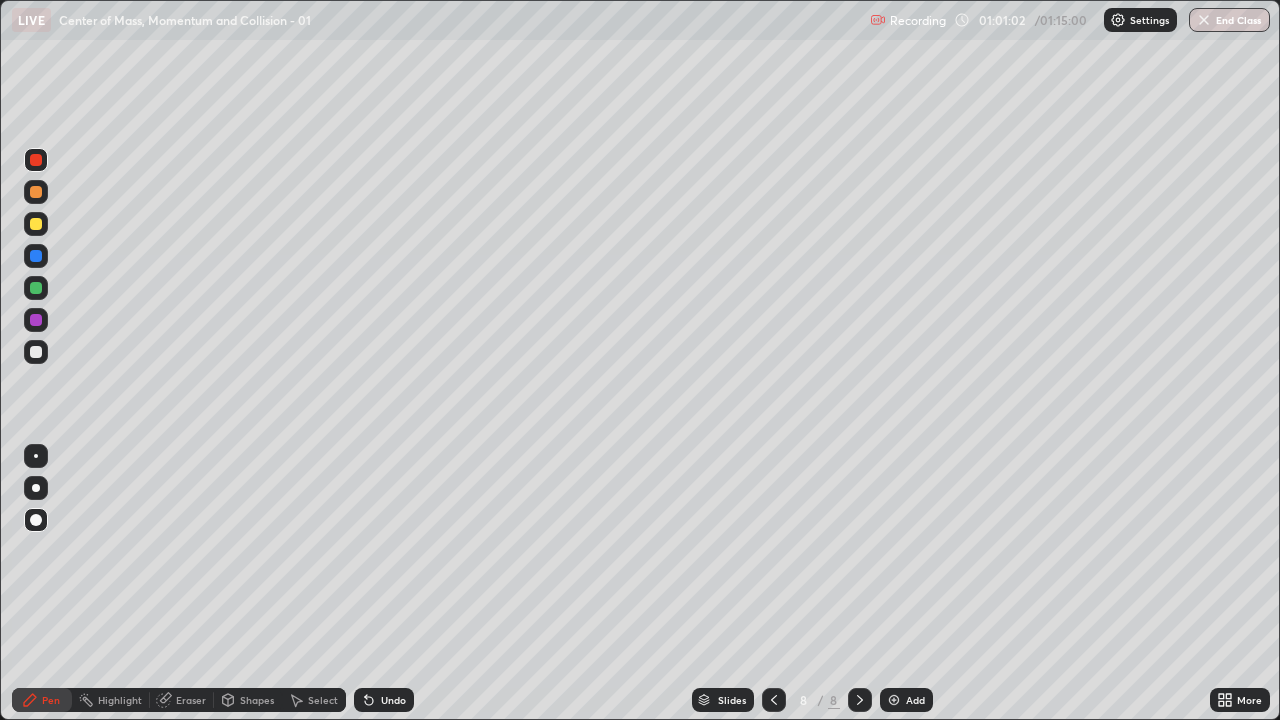 click on "Undo" at bounding box center [393, 700] 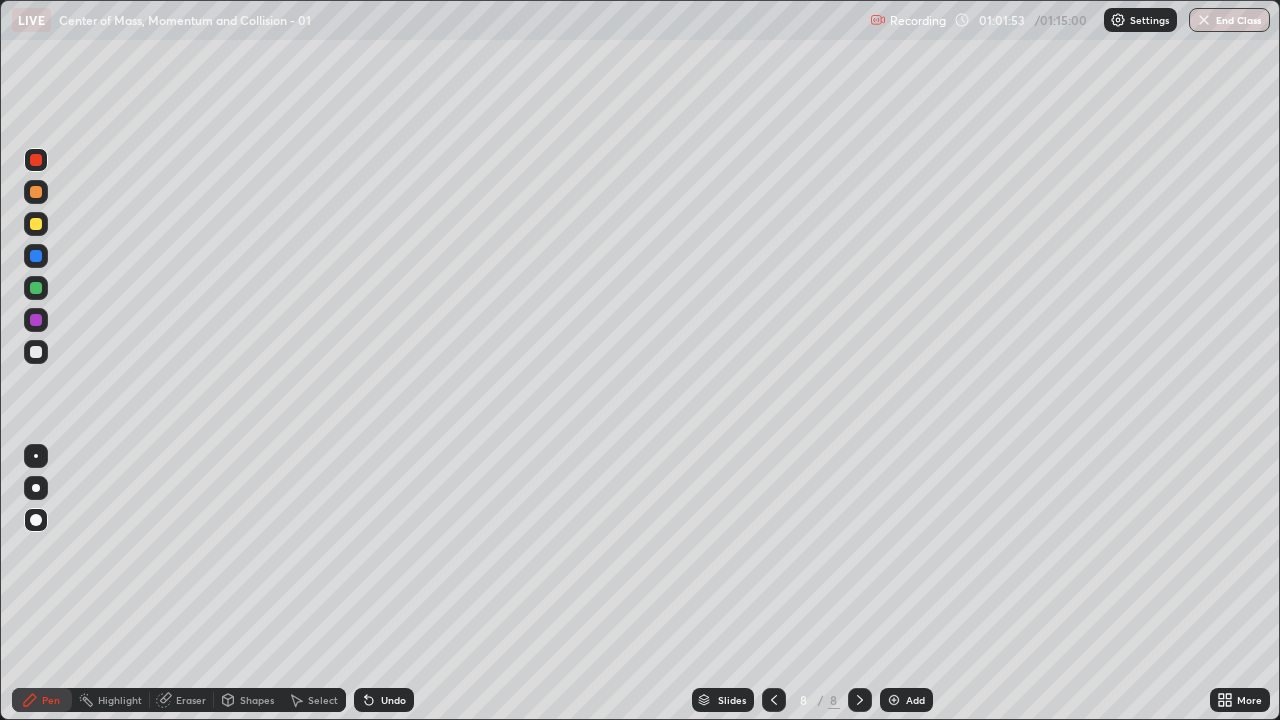 click at bounding box center (36, 288) 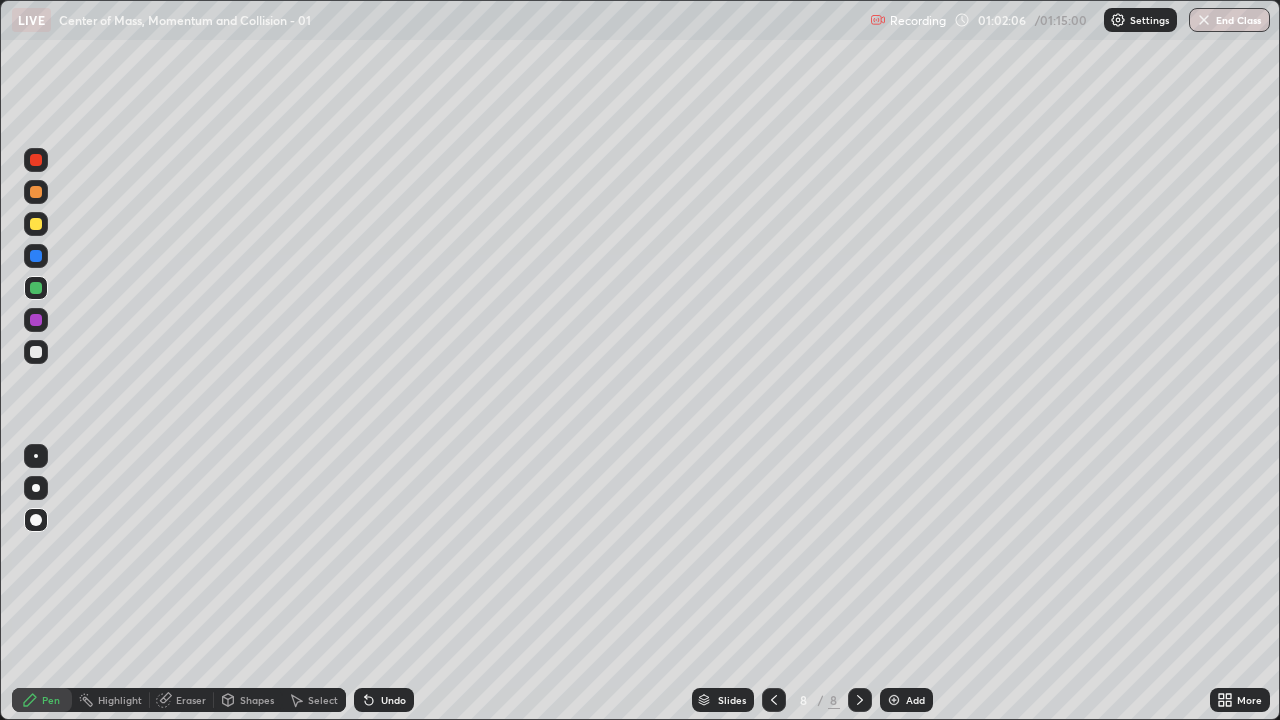 click at bounding box center (36, 256) 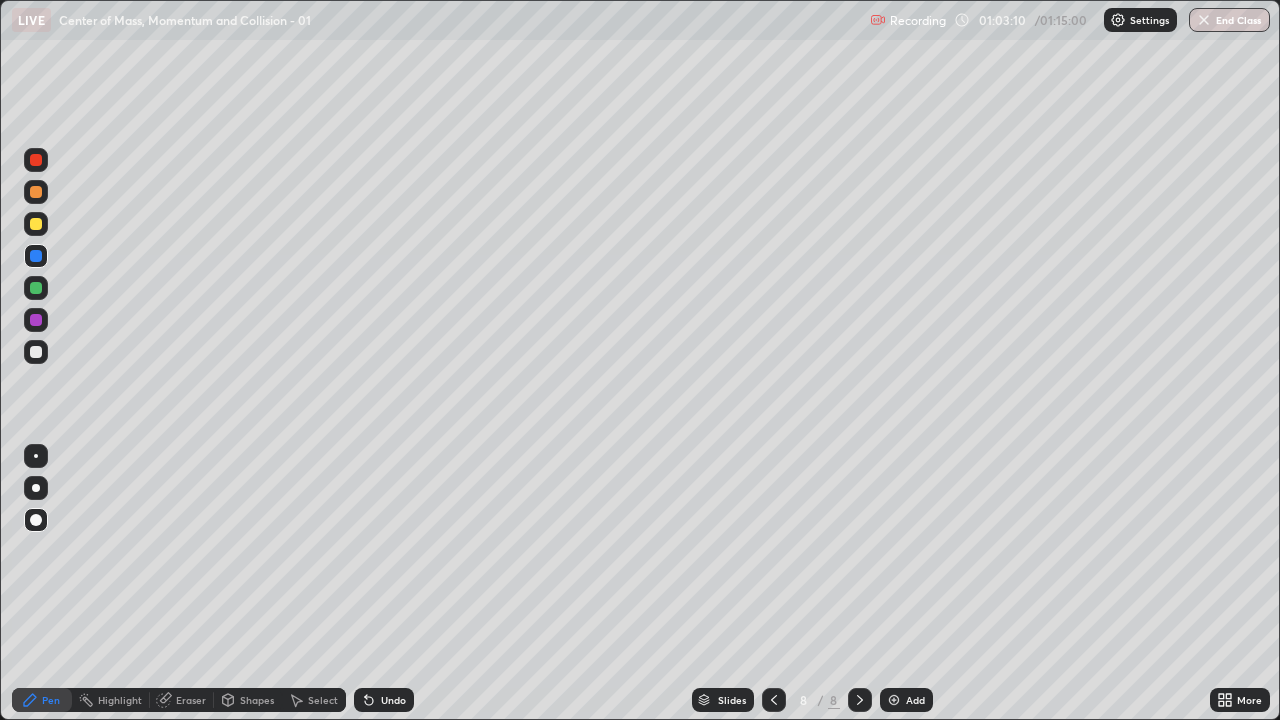 click at bounding box center (36, 224) 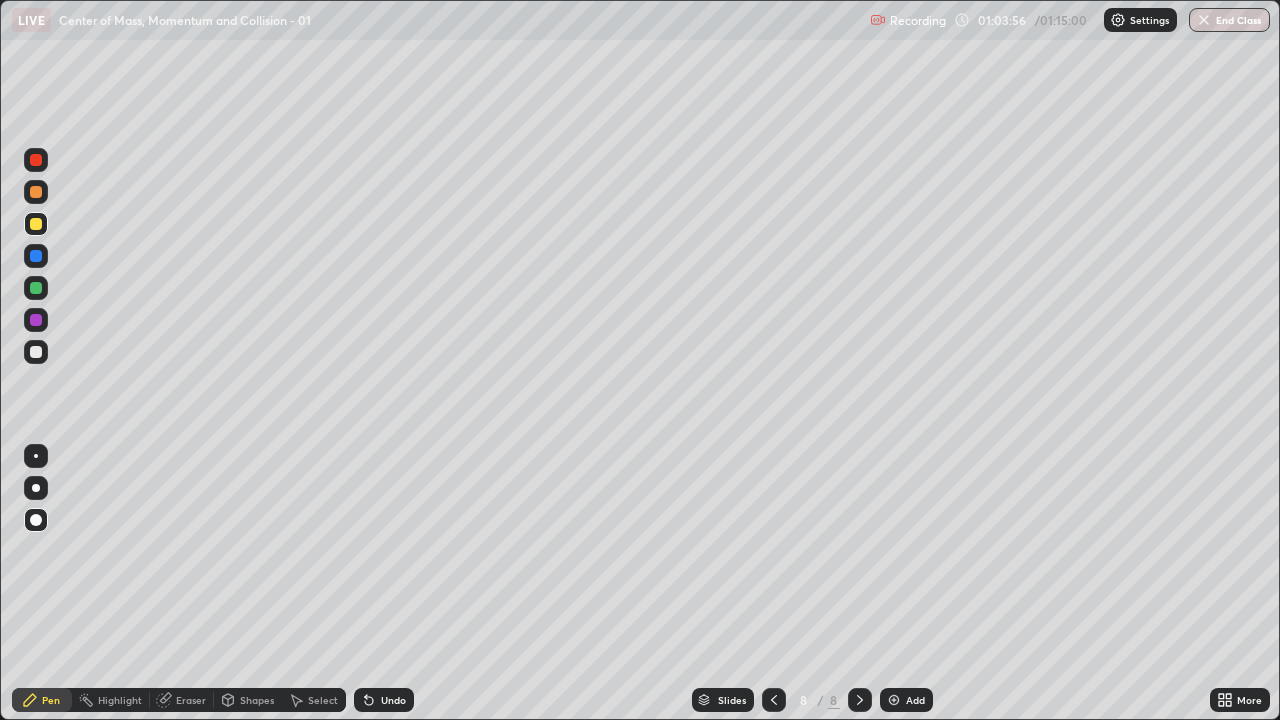 click on "Undo" at bounding box center [384, 700] 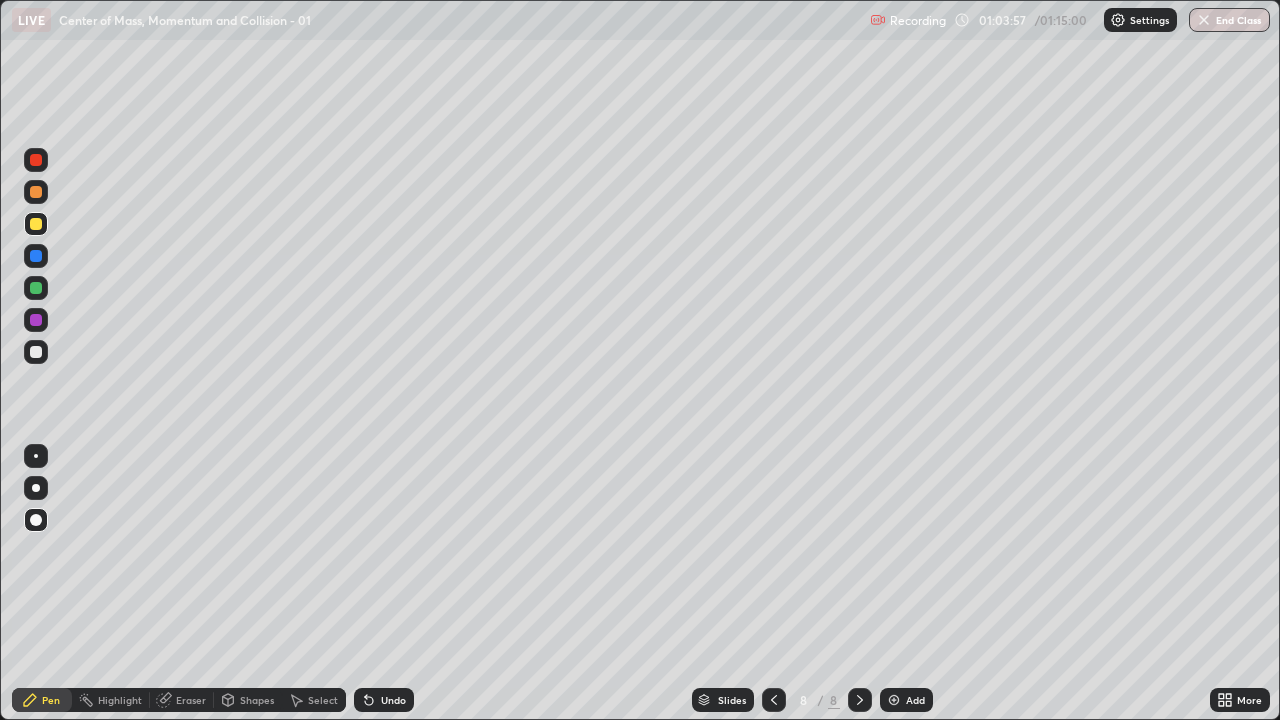click on "Undo" at bounding box center (393, 700) 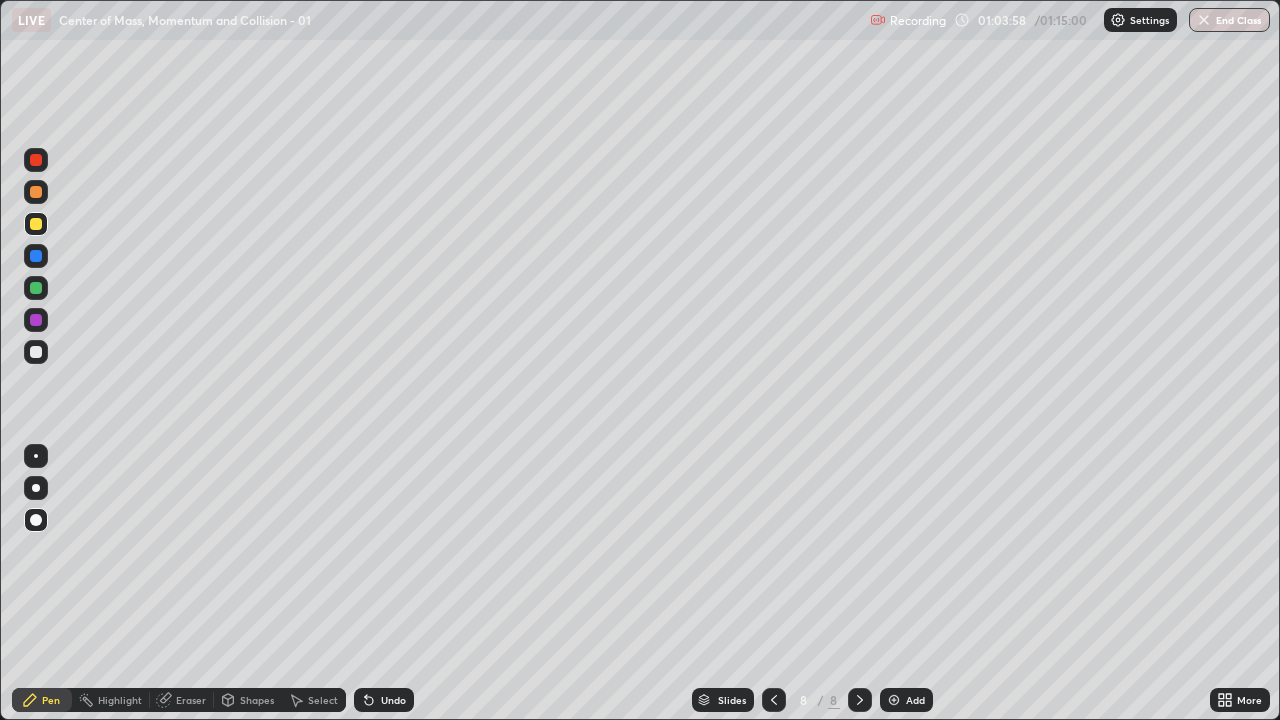 click on "Undo" at bounding box center (384, 700) 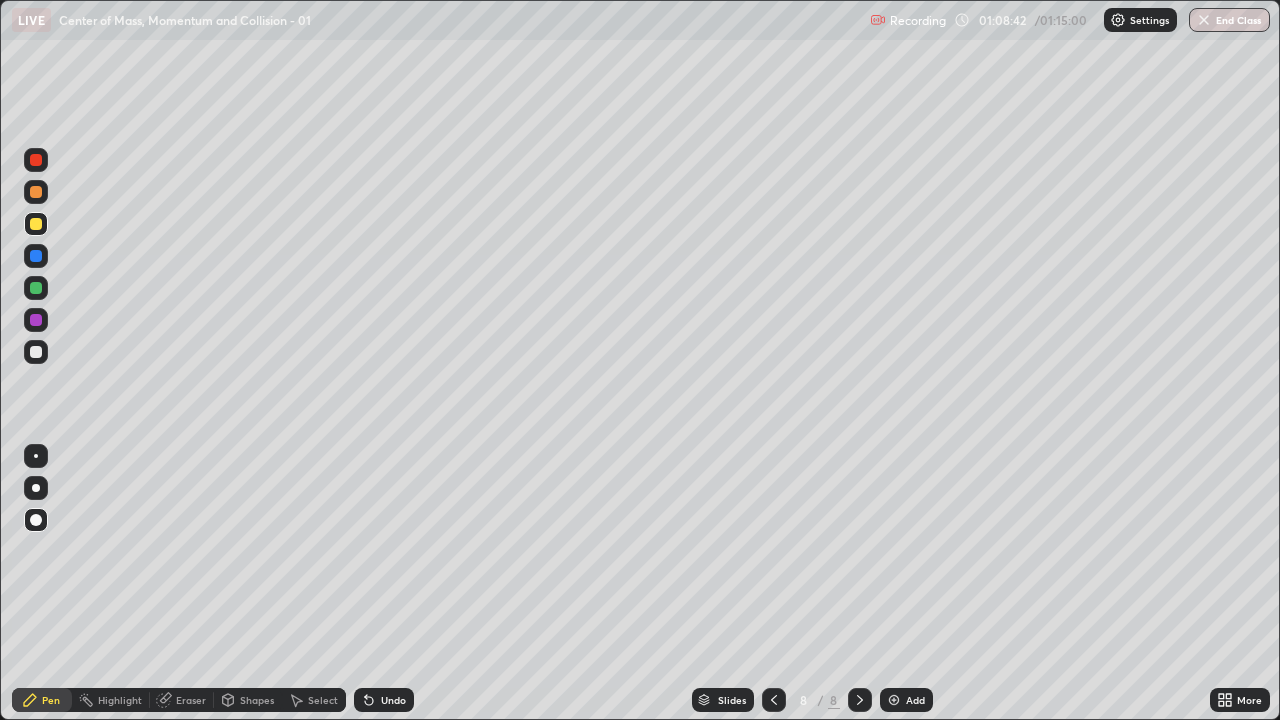 click at bounding box center (894, 700) 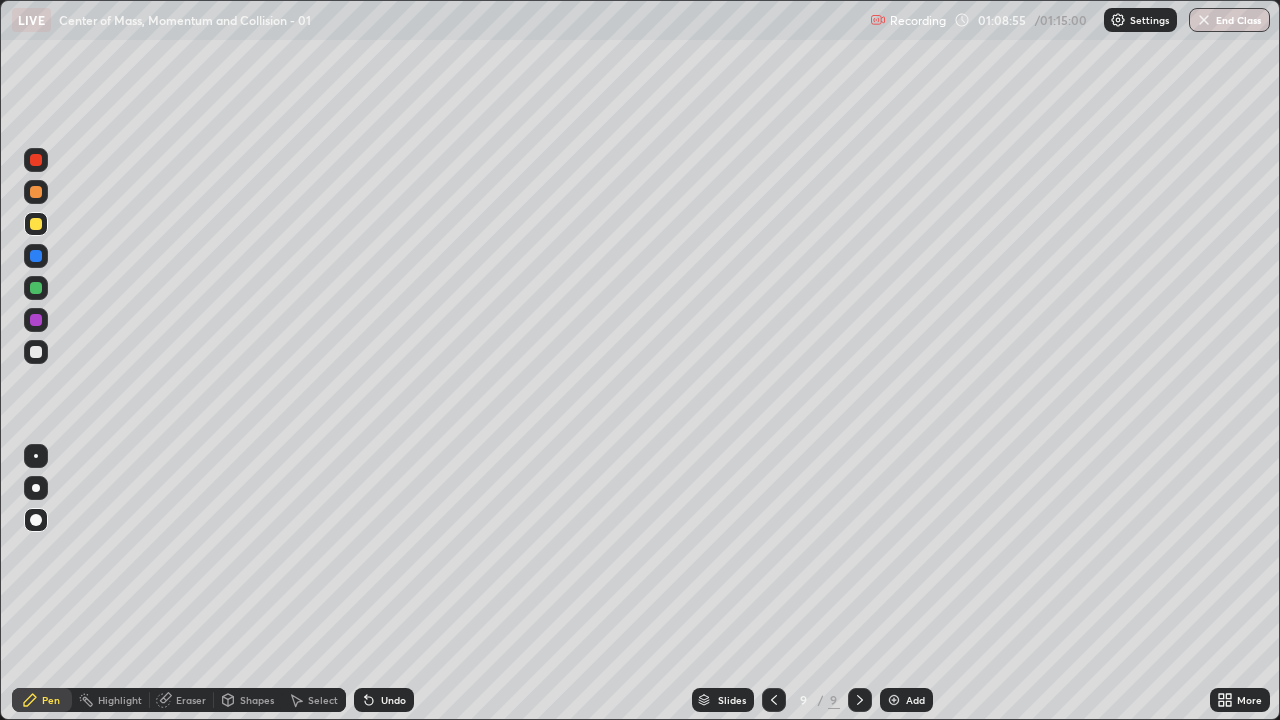 click 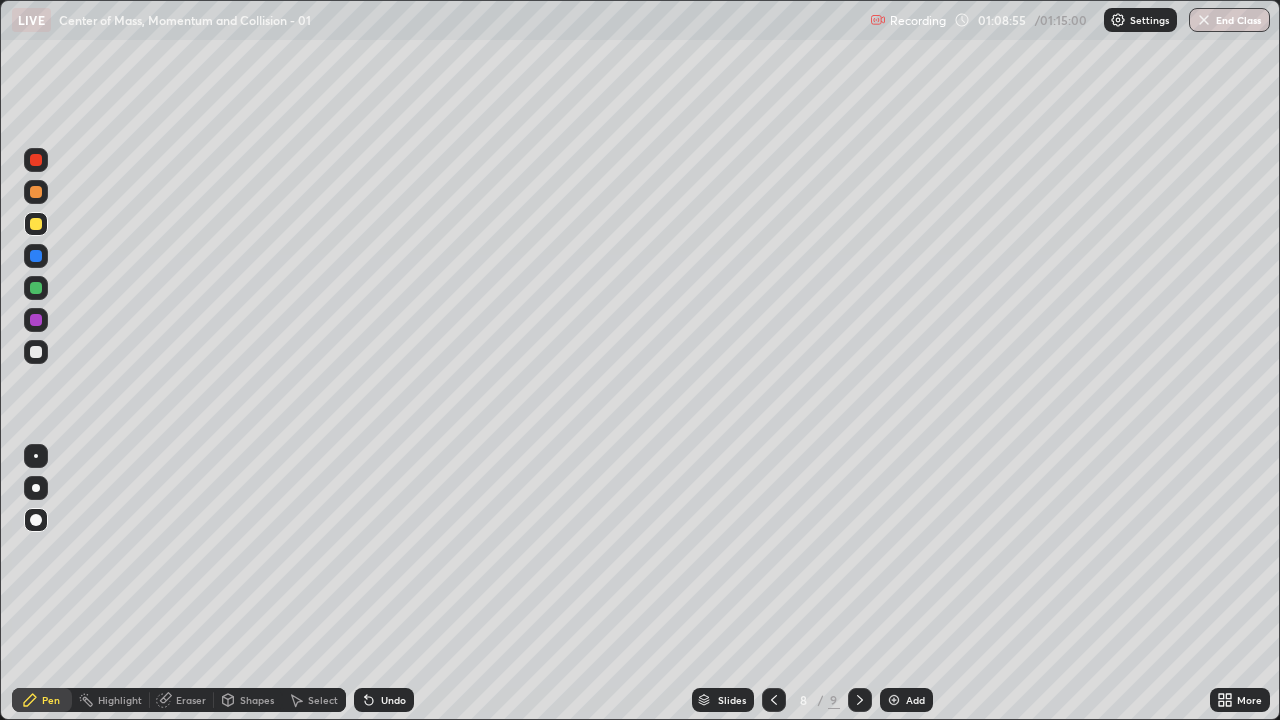 click at bounding box center (774, 700) 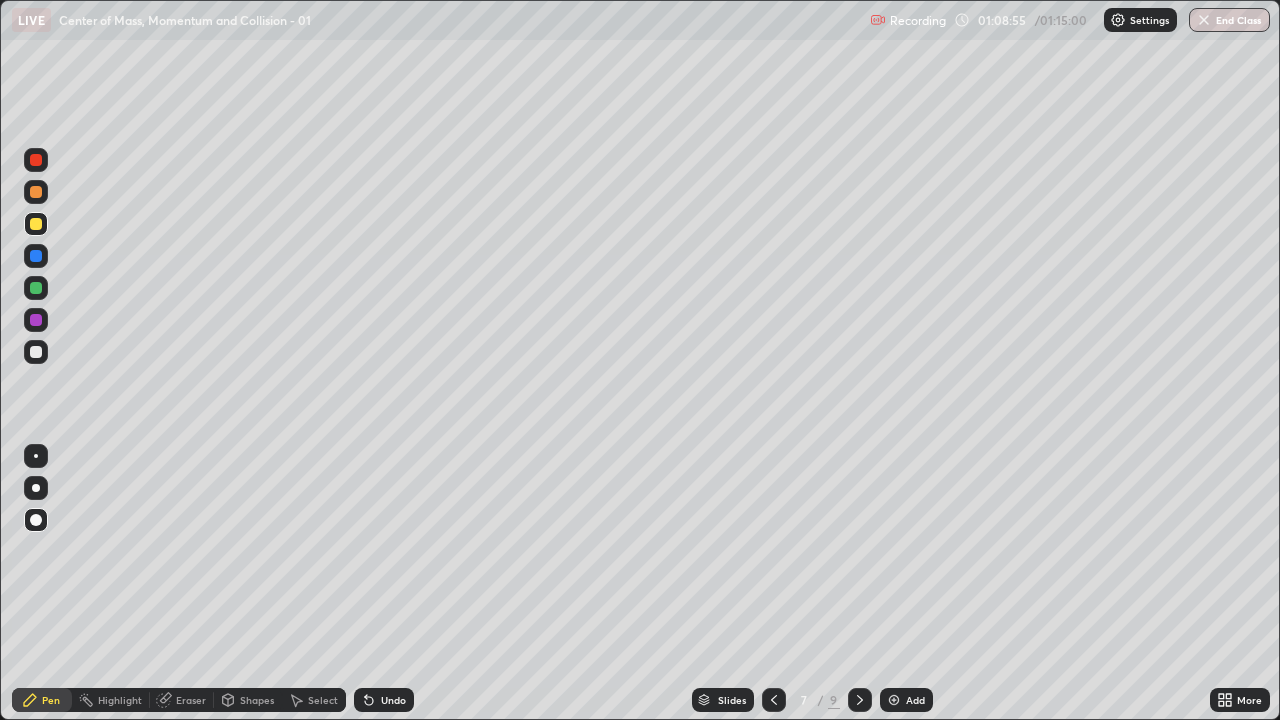 click 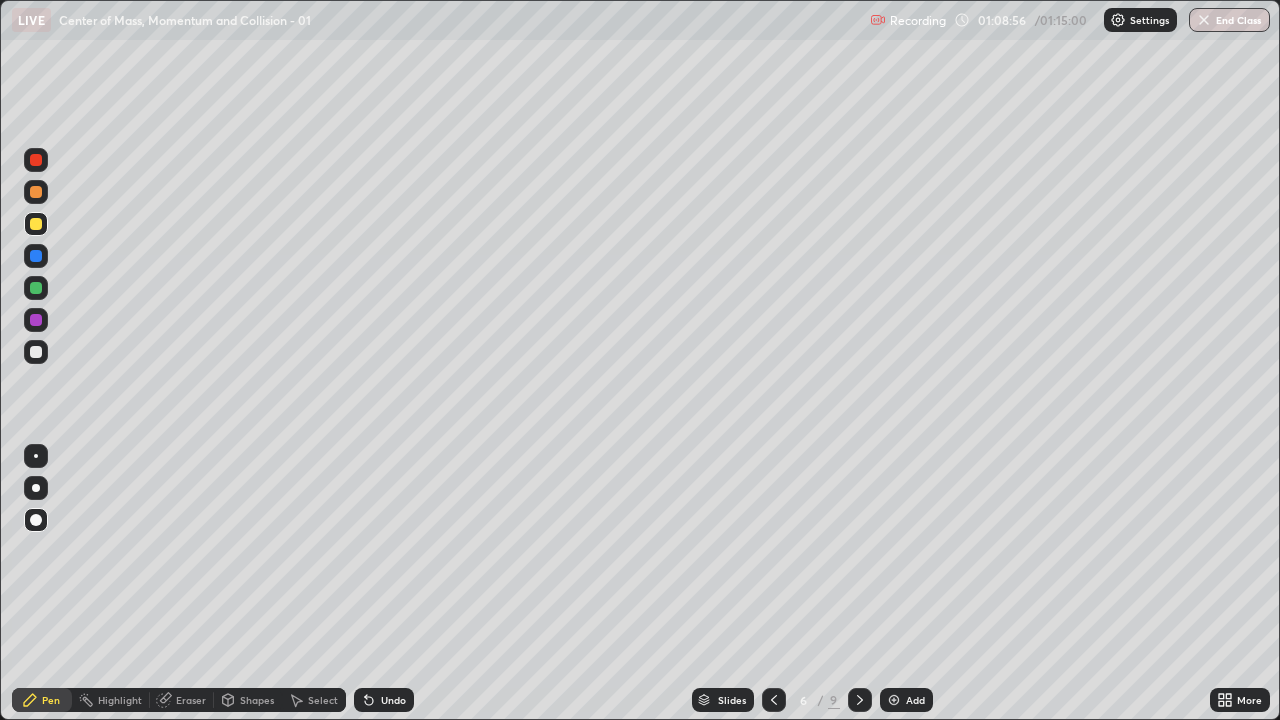 click 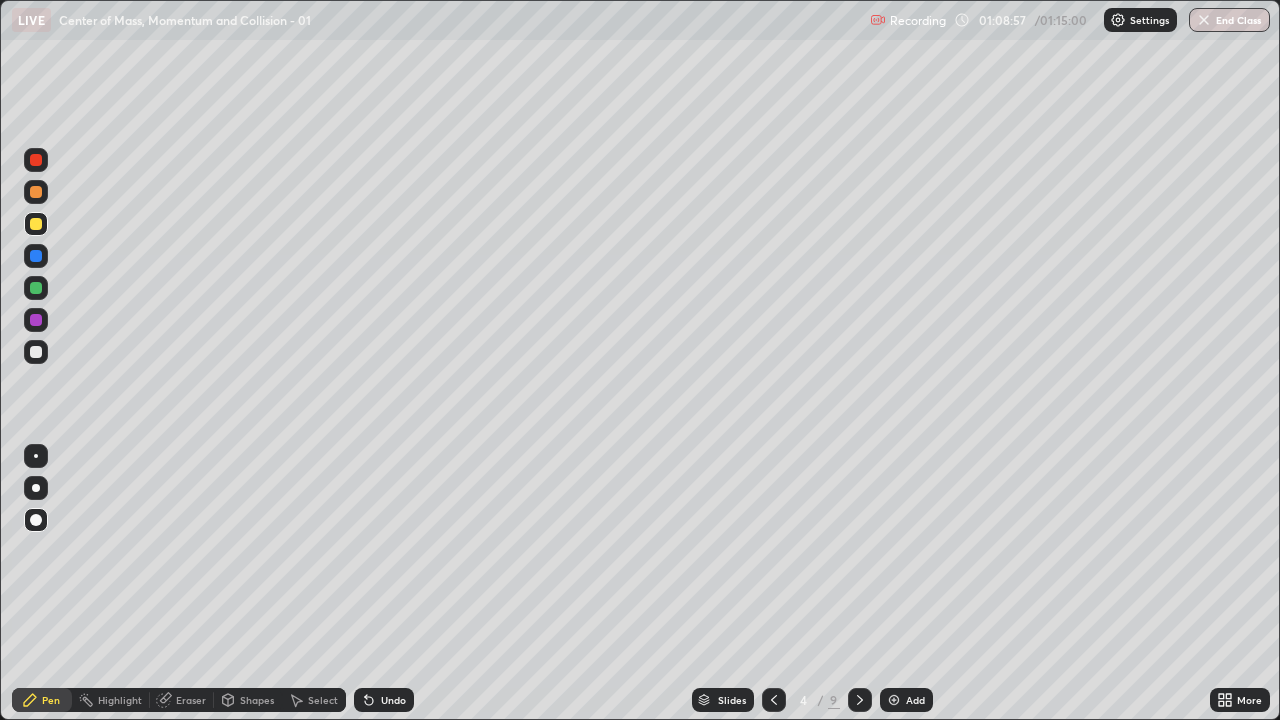 click 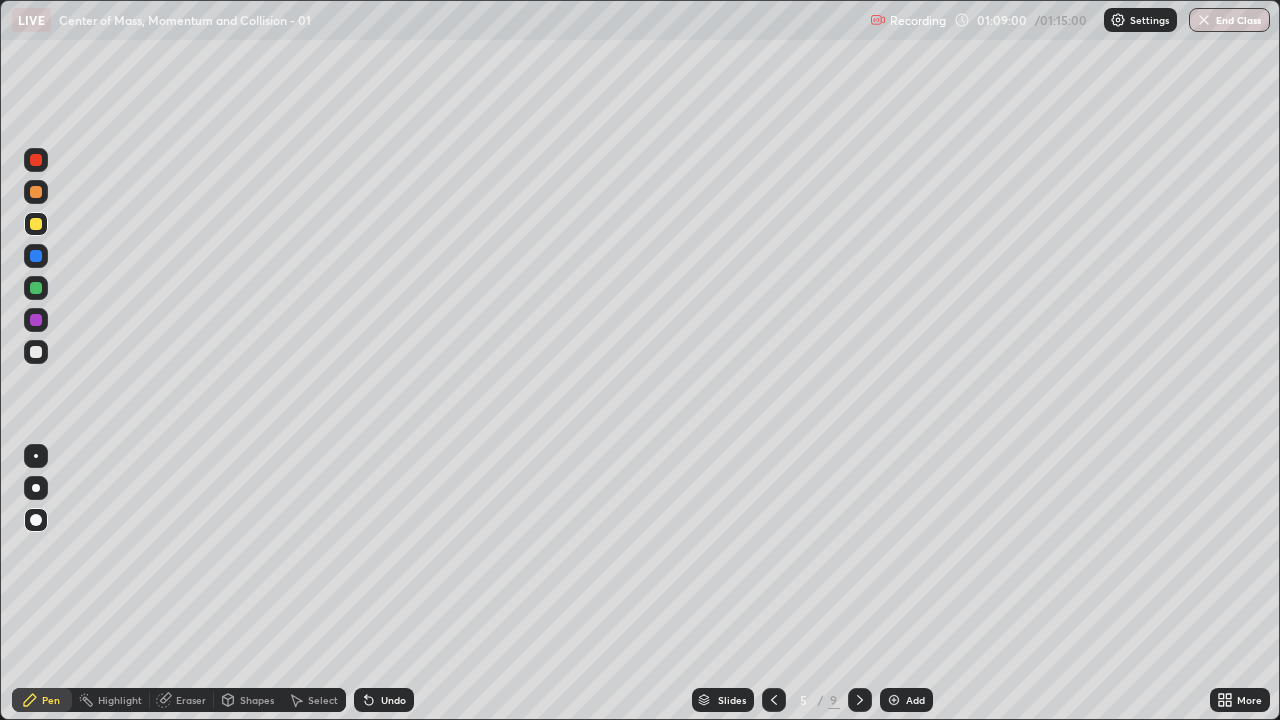 click 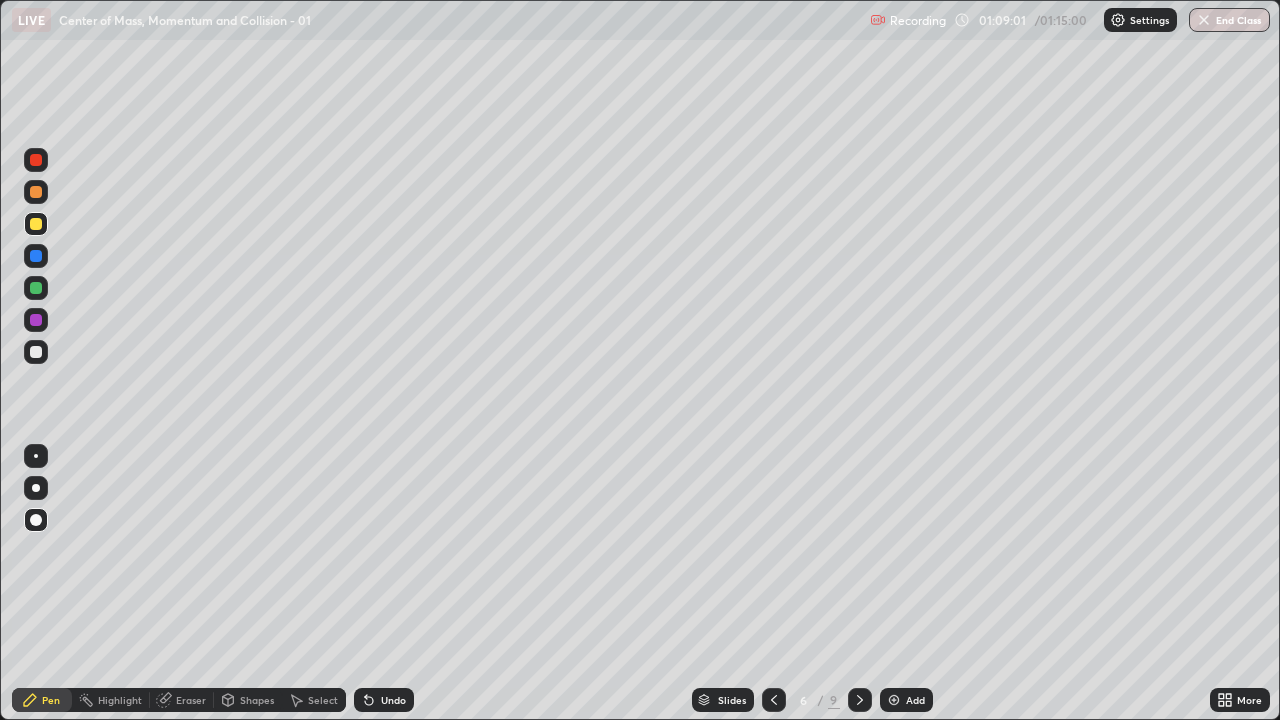click 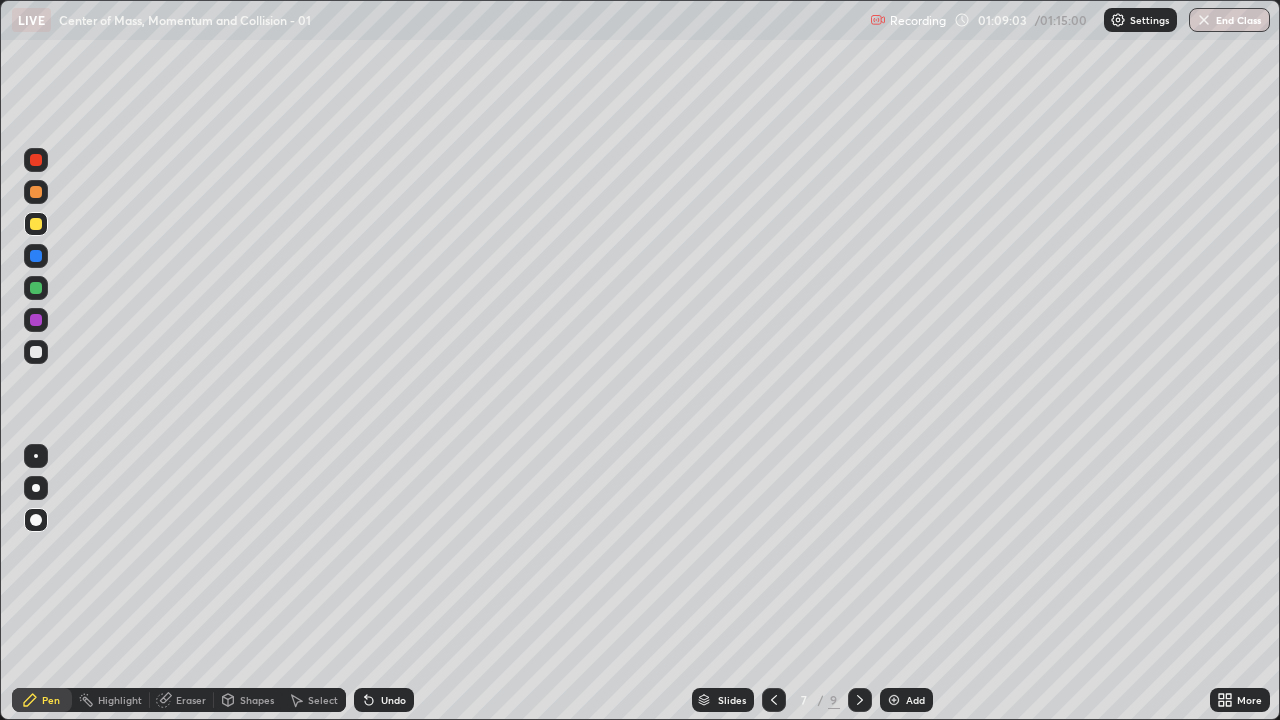 click on "9" at bounding box center [834, 700] 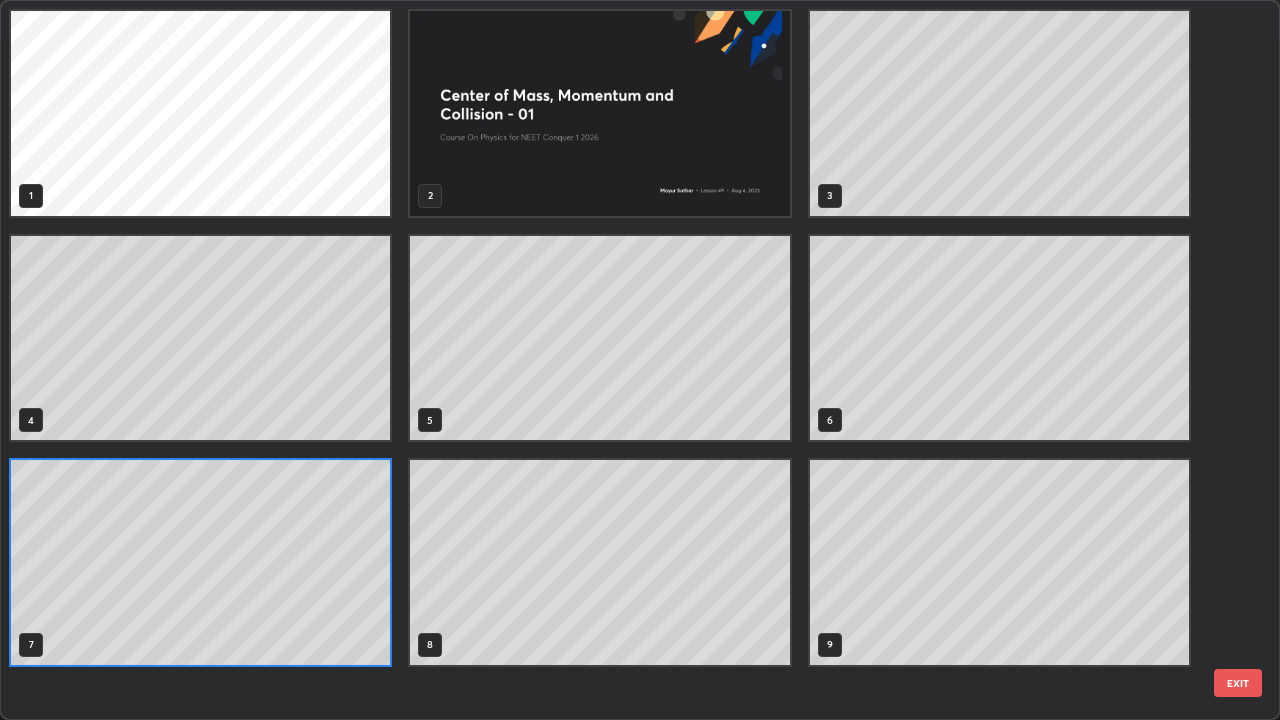 scroll, scrollTop: 7, scrollLeft: 11, axis: both 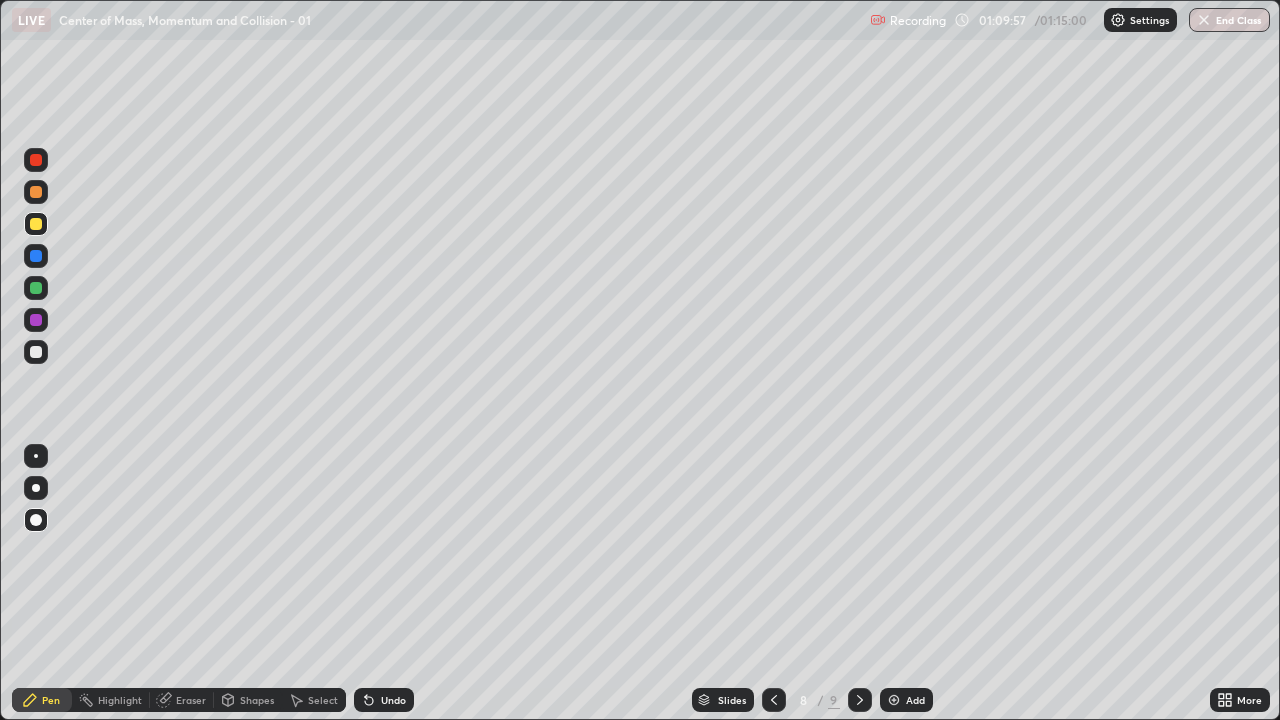 click at bounding box center (1204, 20) 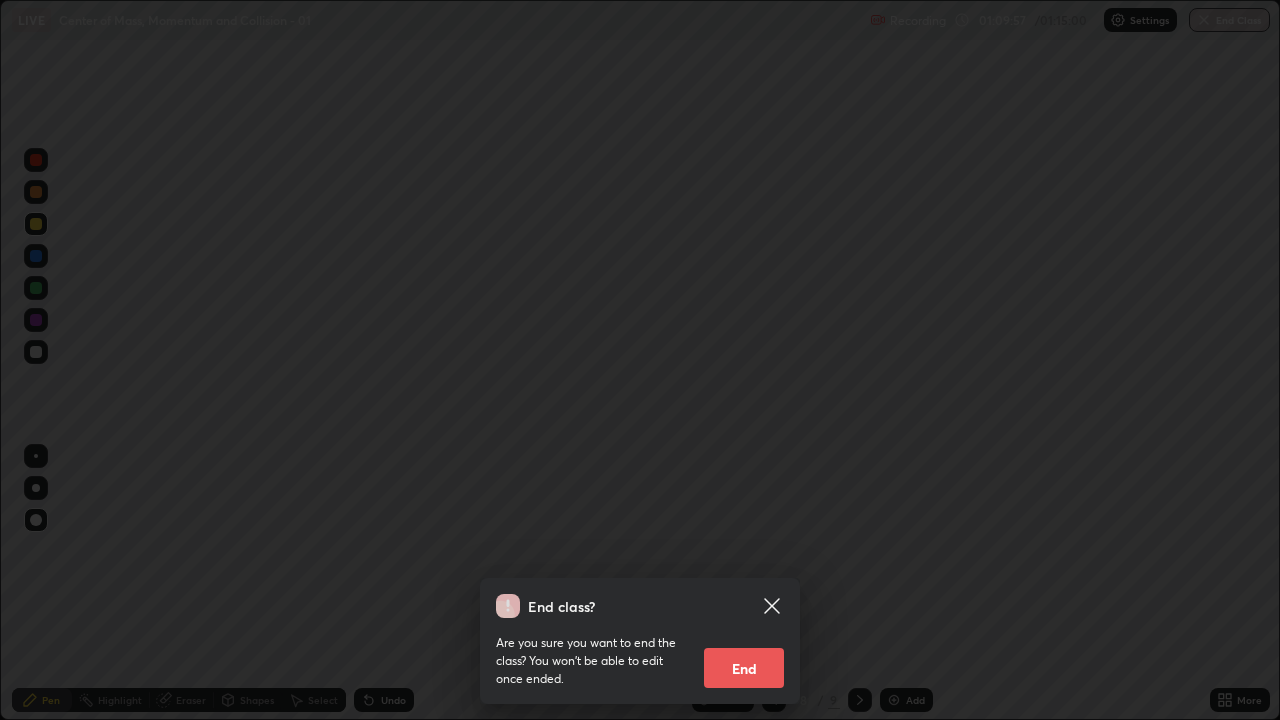 click on "End" at bounding box center [744, 668] 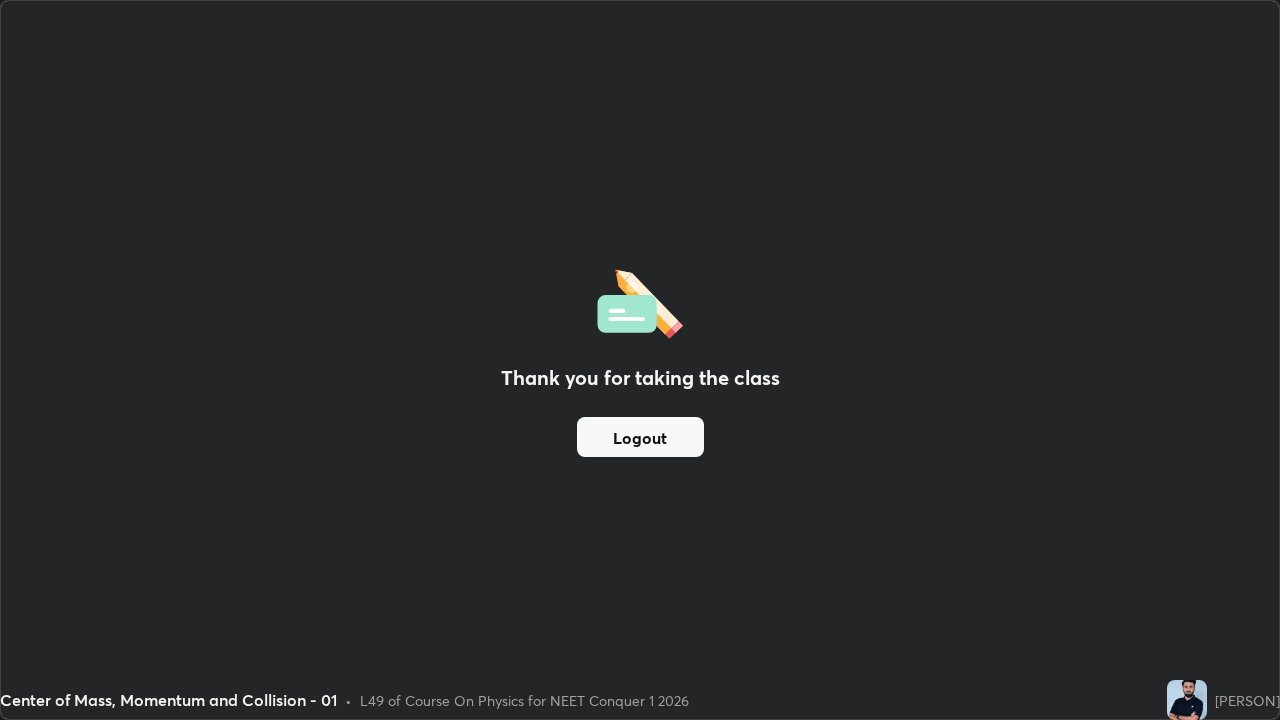 click on "Logout" at bounding box center (640, 437) 